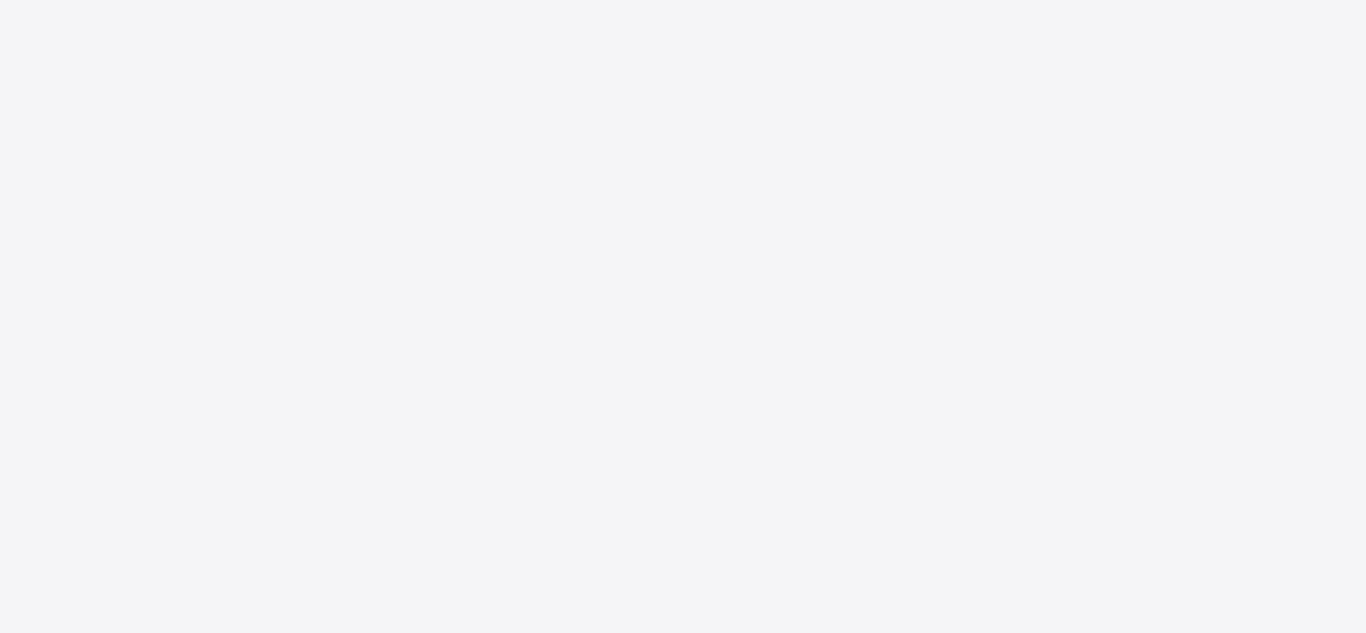 scroll, scrollTop: 0, scrollLeft: 0, axis: both 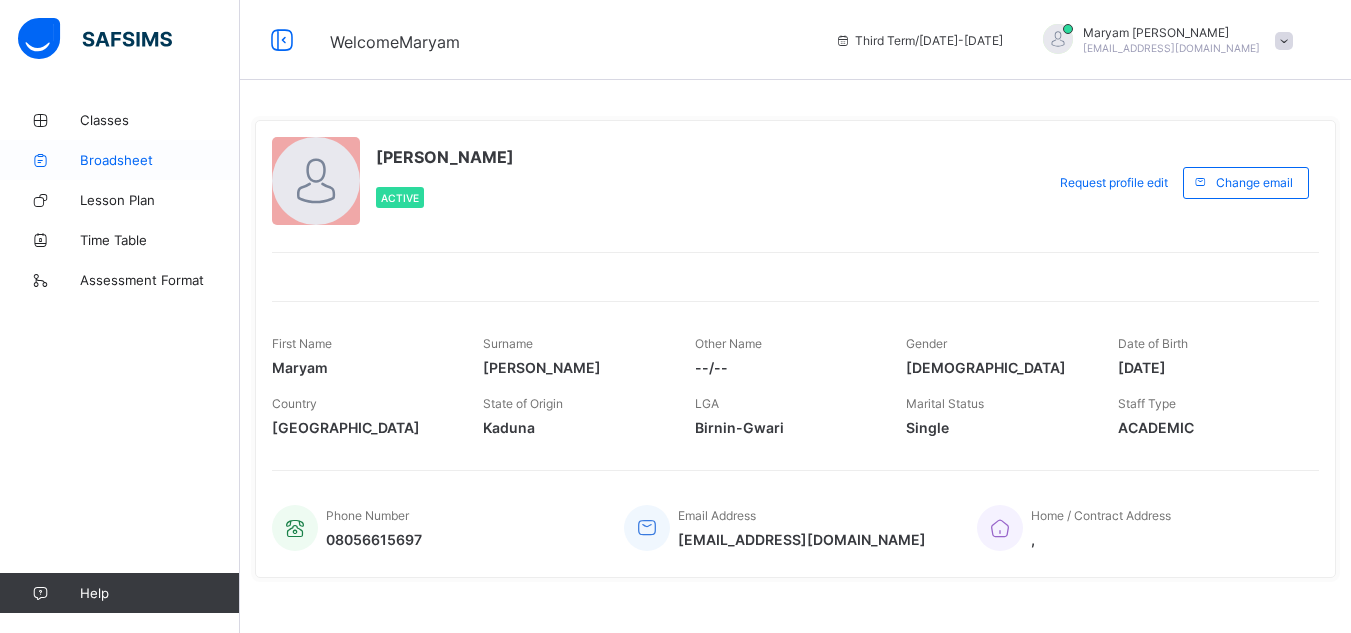 click on "Broadsheet" at bounding box center [160, 160] 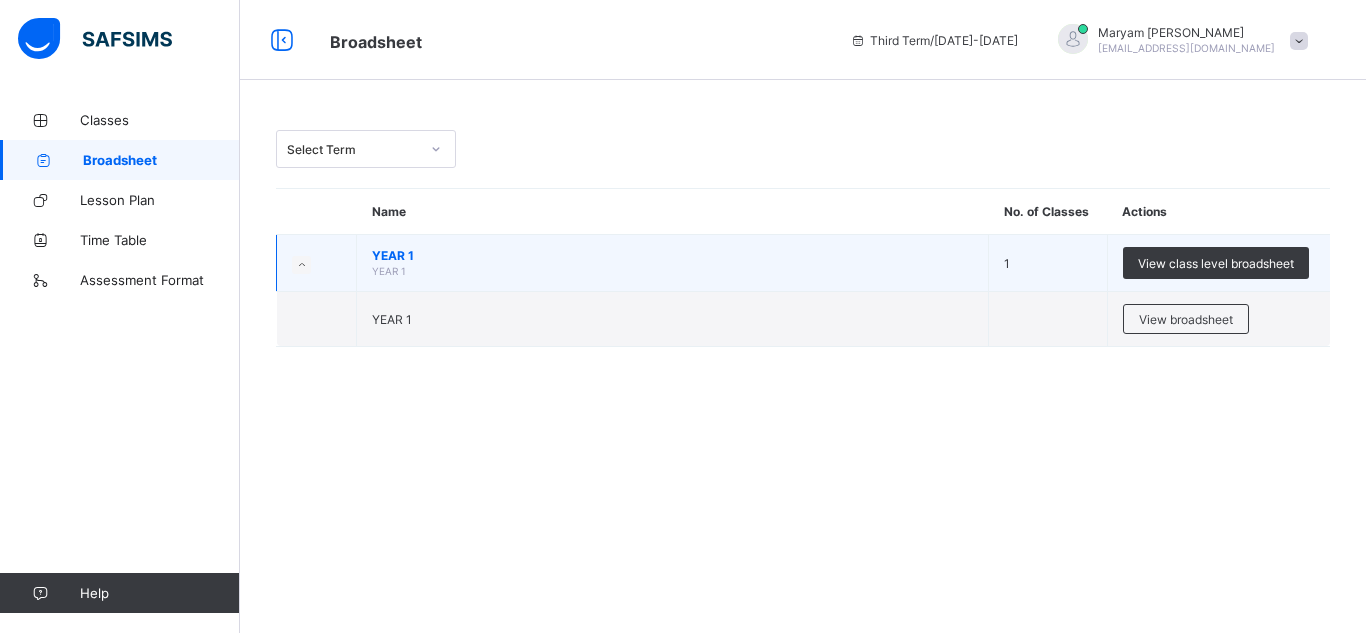 click on "1" at bounding box center (1048, 263) 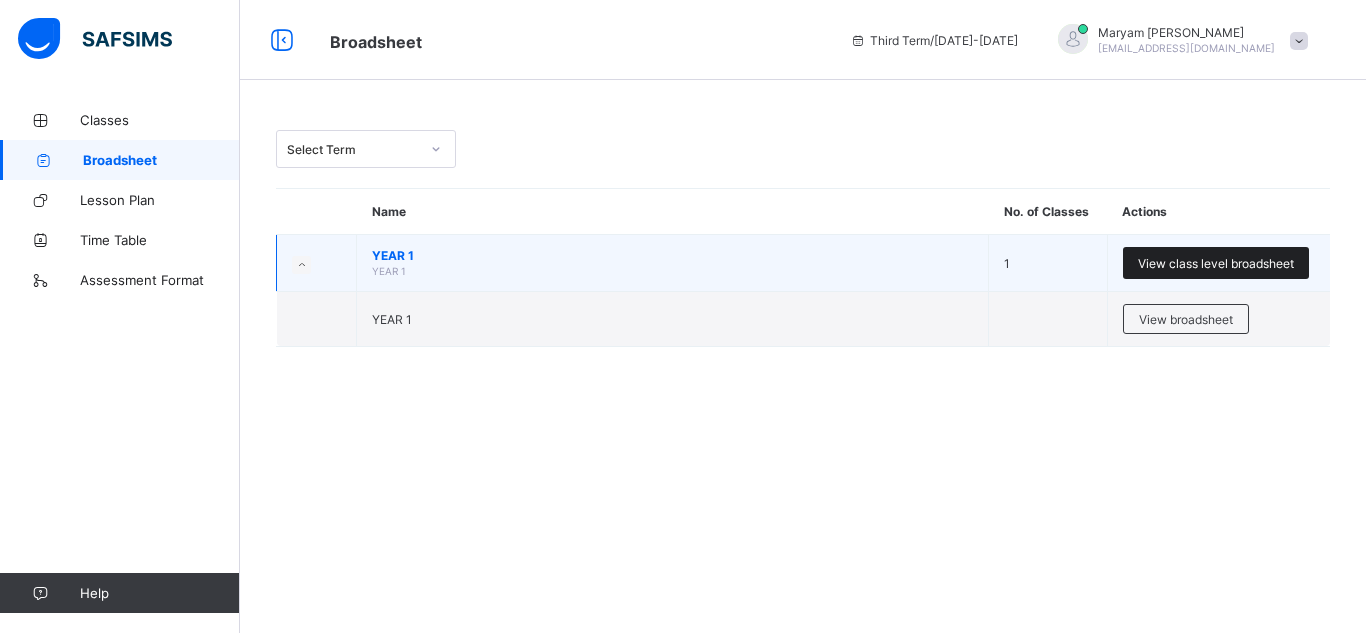 click on "View class level broadsheet" at bounding box center [1216, 263] 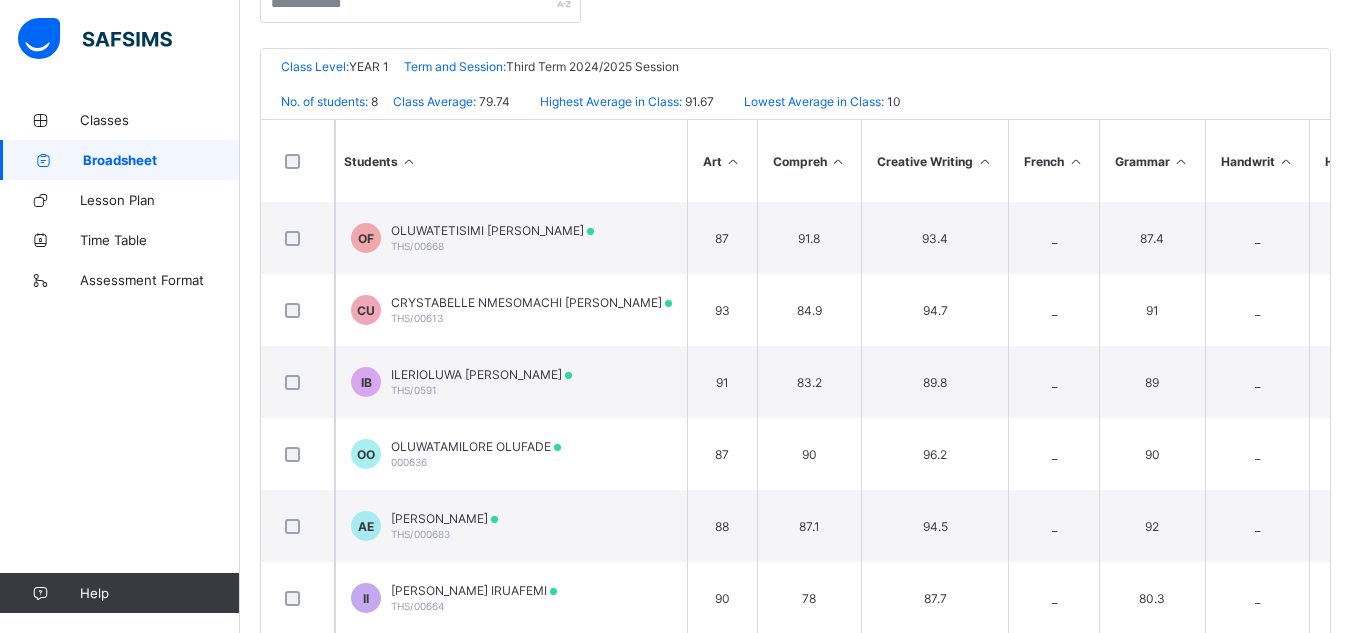 scroll, scrollTop: 388, scrollLeft: 0, axis: vertical 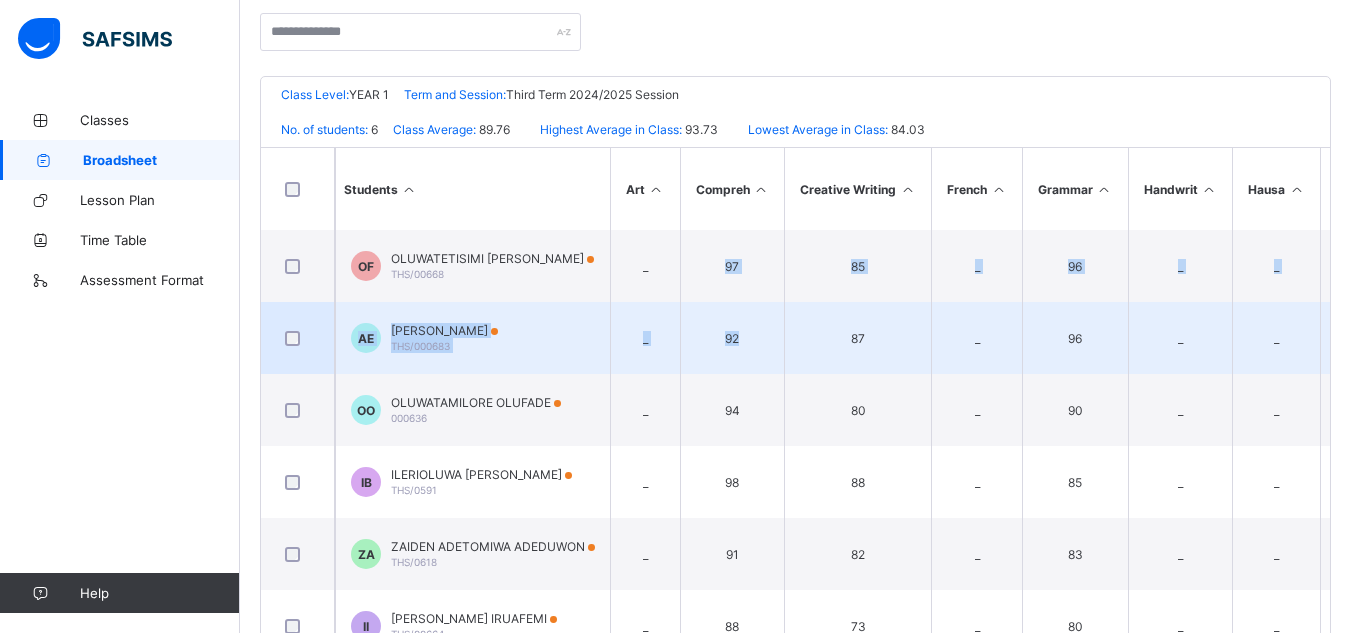 drag, startPoint x: 745, startPoint y: 260, endPoint x: 773, endPoint y: 342, distance: 86.64872 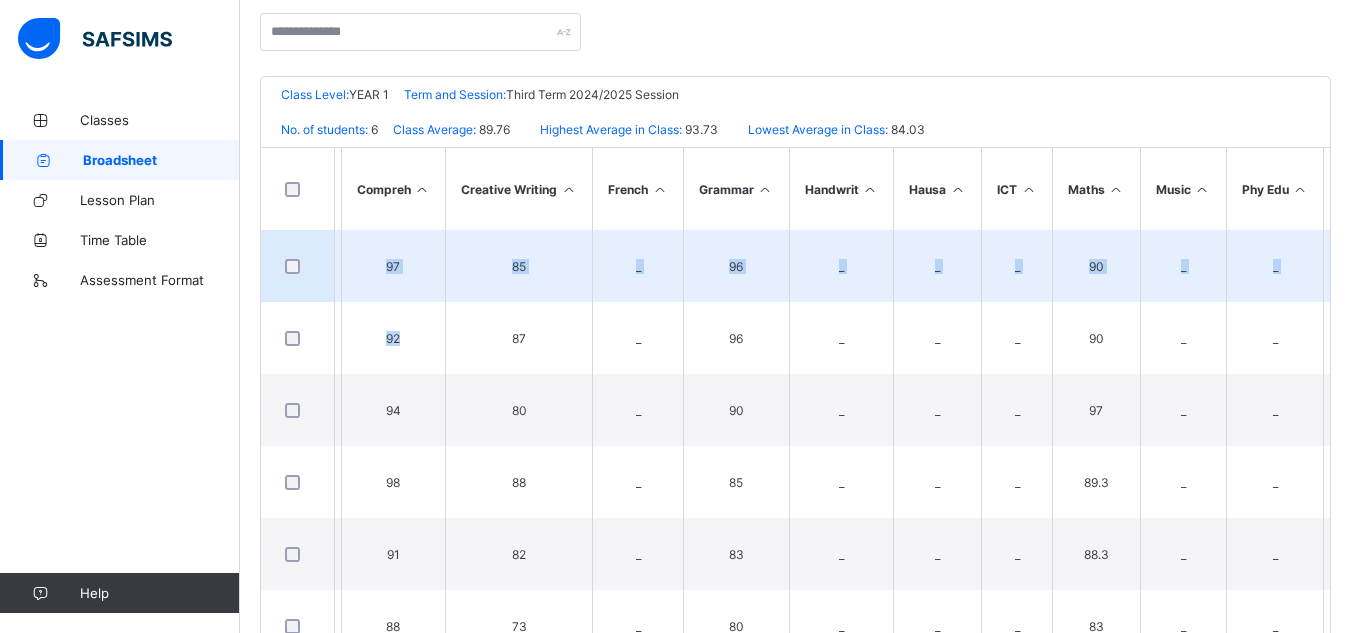 scroll, scrollTop: 0, scrollLeft: 0, axis: both 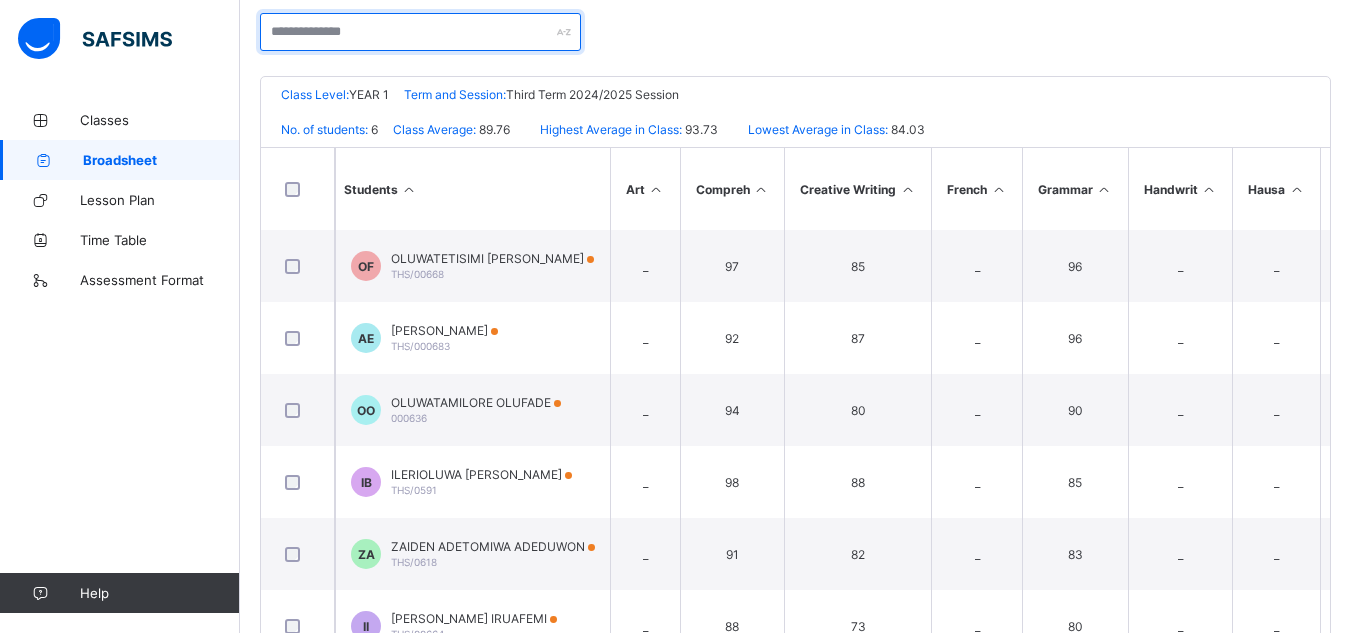 click at bounding box center (420, 32) 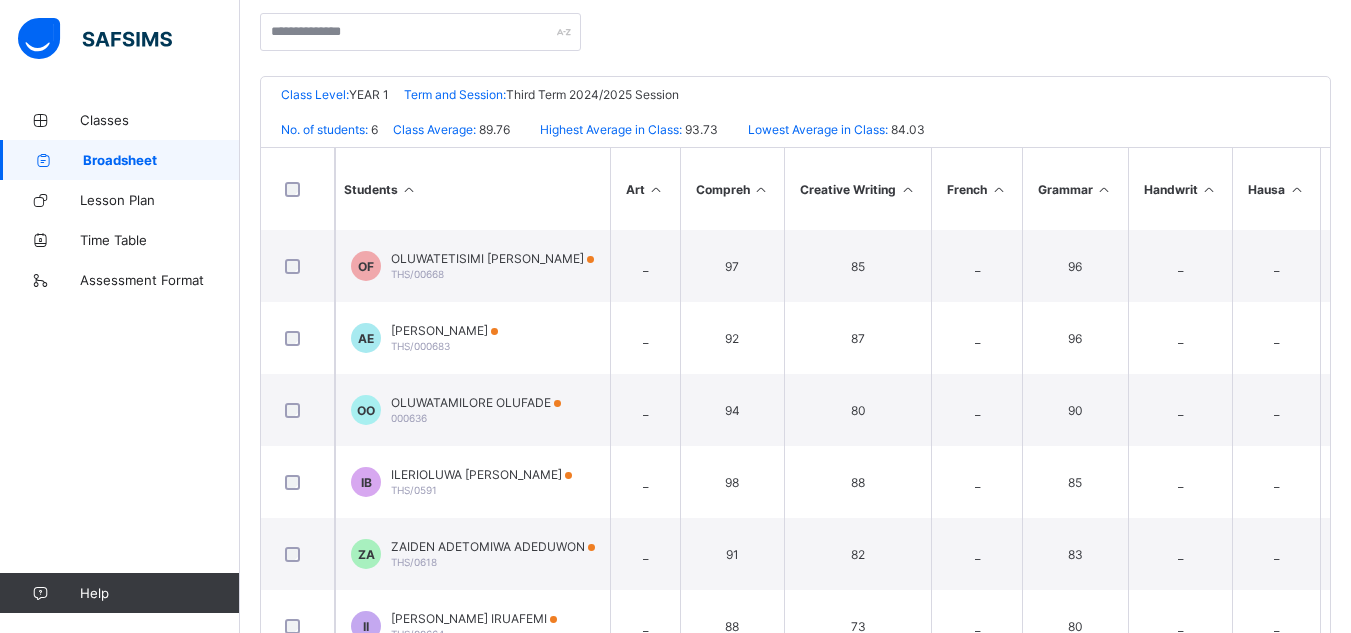 click at bounding box center (420, 32) 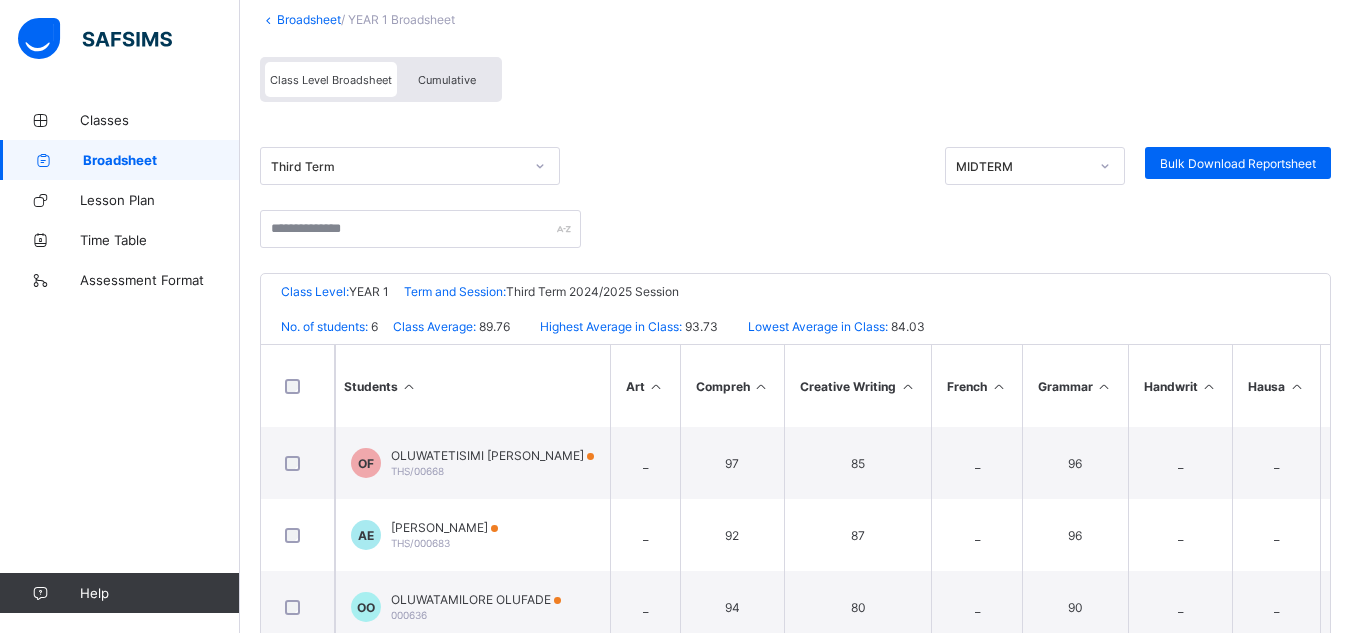 scroll, scrollTop: 147, scrollLeft: 0, axis: vertical 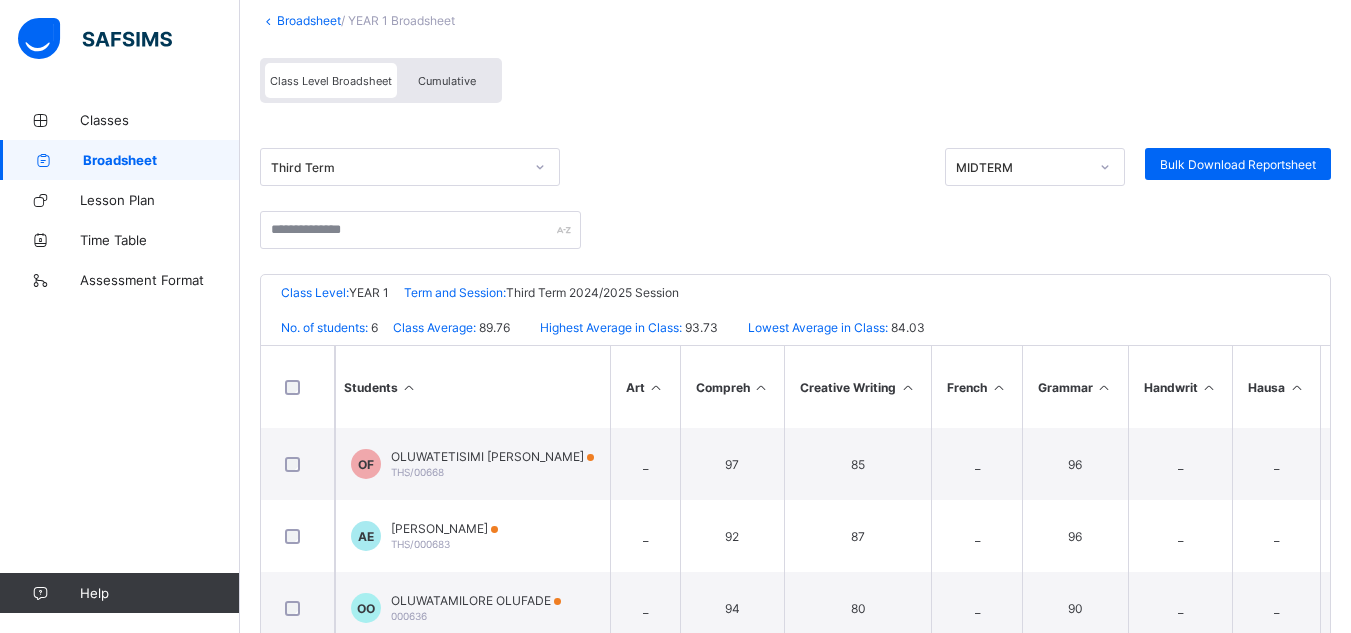 click on "Cumulative" at bounding box center (447, 81) 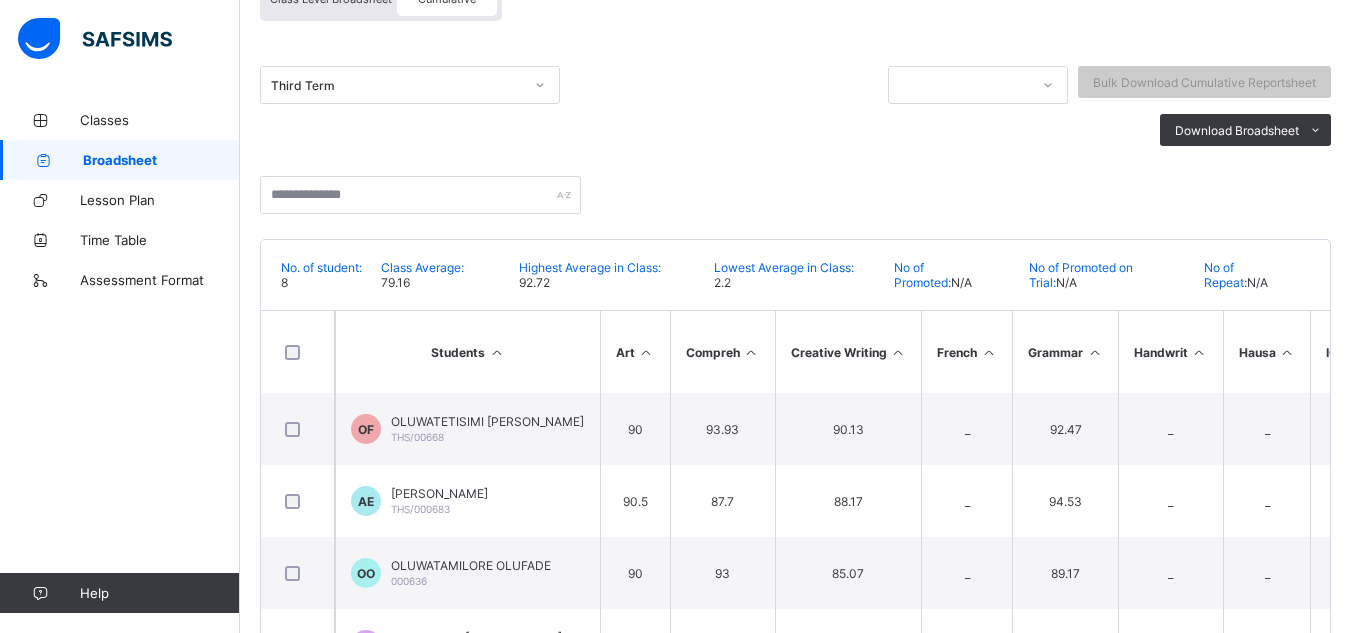 scroll, scrollTop: 235, scrollLeft: 0, axis: vertical 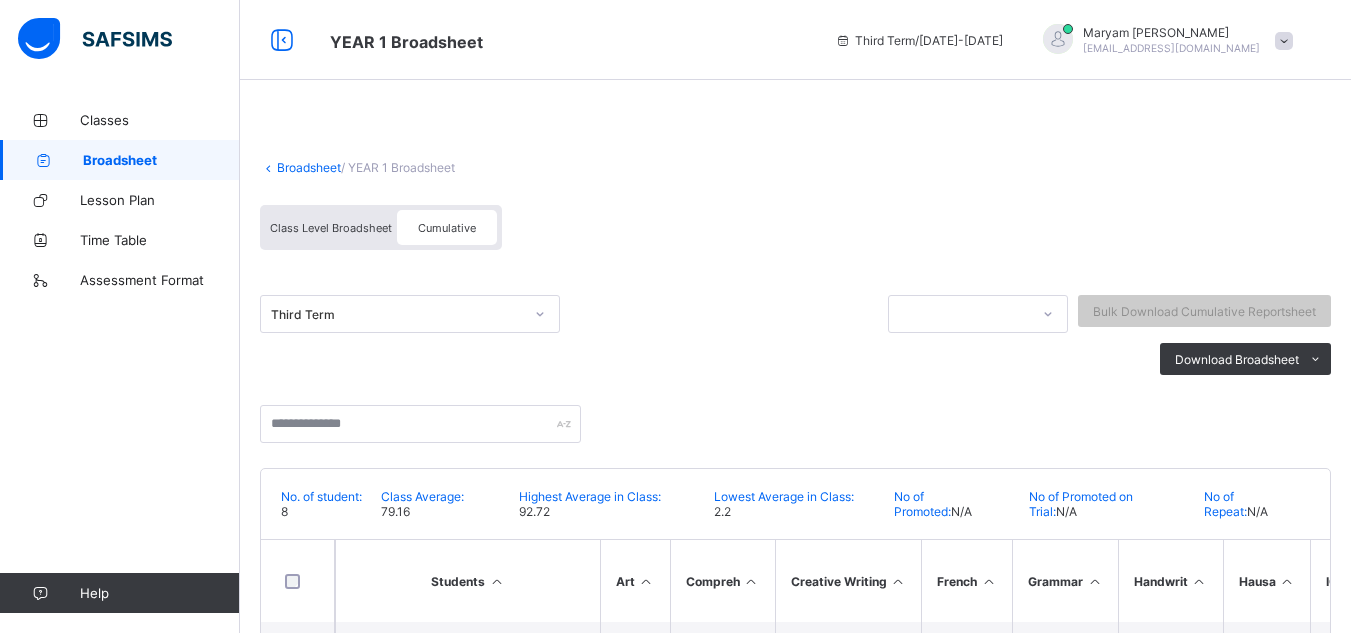 click on "Class Level Broadsheet" at bounding box center [331, 228] 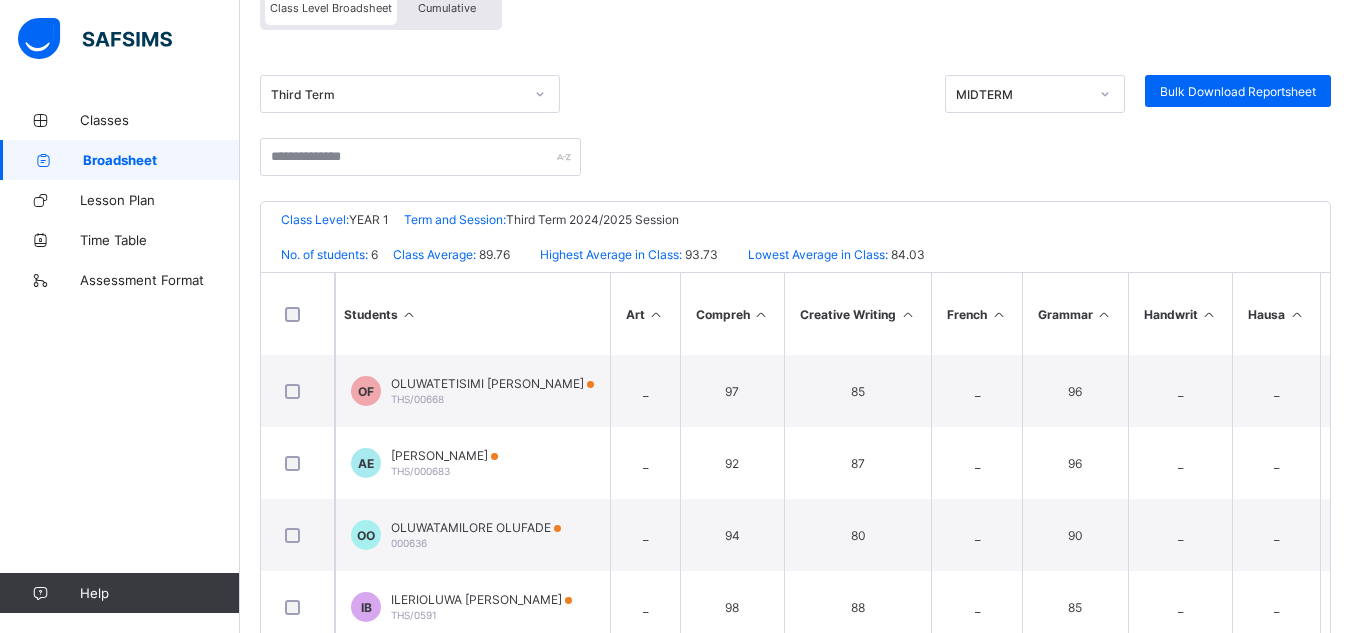 scroll, scrollTop: 423, scrollLeft: 0, axis: vertical 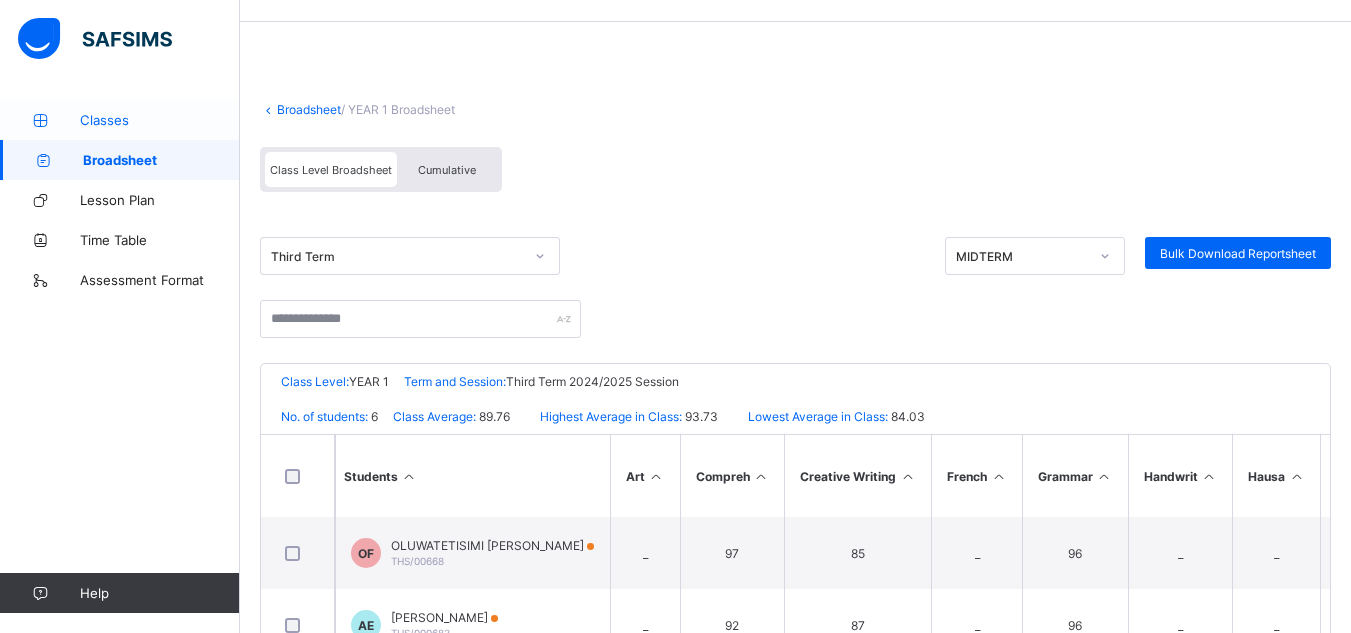 click on "Classes" at bounding box center [160, 120] 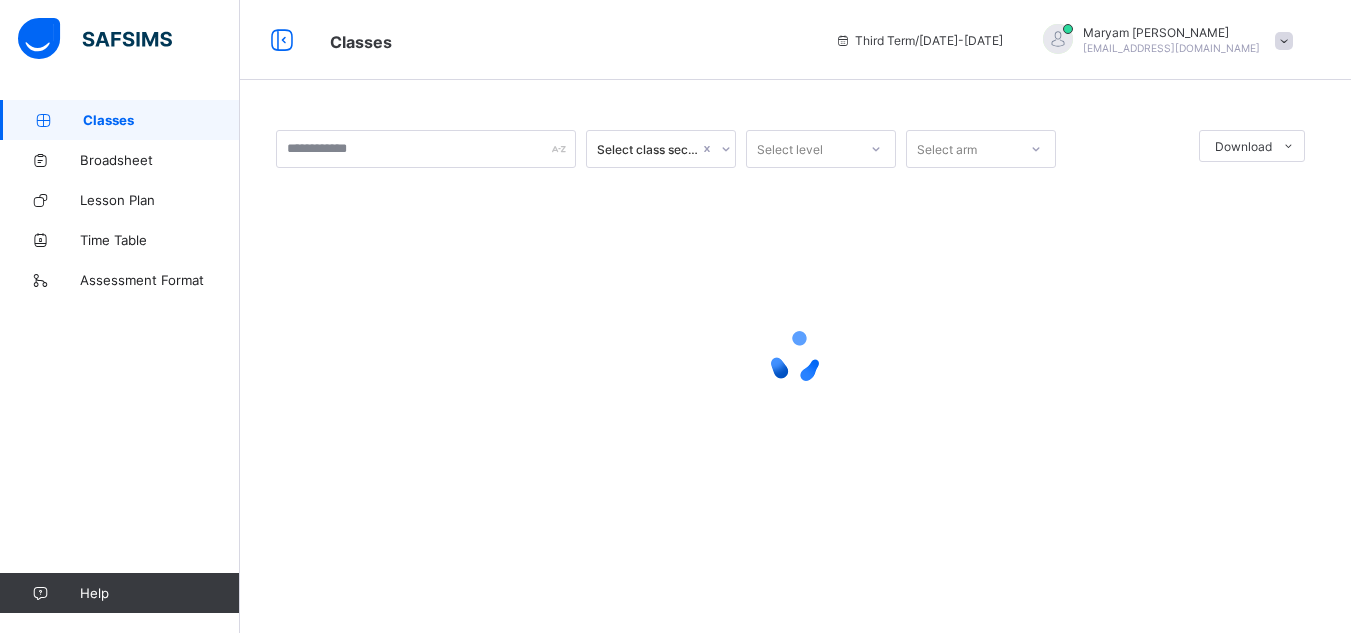 scroll, scrollTop: 0, scrollLeft: 0, axis: both 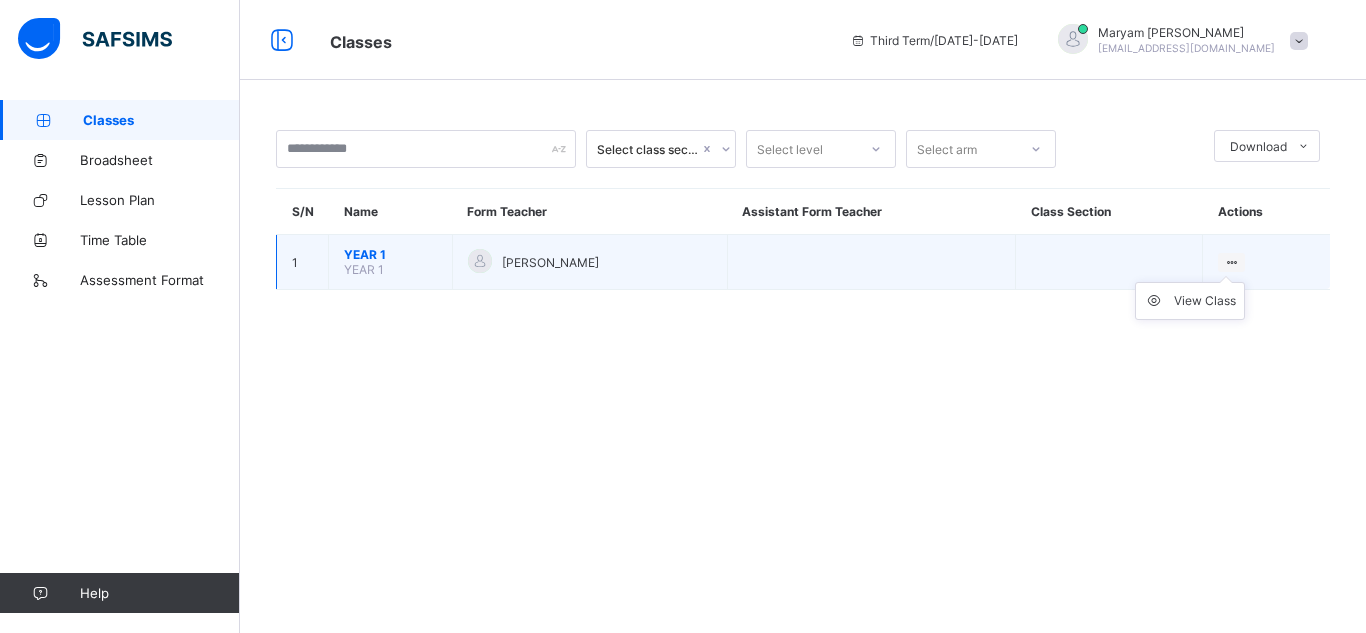 click on "View Class" at bounding box center [1190, 301] 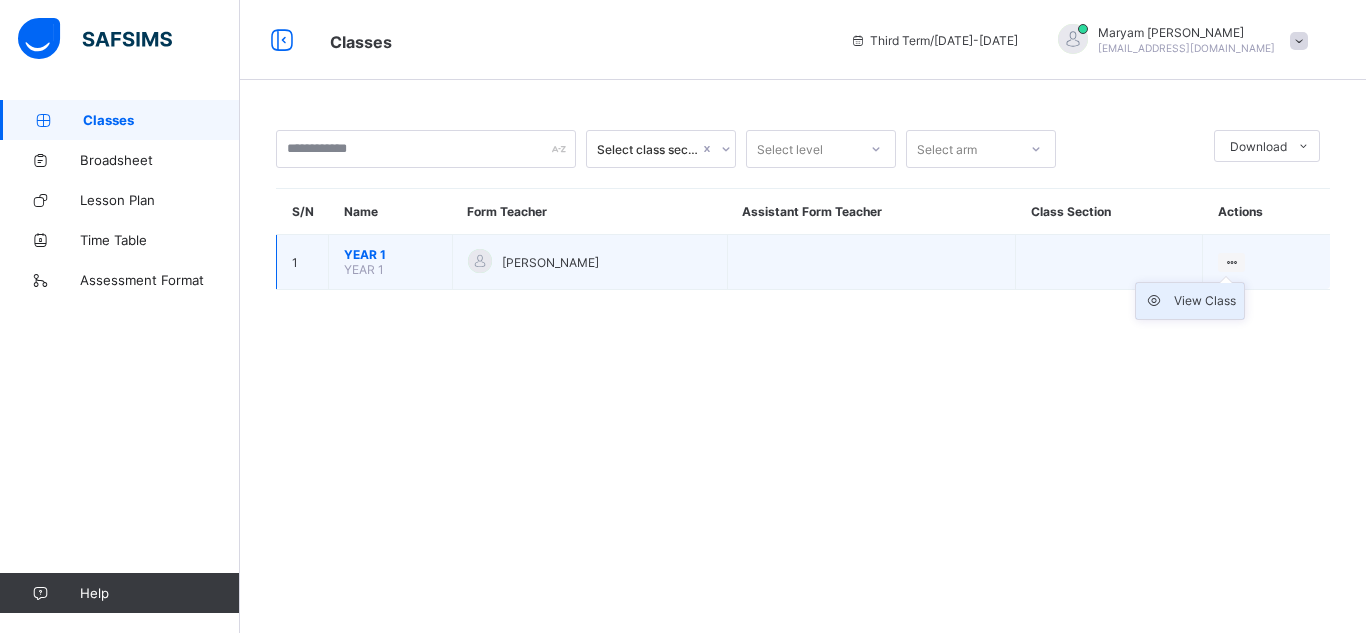 click on "View Class" at bounding box center (1205, 301) 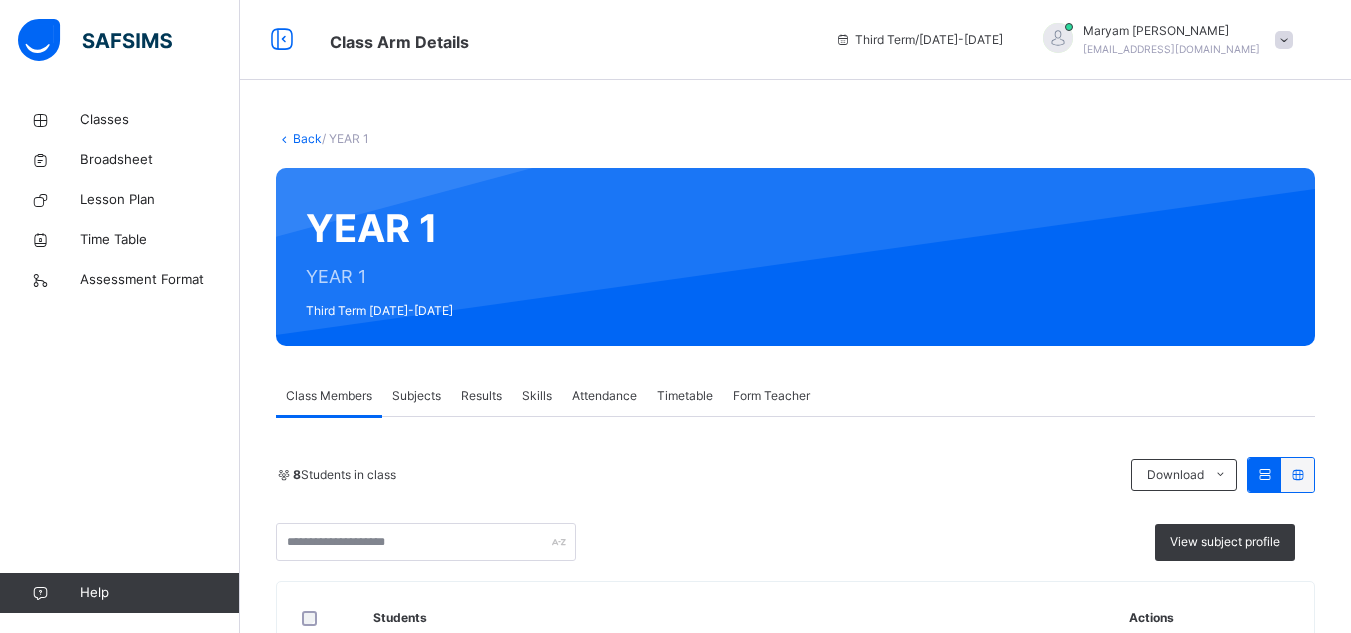 click on "Results" at bounding box center [481, 396] 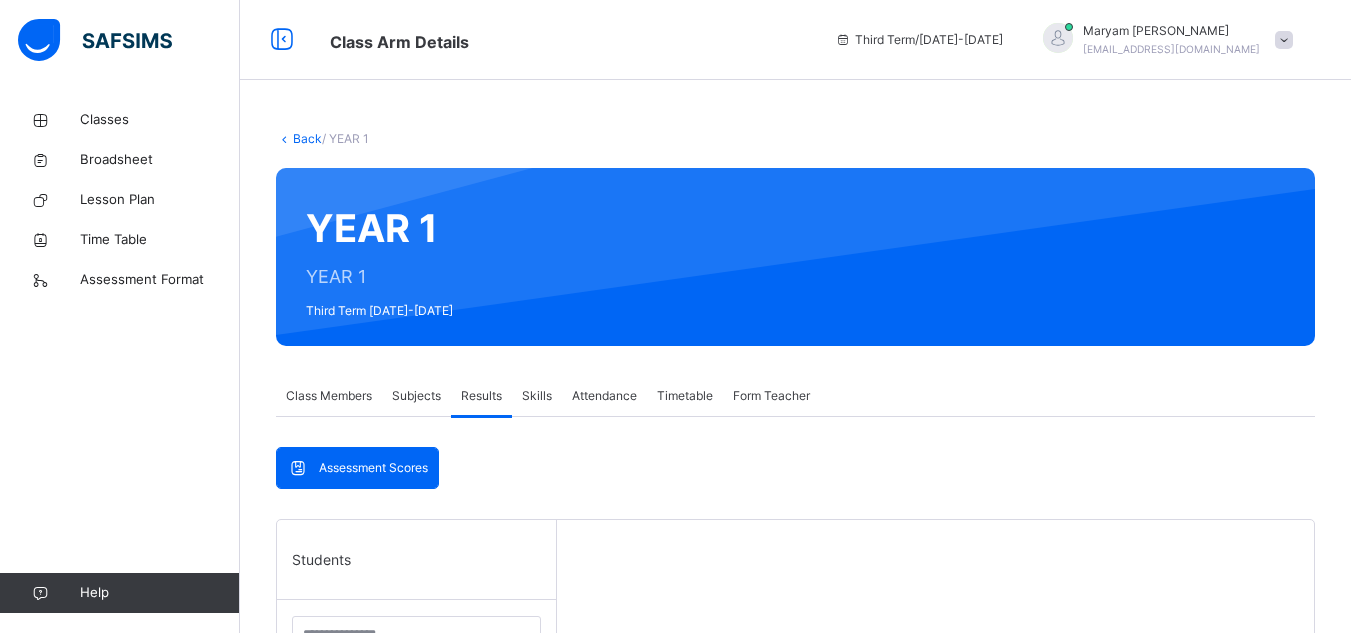 click on "Results" at bounding box center (481, 396) 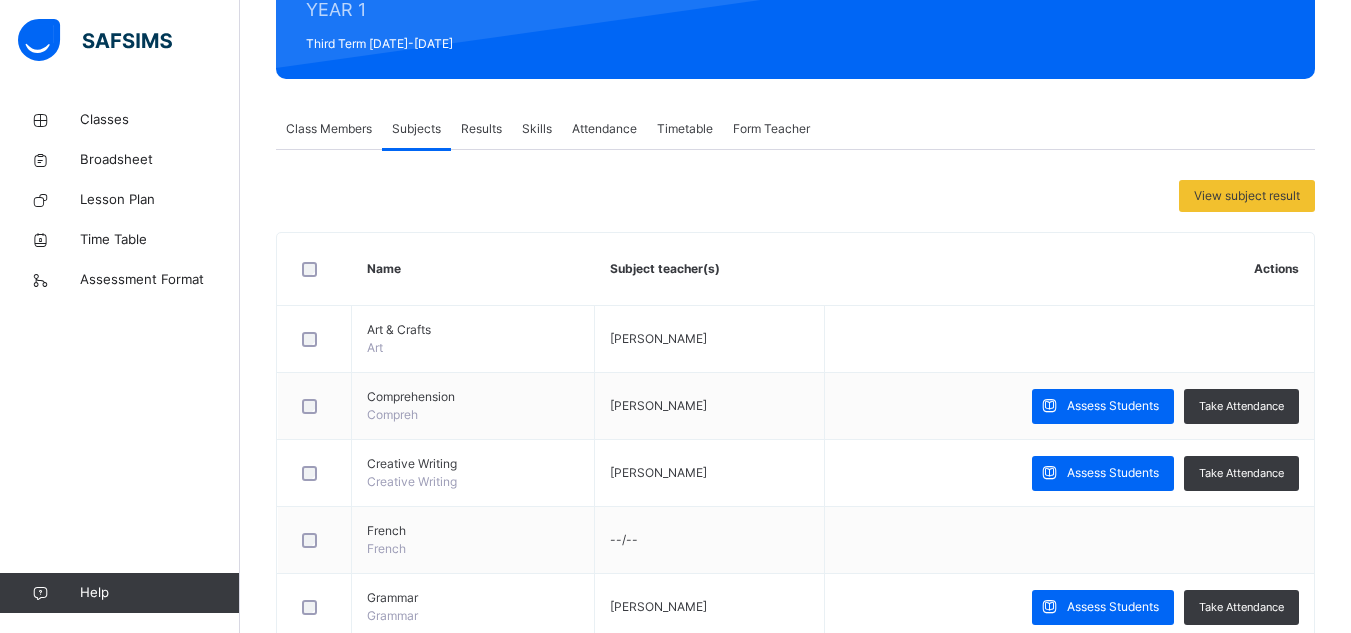 scroll, scrollTop: 347, scrollLeft: 0, axis: vertical 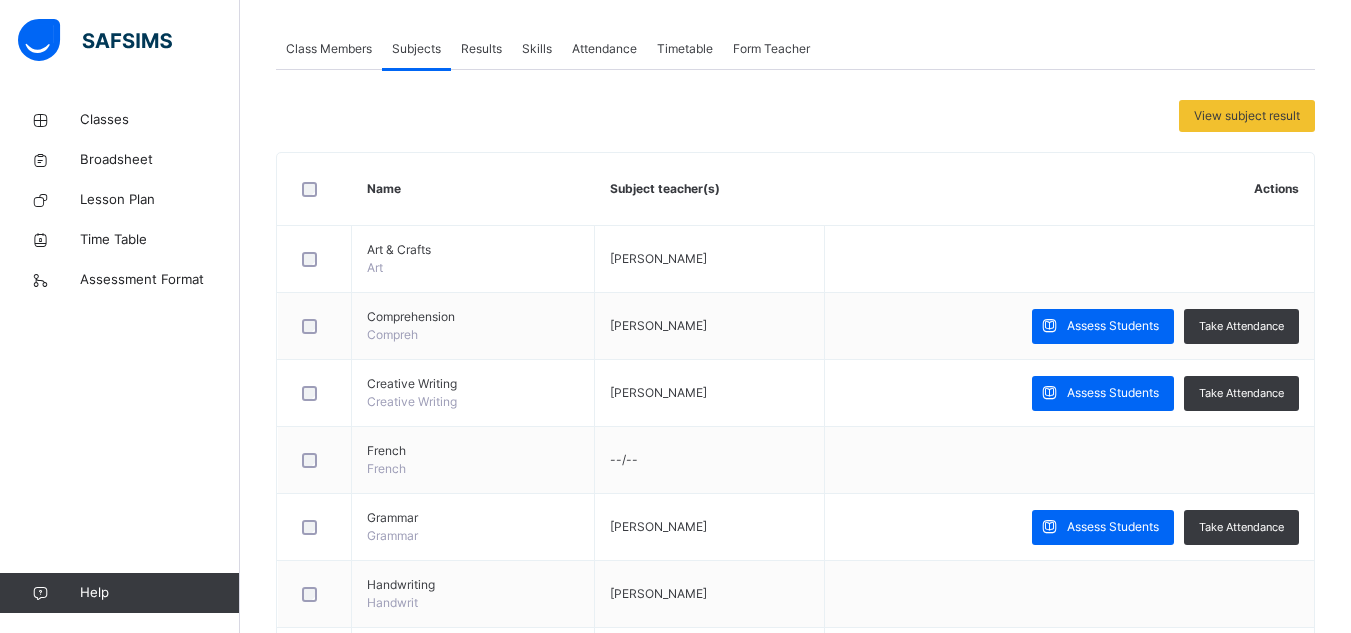 click on "Assess Students" at bounding box center [1113, 326] 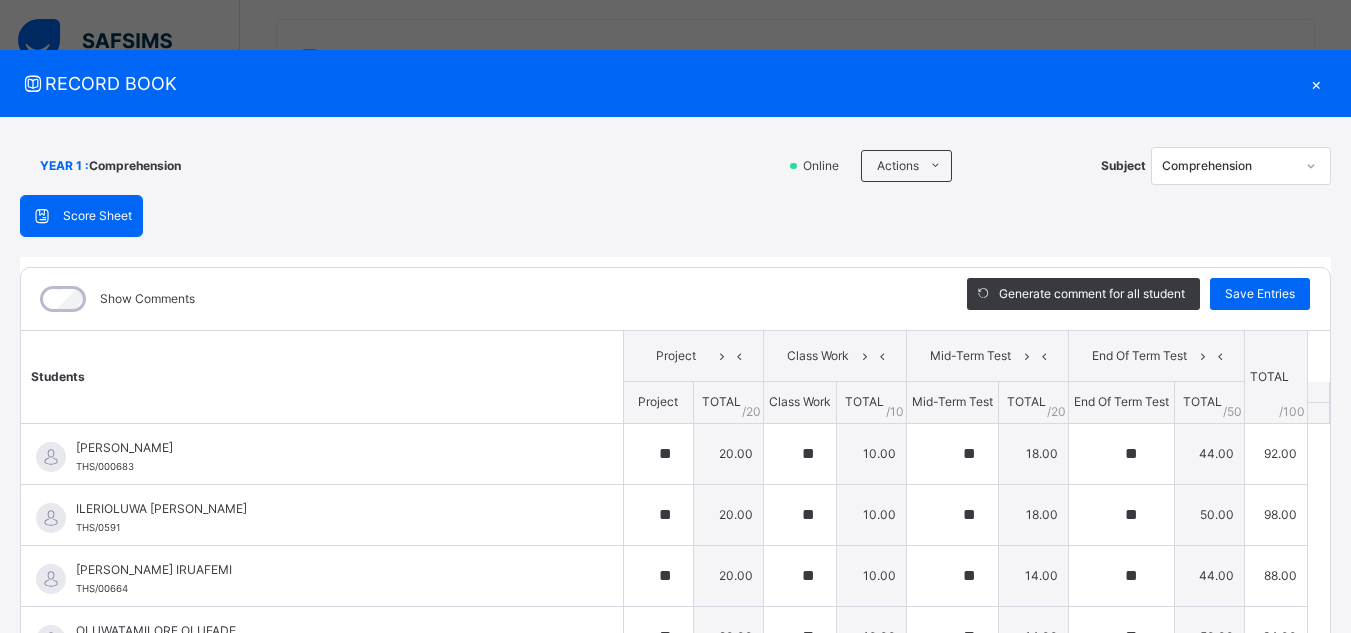 scroll, scrollTop: 573, scrollLeft: 0, axis: vertical 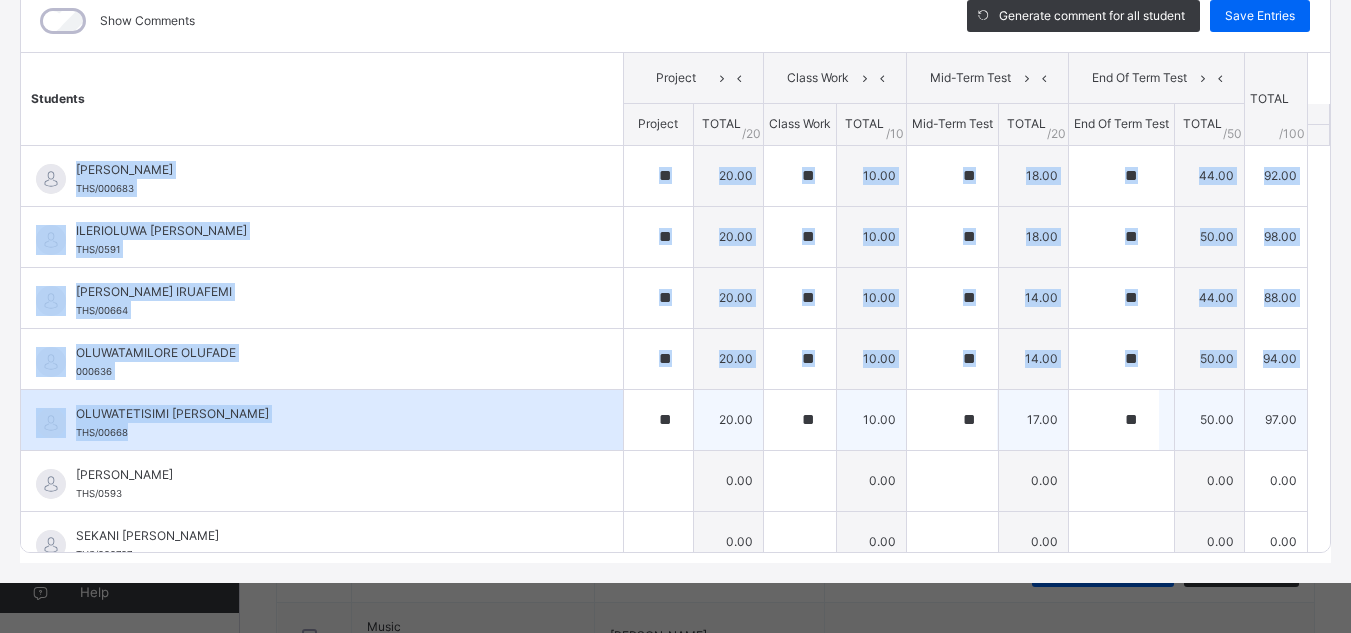 drag, startPoint x: 77, startPoint y: 164, endPoint x: 173, endPoint y: 434, distance: 286.5589 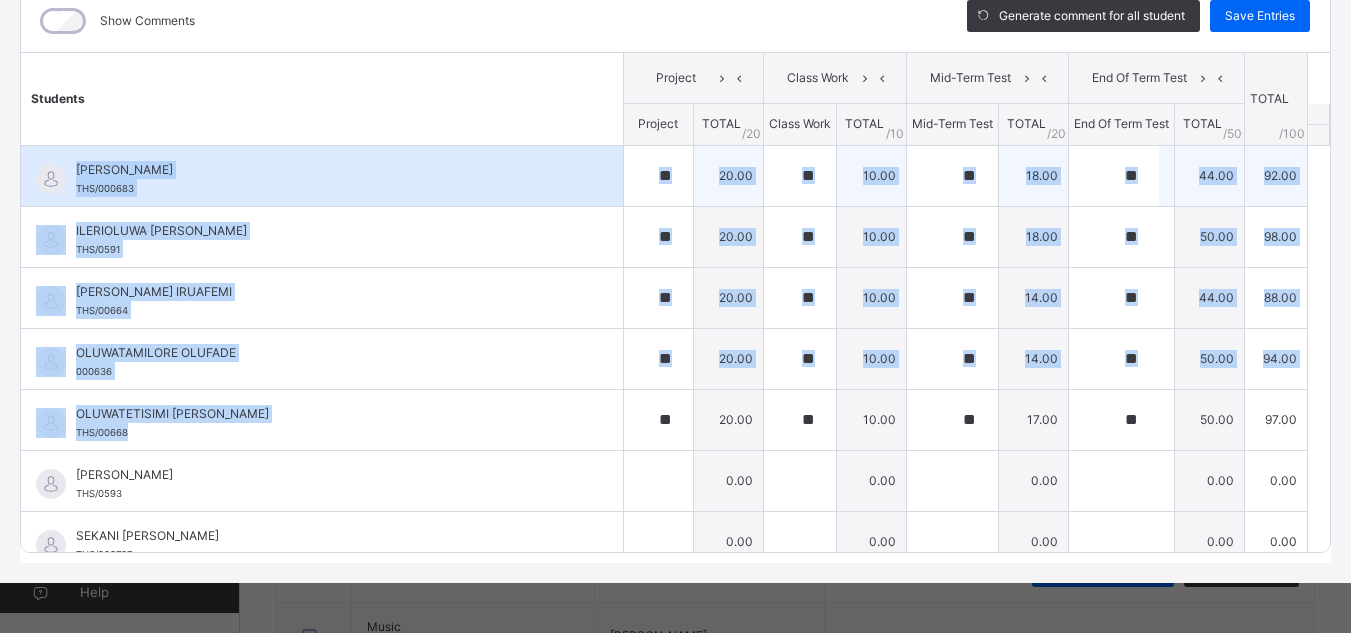 click on "Abdullahi  Ebitonmo" at bounding box center [327, 170] 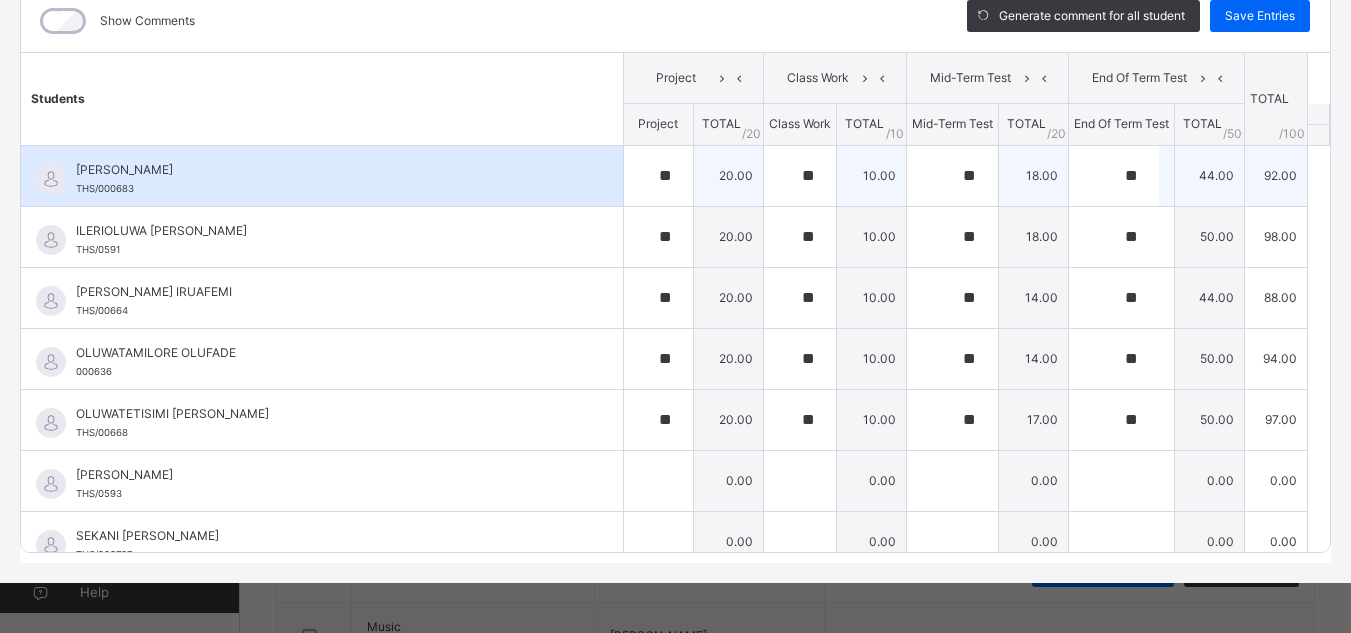 click on "Abdullahi  Ebitonmo" at bounding box center [327, 170] 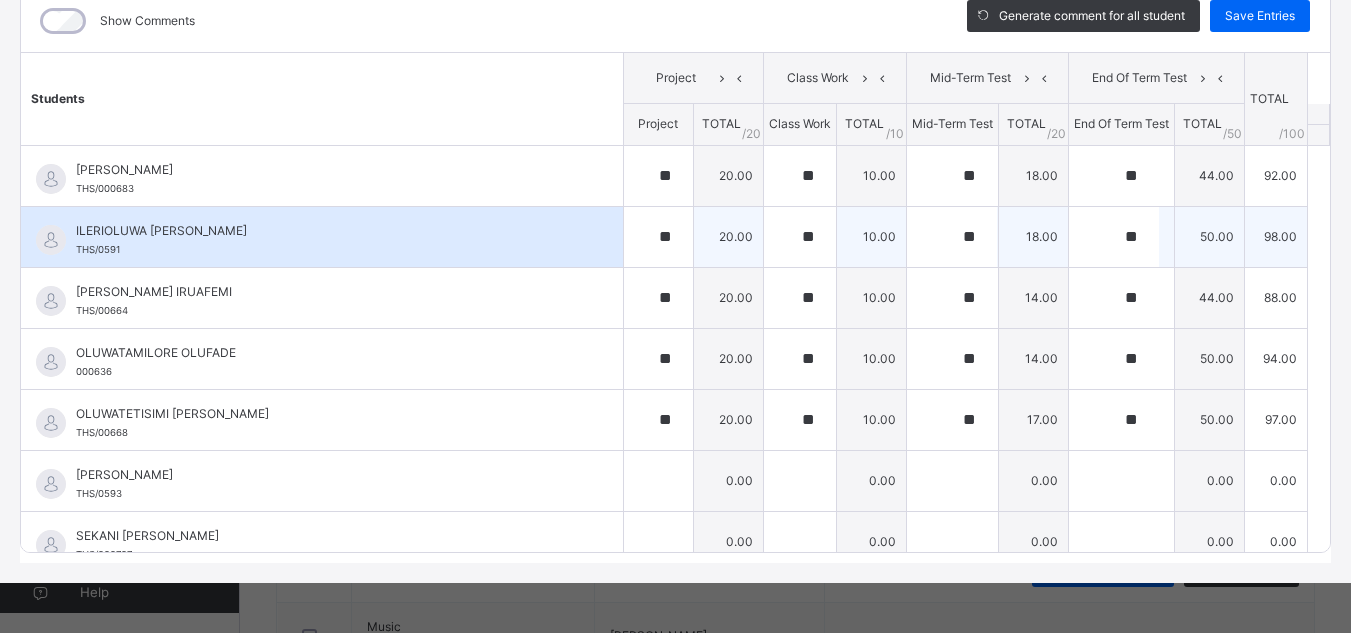 click on "ILERIOLUWA  BALOGUN" at bounding box center [327, 231] 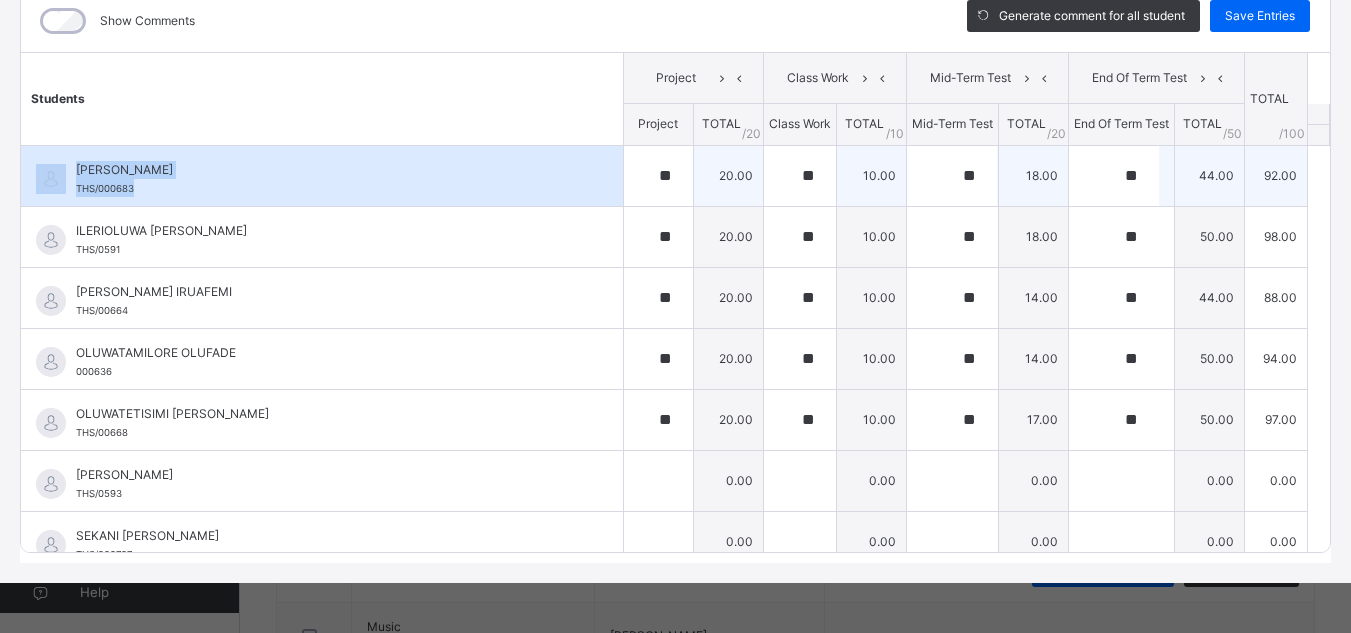 drag, startPoint x: 70, startPoint y: 166, endPoint x: 188, endPoint y: 179, distance: 118.71394 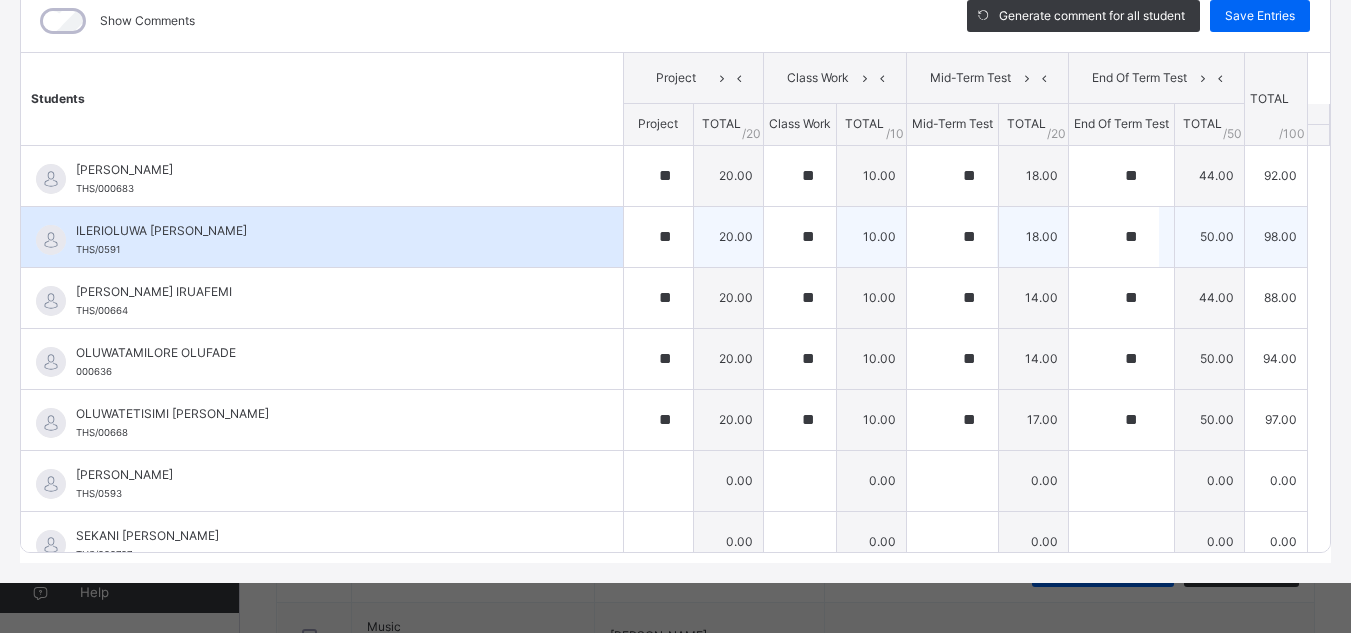 click on "ILERIOLUWA  BALOGUN" at bounding box center [327, 231] 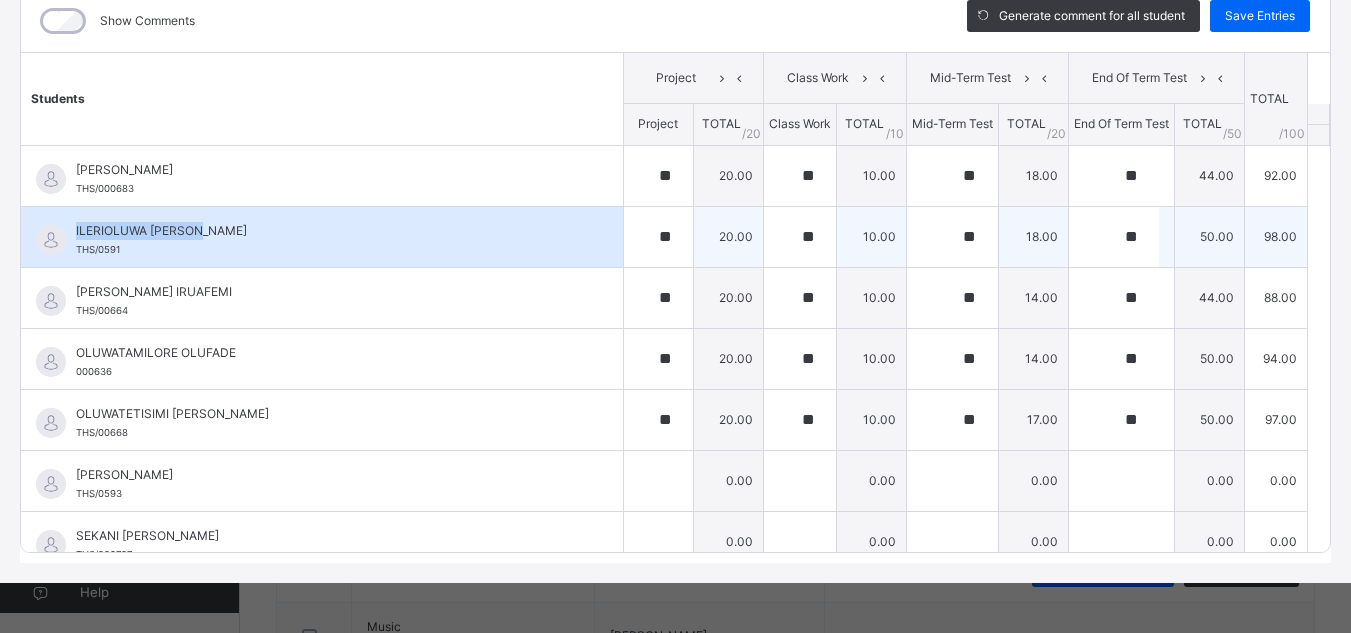 drag, startPoint x: 71, startPoint y: 228, endPoint x: 213, endPoint y: 228, distance: 142 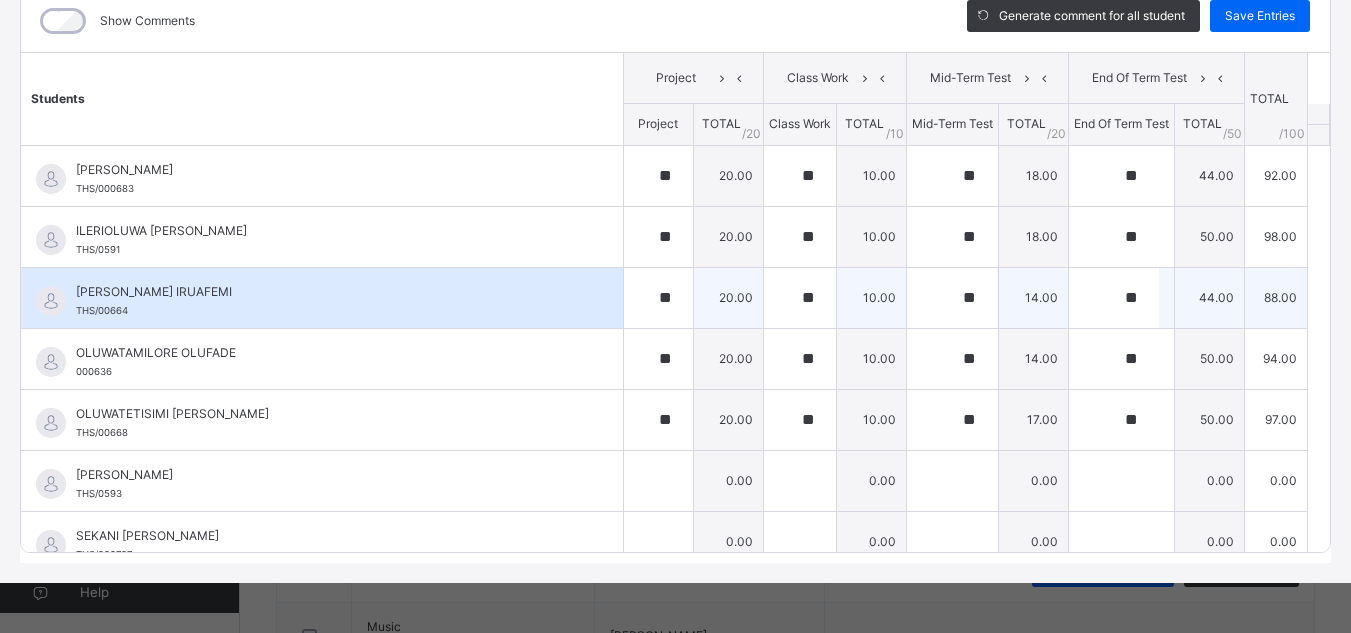 click on "ISABELLA OSEN-IKHIANVBOA IRUAFEMI" at bounding box center (327, 292) 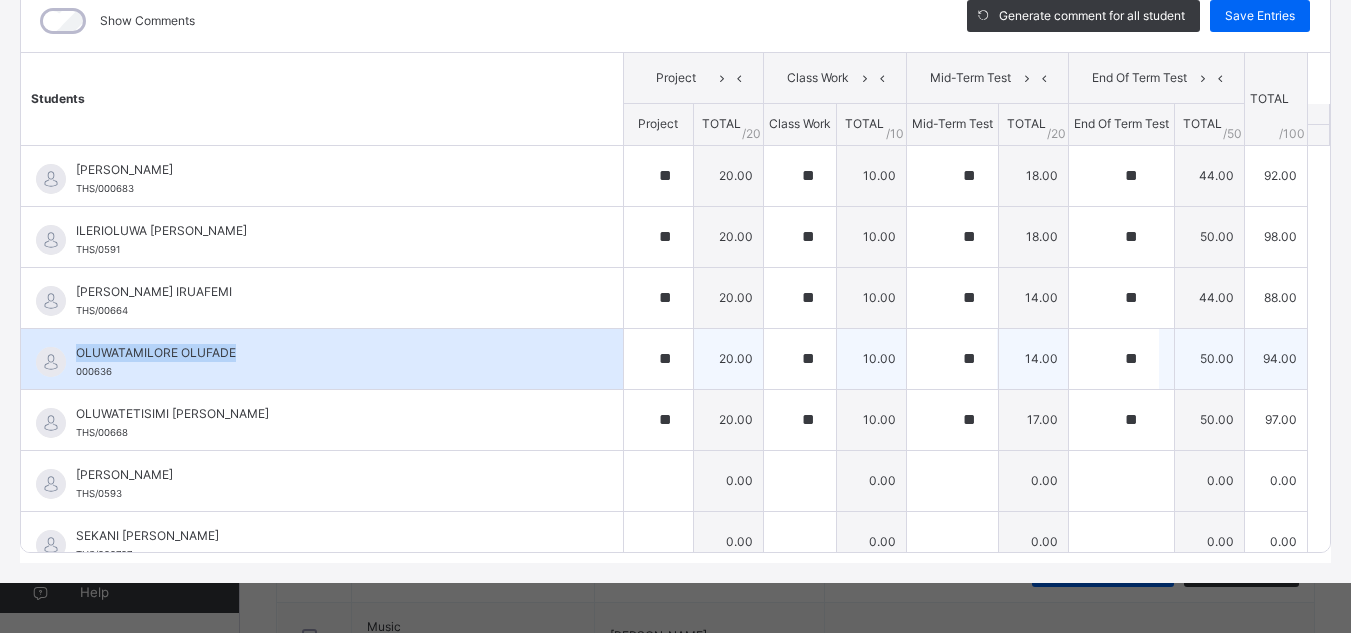 drag, startPoint x: 75, startPoint y: 351, endPoint x: 242, endPoint y: 351, distance: 167 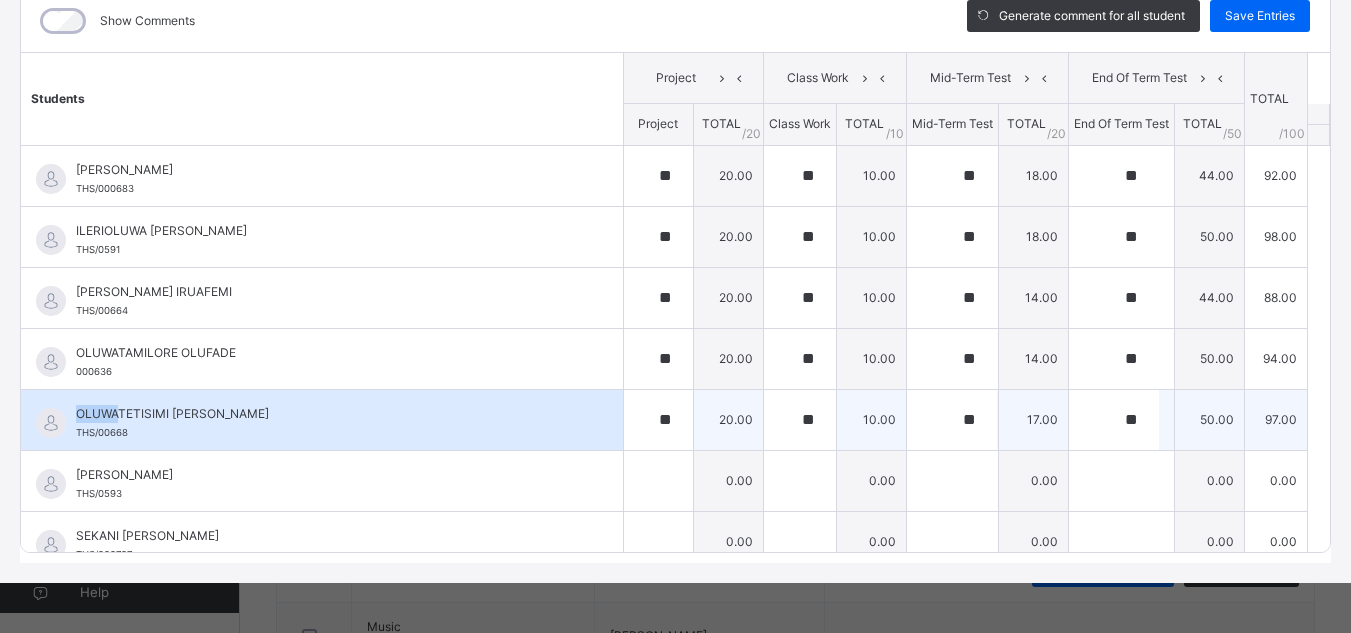 drag, startPoint x: 75, startPoint y: 411, endPoint x: 120, endPoint y: 421, distance: 46.09772 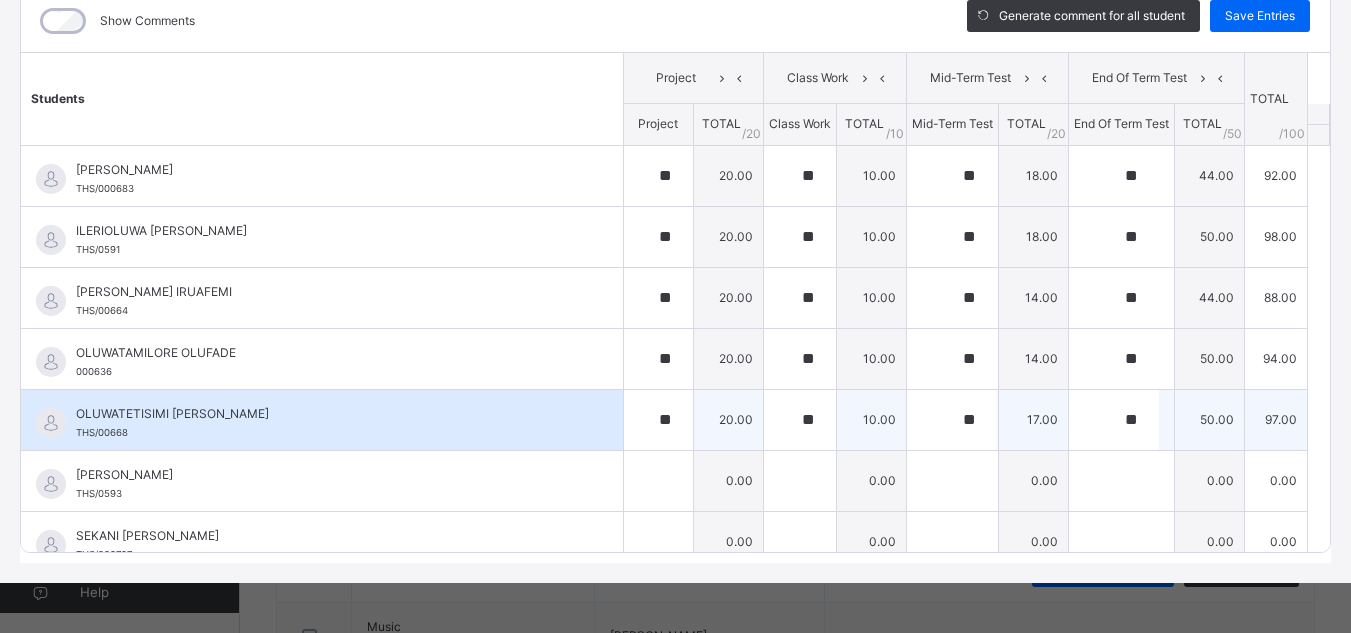 drag, startPoint x: 77, startPoint y: 406, endPoint x: 306, endPoint y: 421, distance: 229.49074 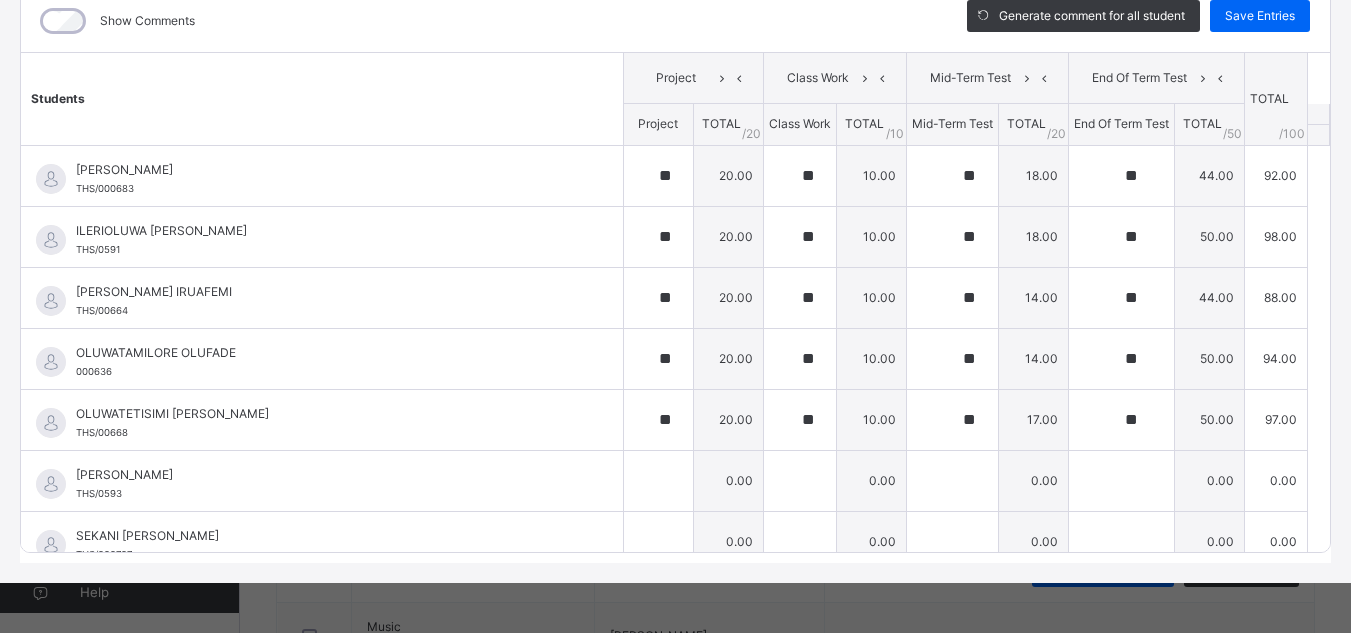 scroll, scrollTop: 82, scrollLeft: 0, axis: vertical 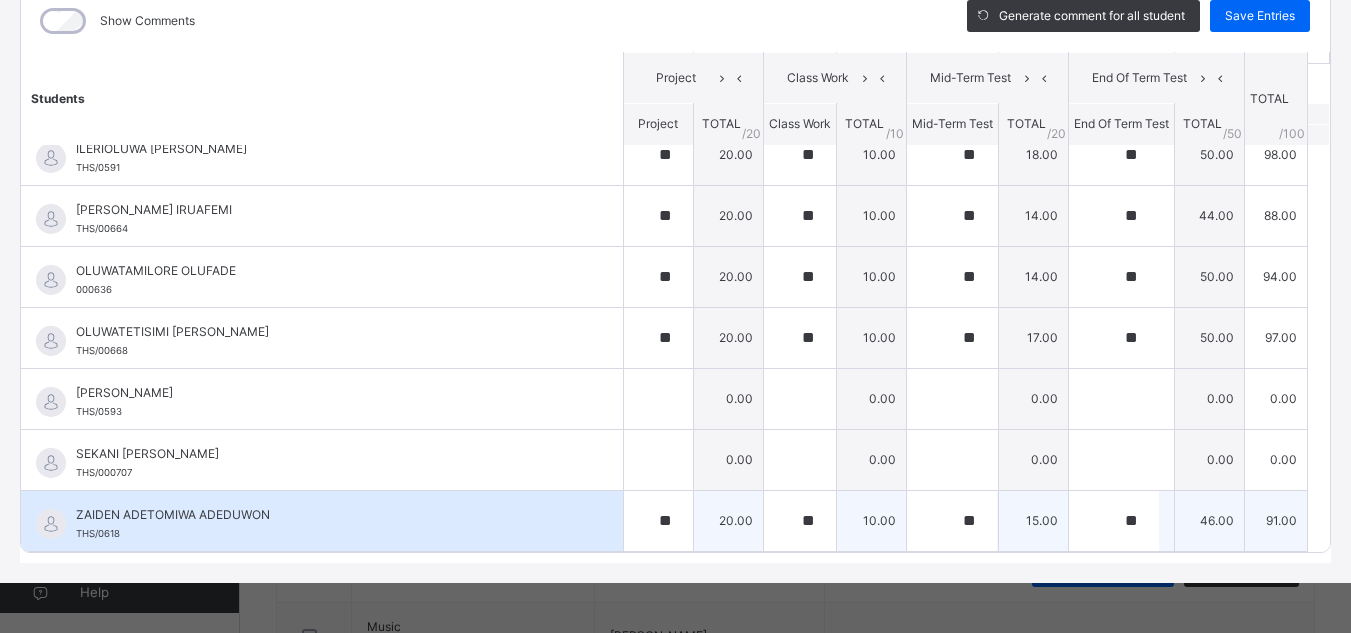 drag, startPoint x: 280, startPoint y: 512, endPoint x: 270, endPoint y: 513, distance: 10.049875 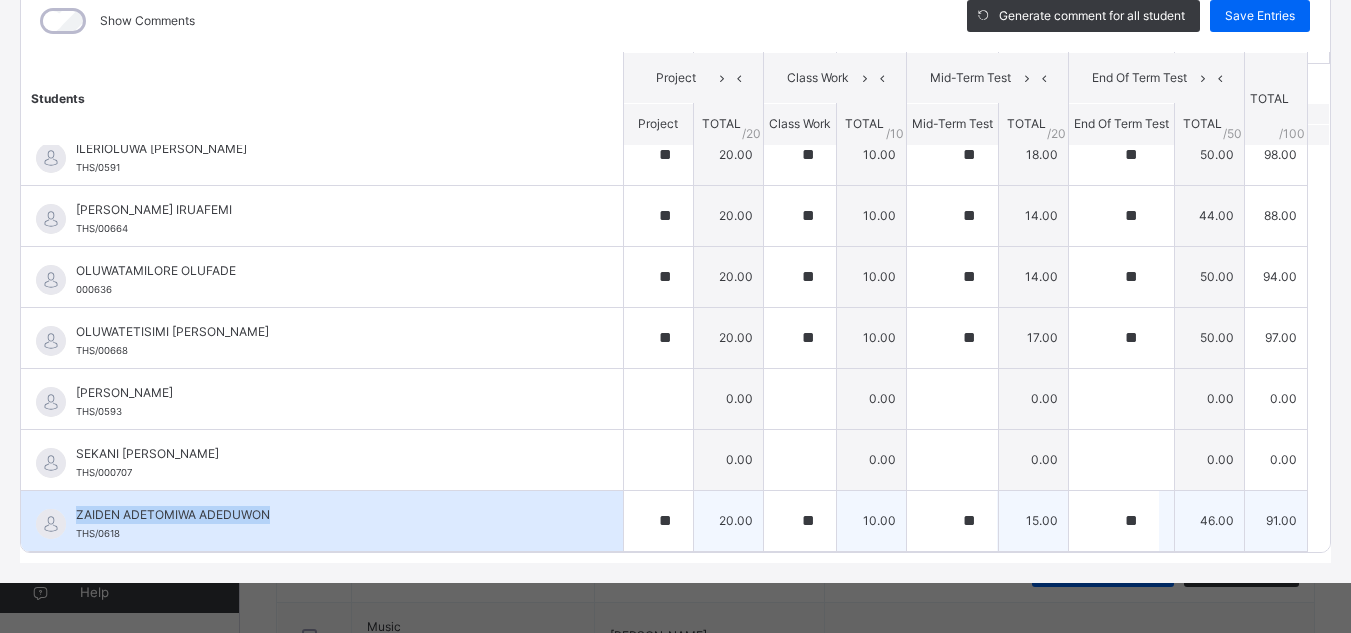 drag, startPoint x: 72, startPoint y: 514, endPoint x: 274, endPoint y: 518, distance: 202.0396 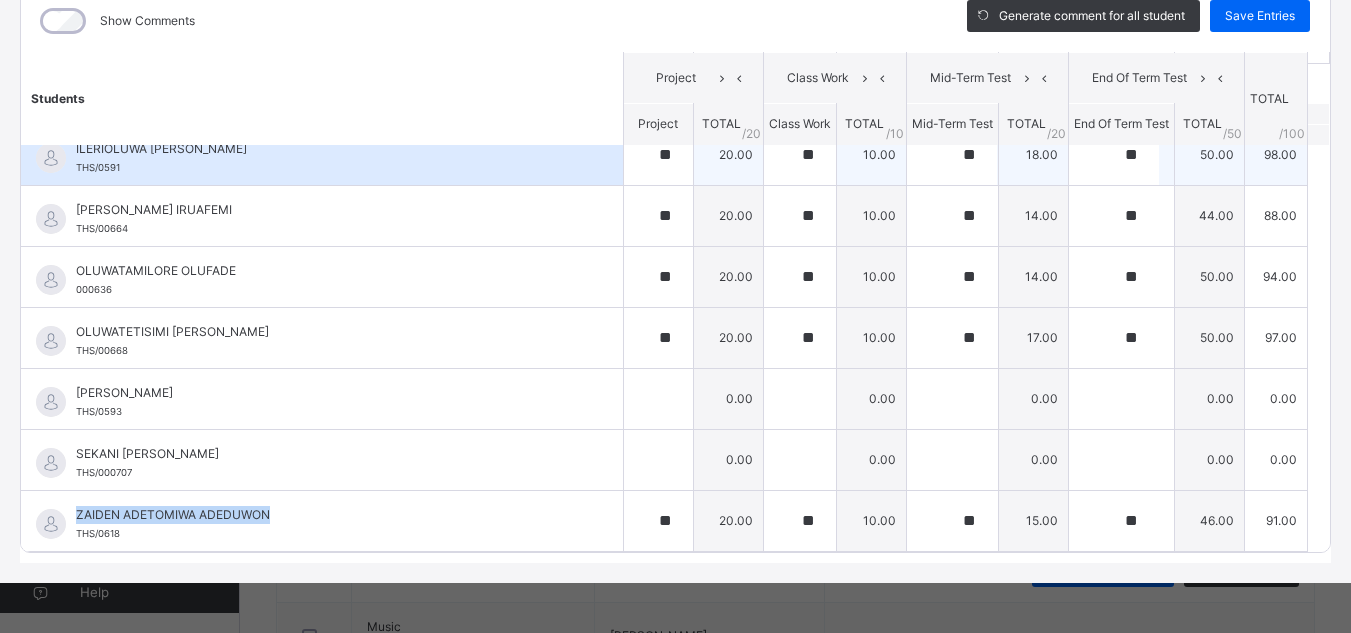 scroll, scrollTop: 0, scrollLeft: 0, axis: both 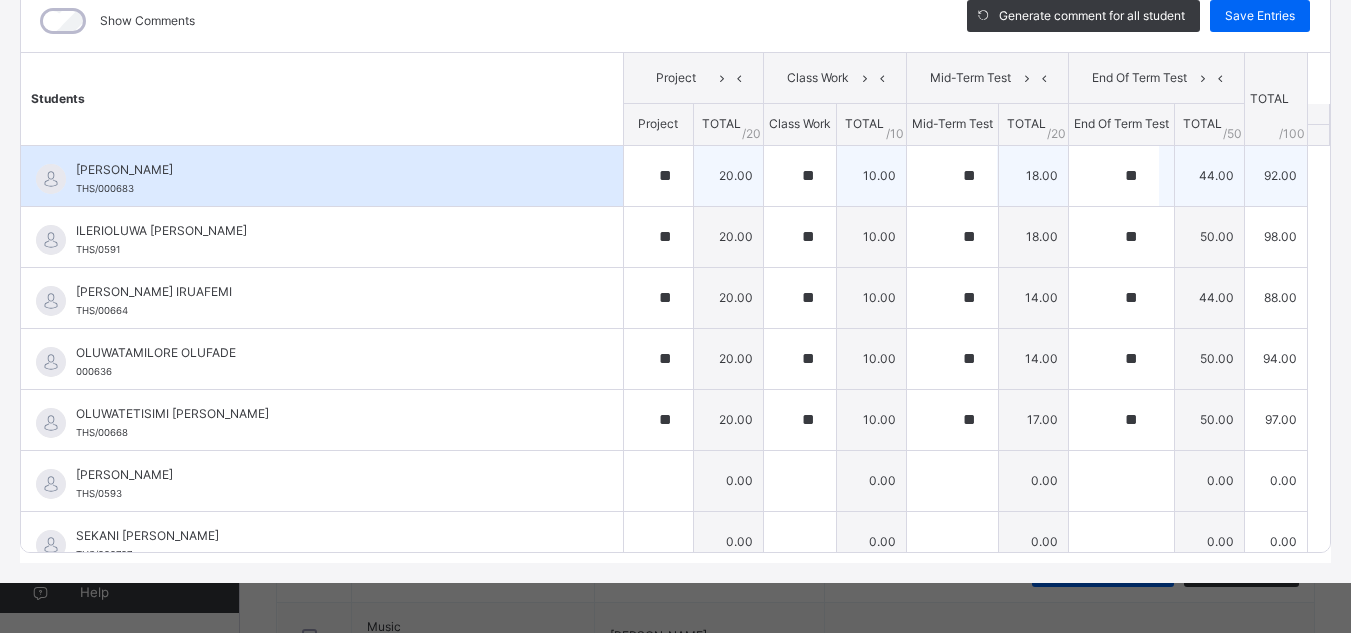 click on "Abdullahi  Ebitonmo" at bounding box center [327, 170] 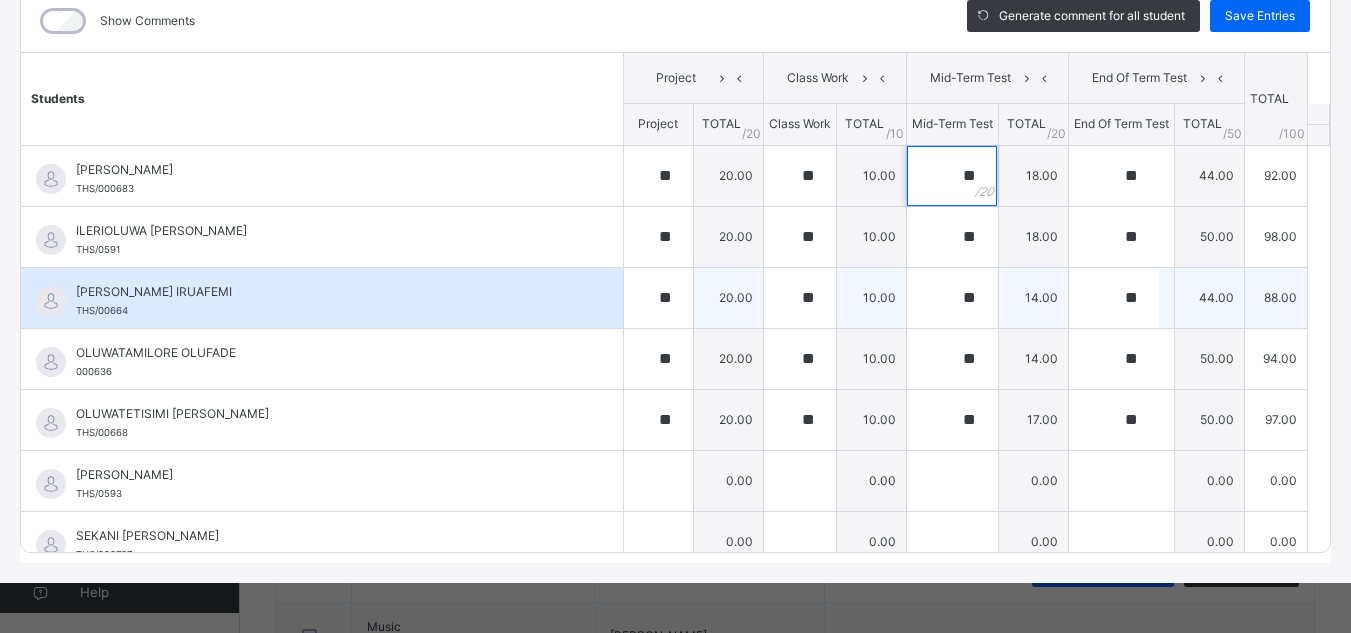 drag, startPoint x: 927, startPoint y: 175, endPoint x: 938, endPoint y: 318, distance: 143.42245 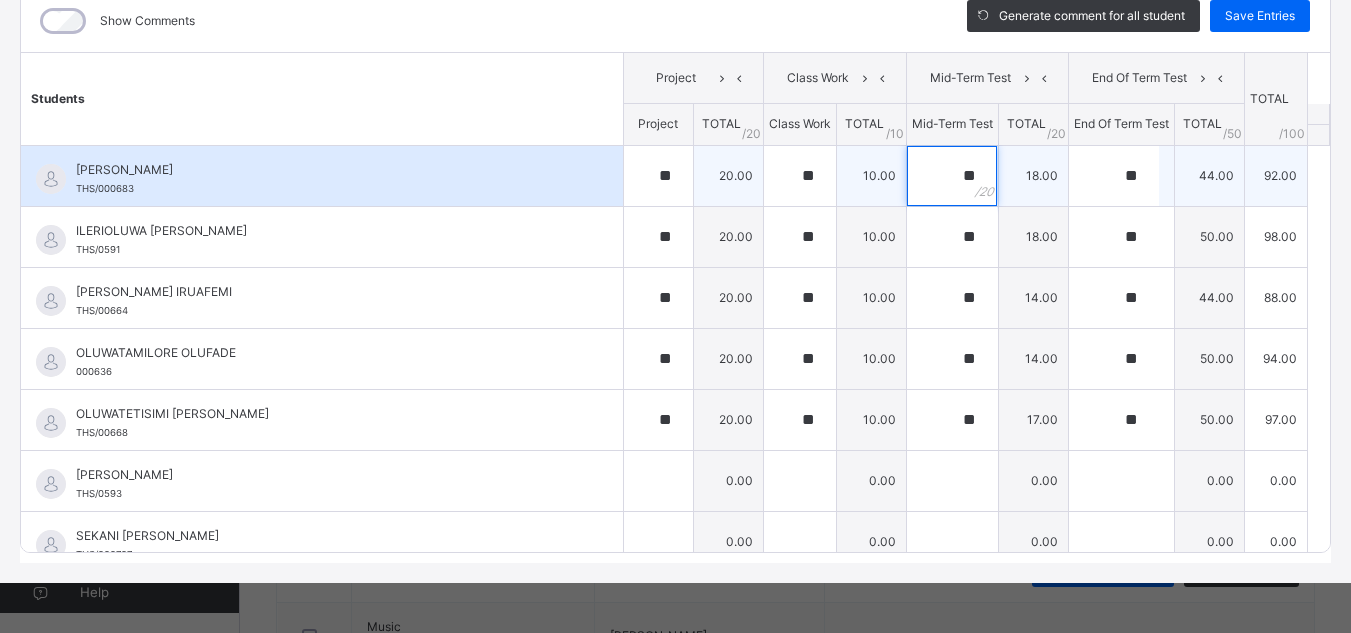 type on "*" 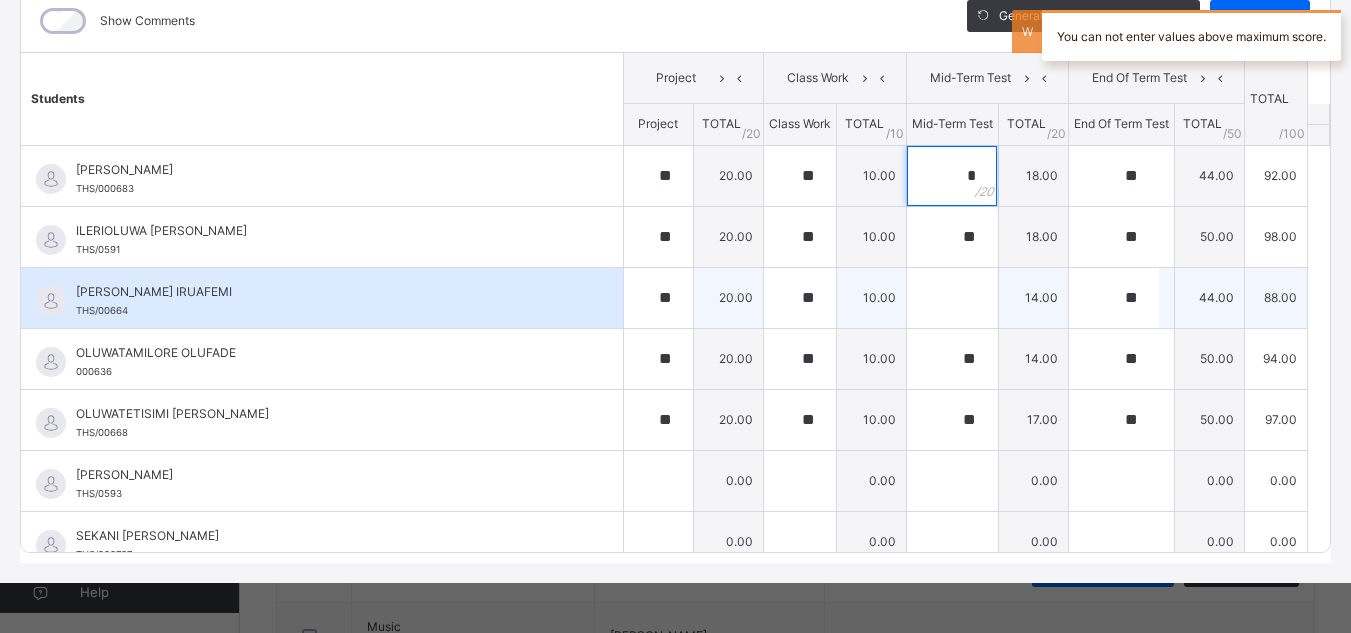 type 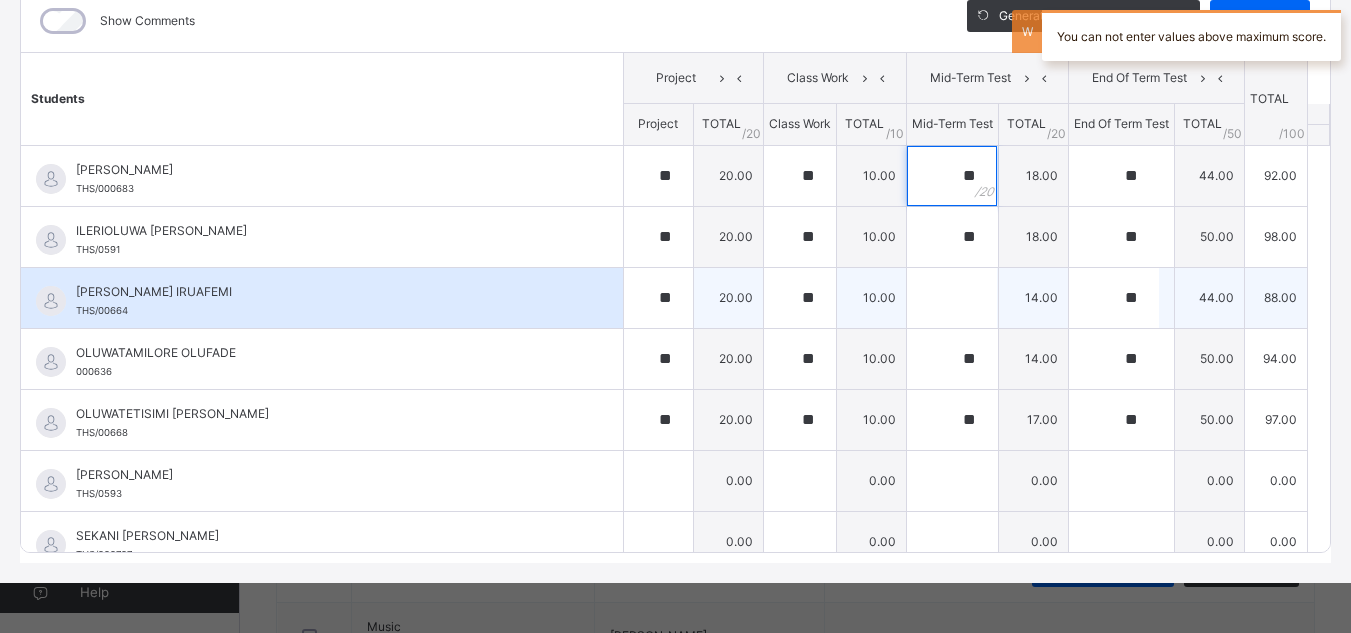 type on "**" 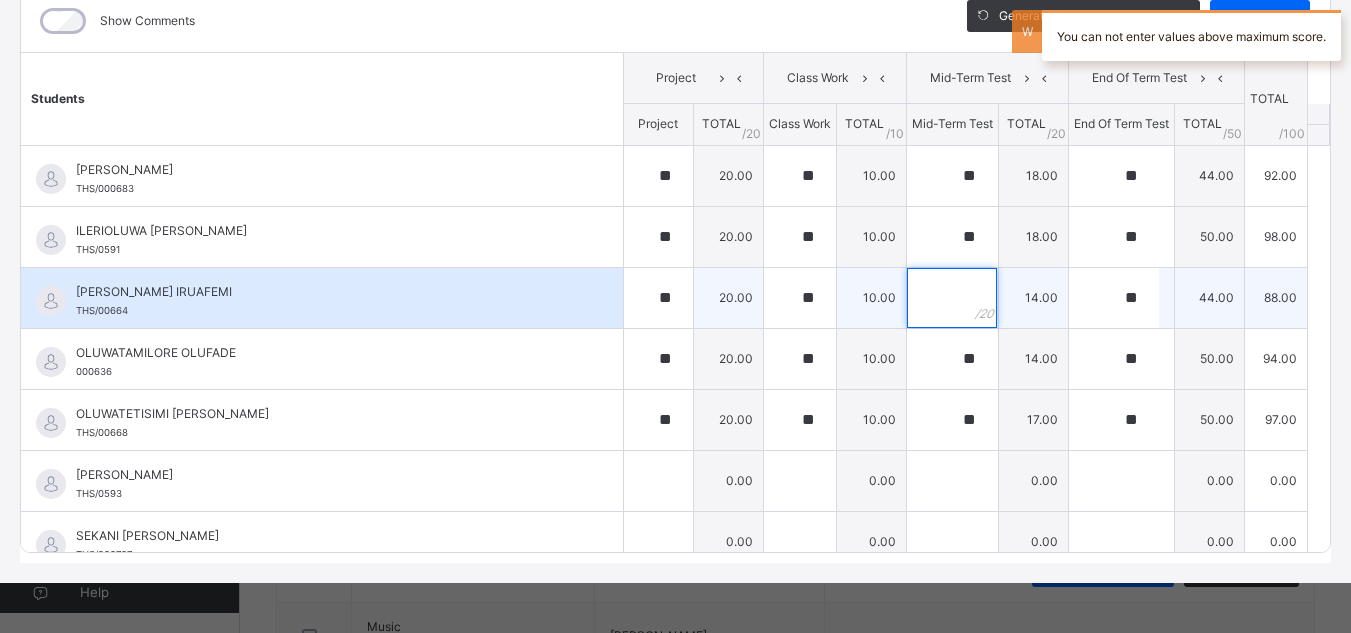 click at bounding box center [952, 298] 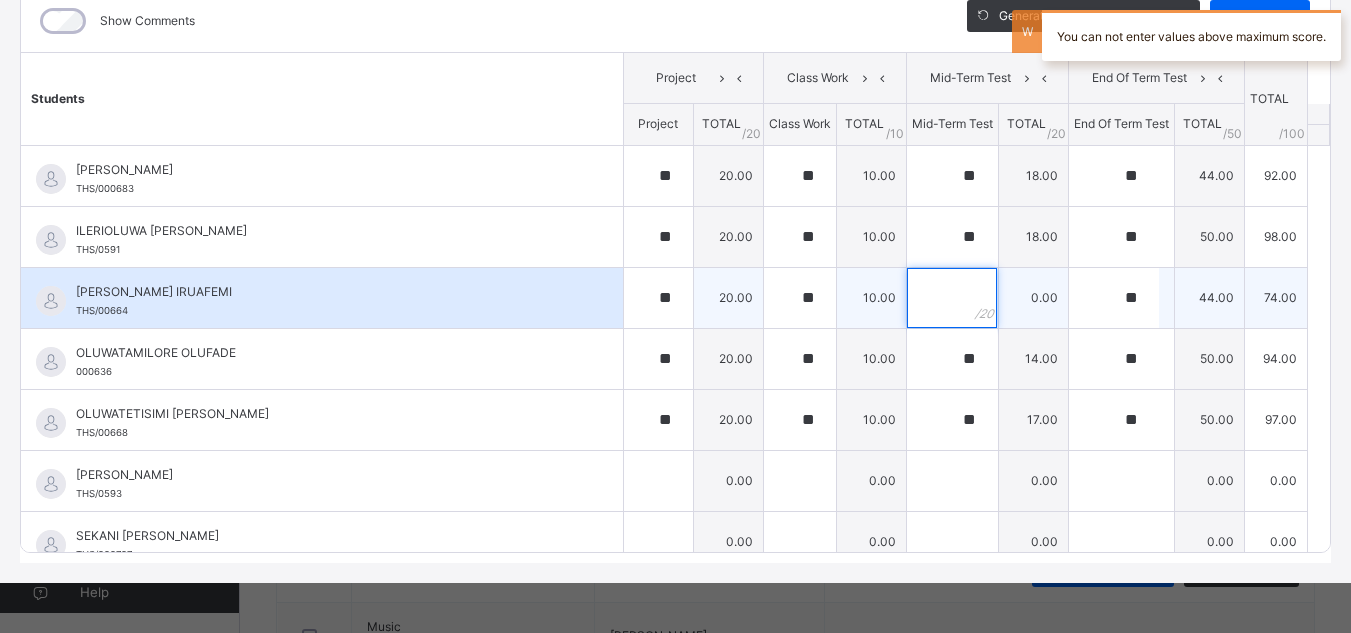 click at bounding box center (952, 298) 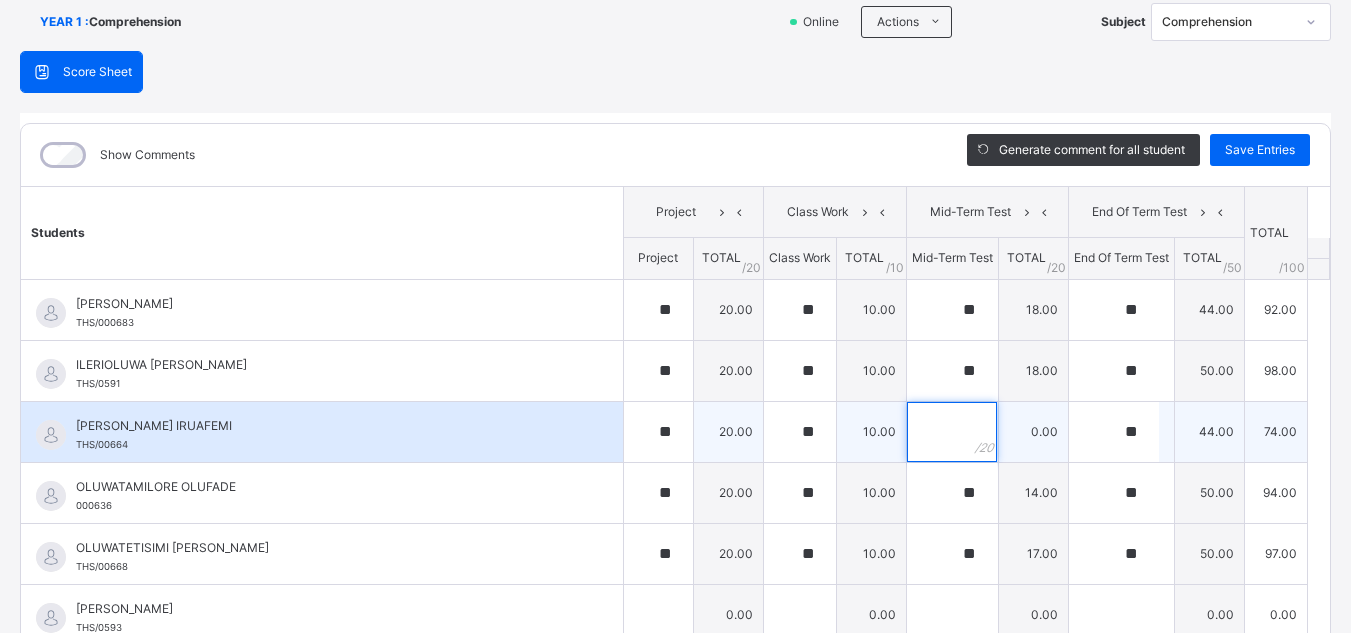 scroll, scrollTop: 135, scrollLeft: 0, axis: vertical 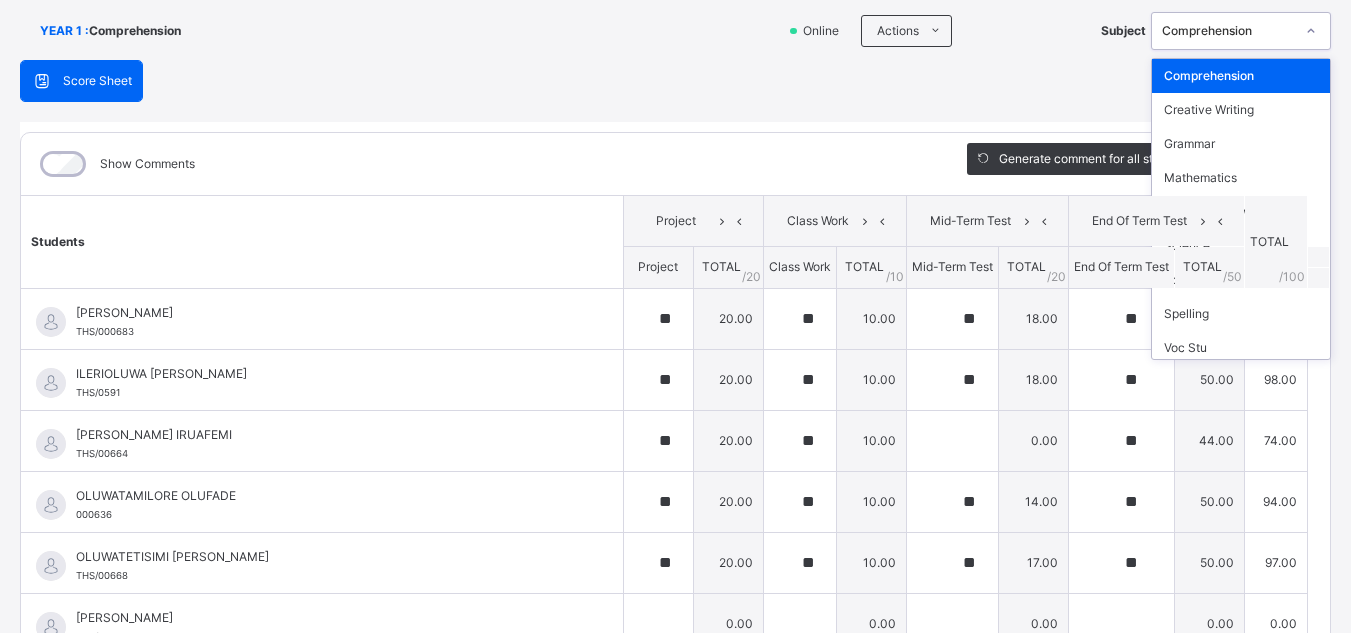 click 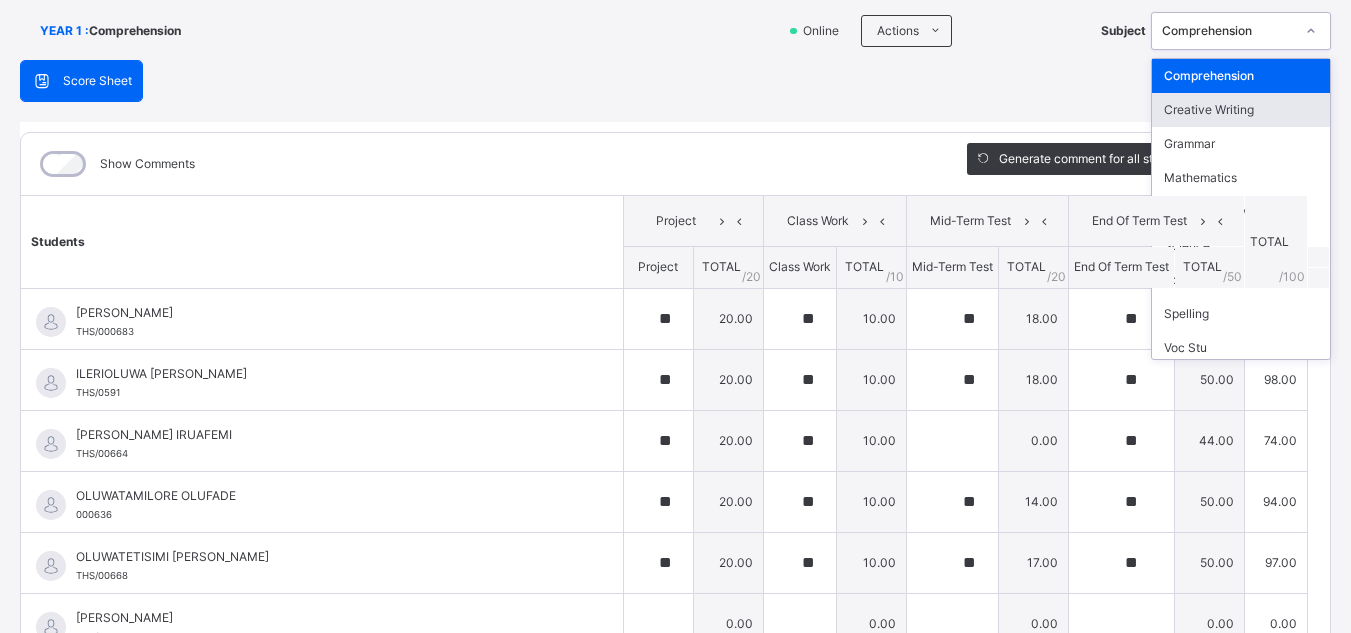 click on "Creative Writing" at bounding box center [1241, 110] 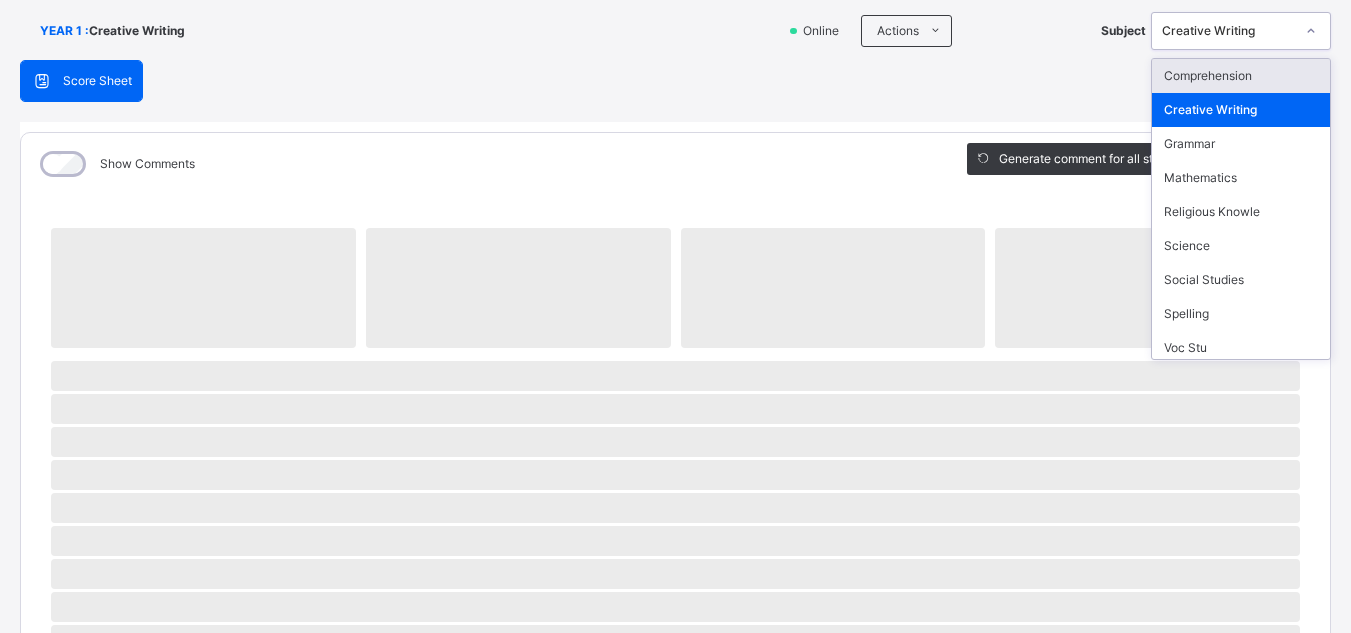 click 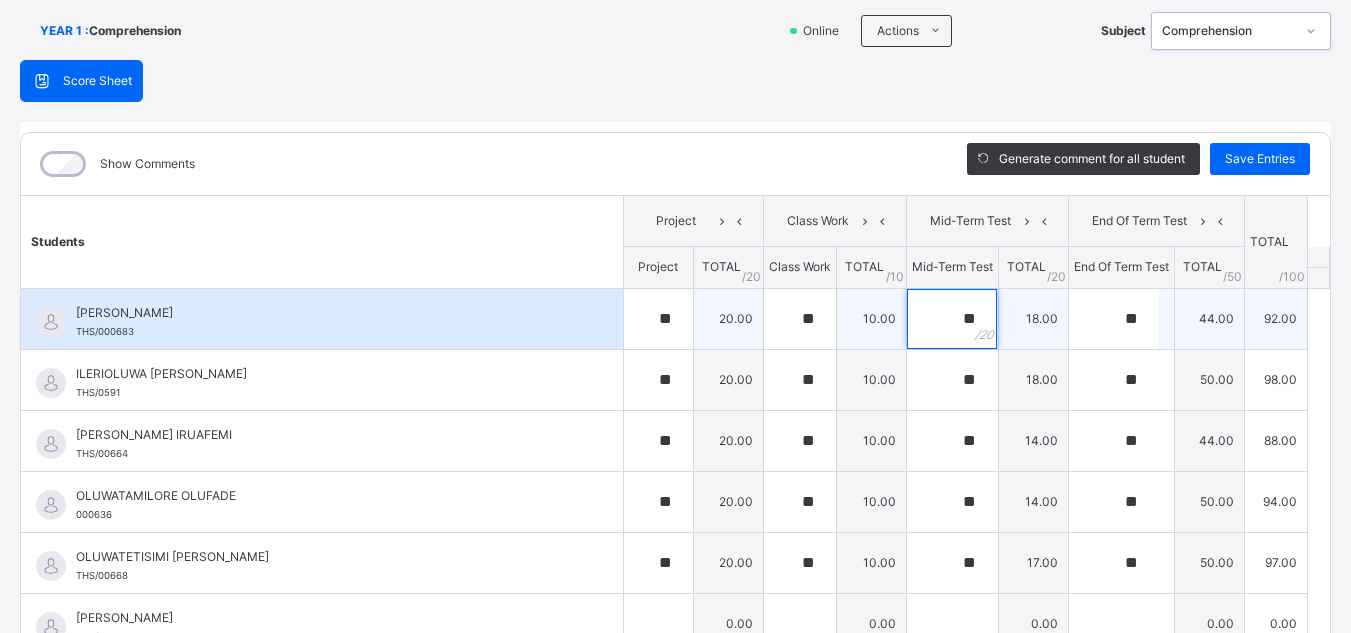 click on "**" at bounding box center (952, 319) 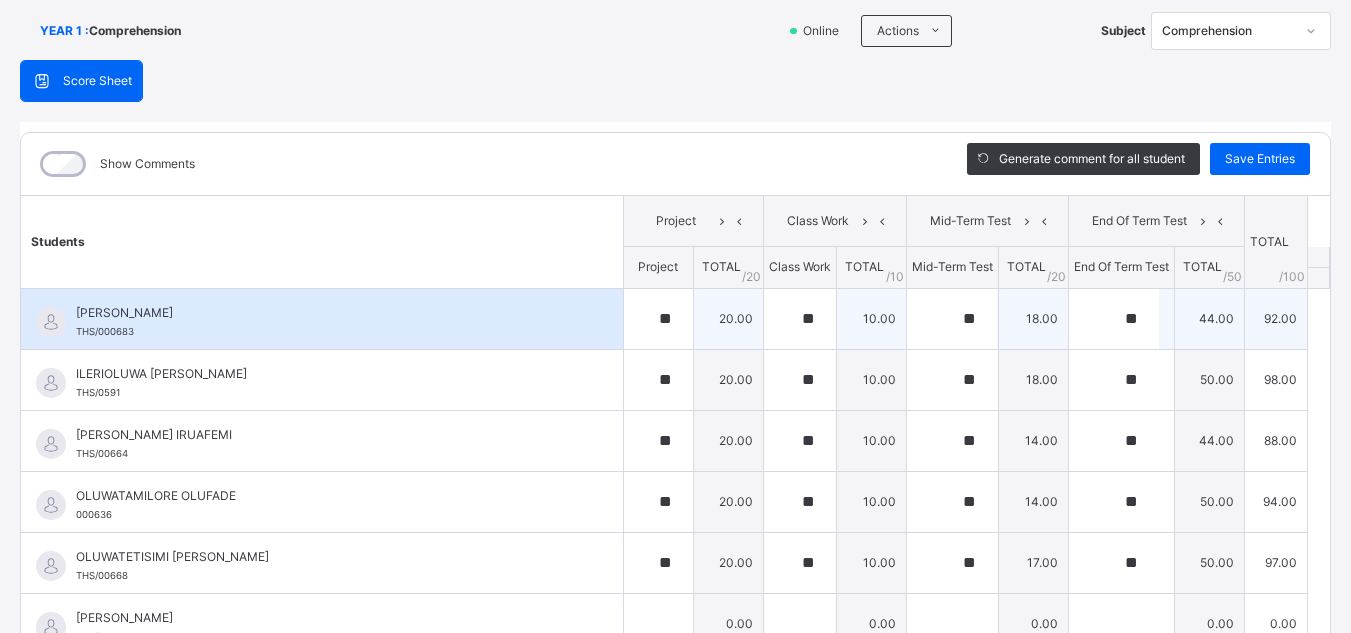 click on "**" at bounding box center [952, 319] 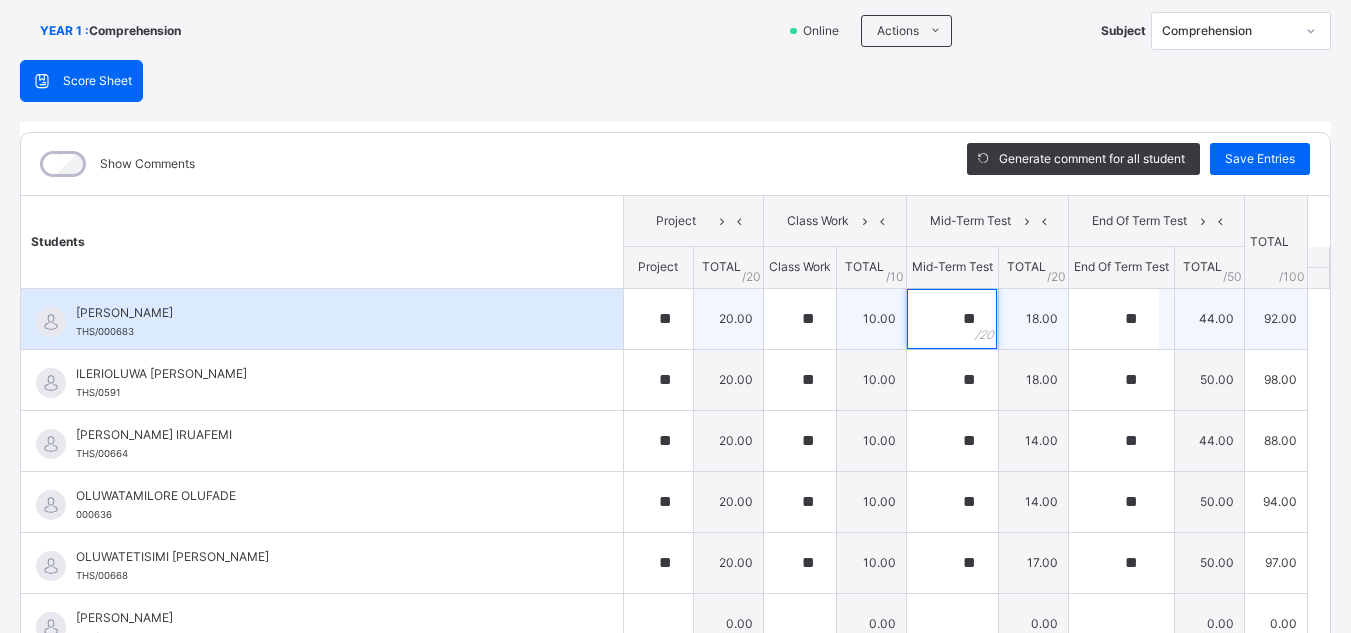 click on "**" at bounding box center [952, 319] 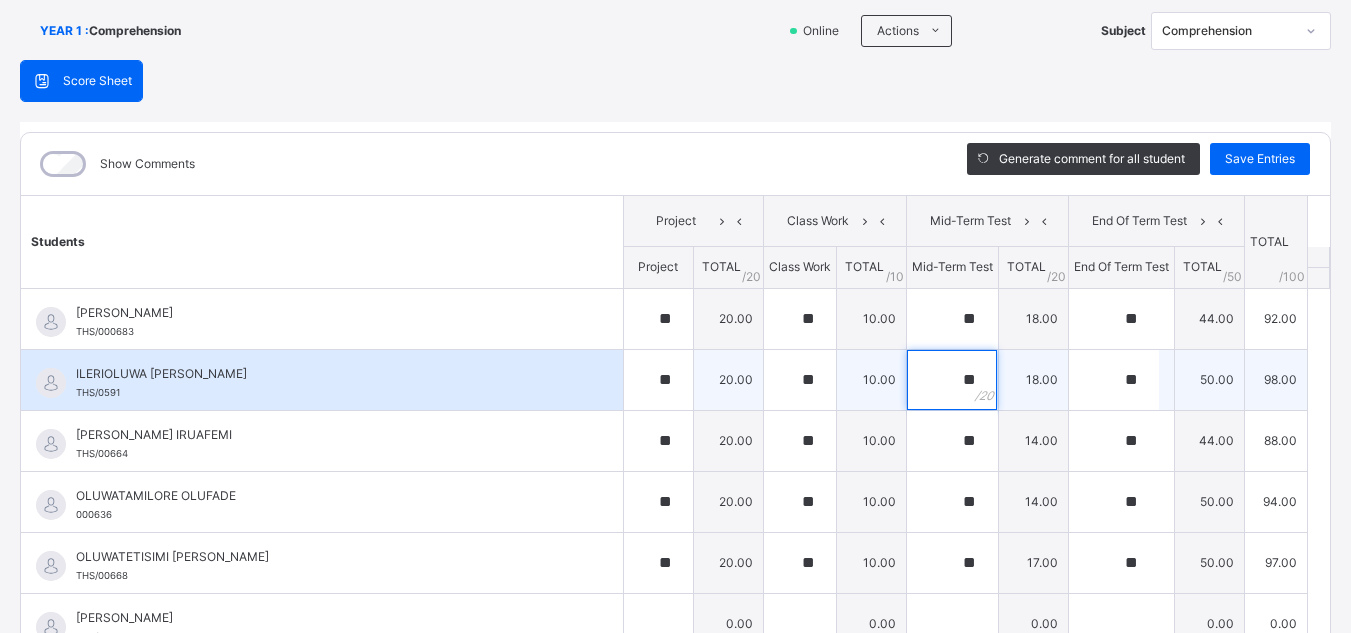 click on "**" at bounding box center [952, 380] 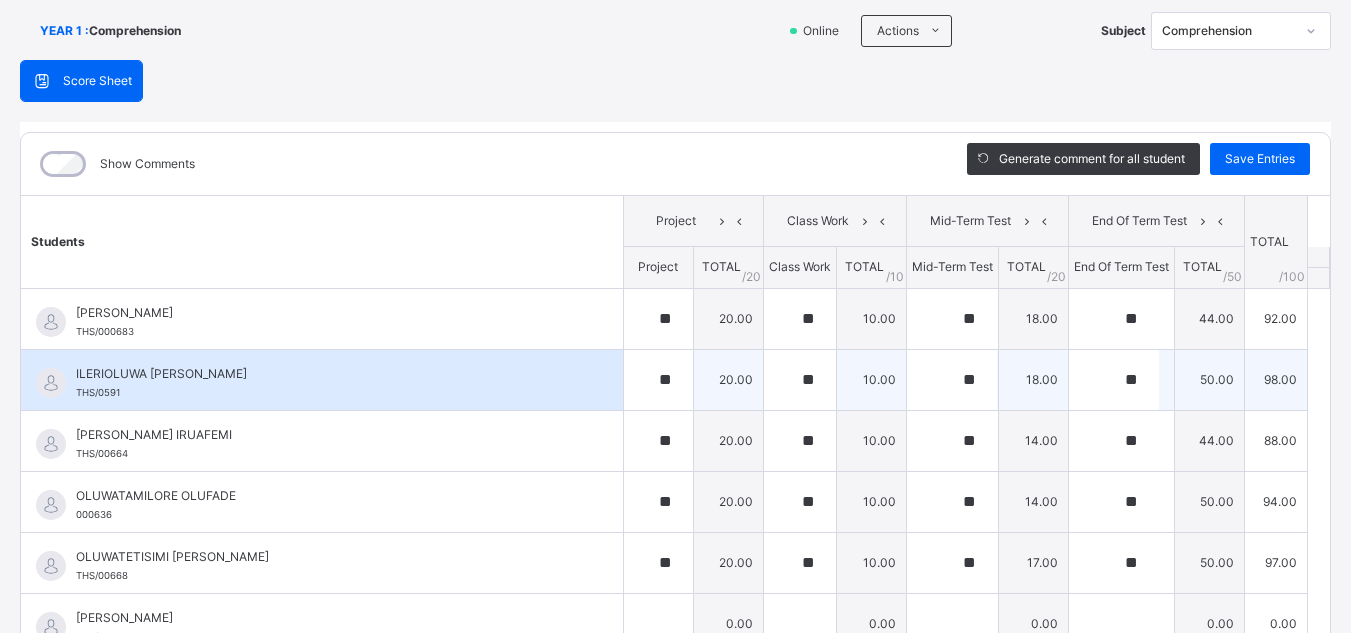 click on "**" at bounding box center (952, 380) 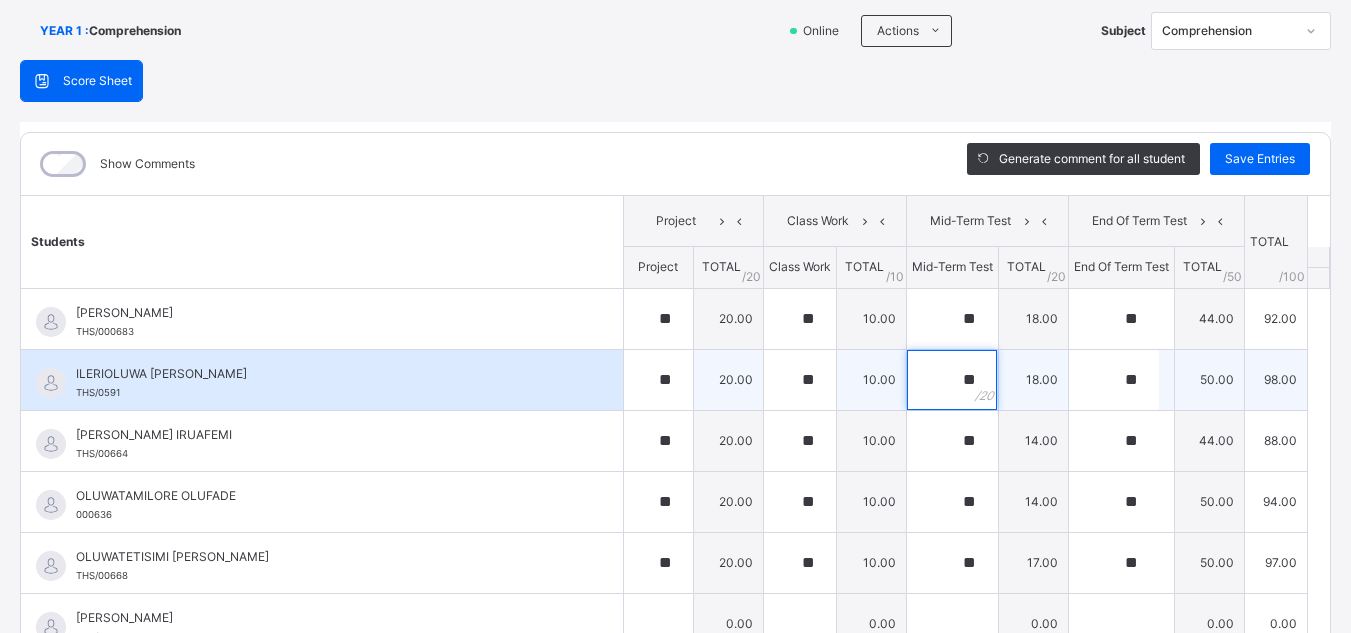 click on "**" at bounding box center [952, 380] 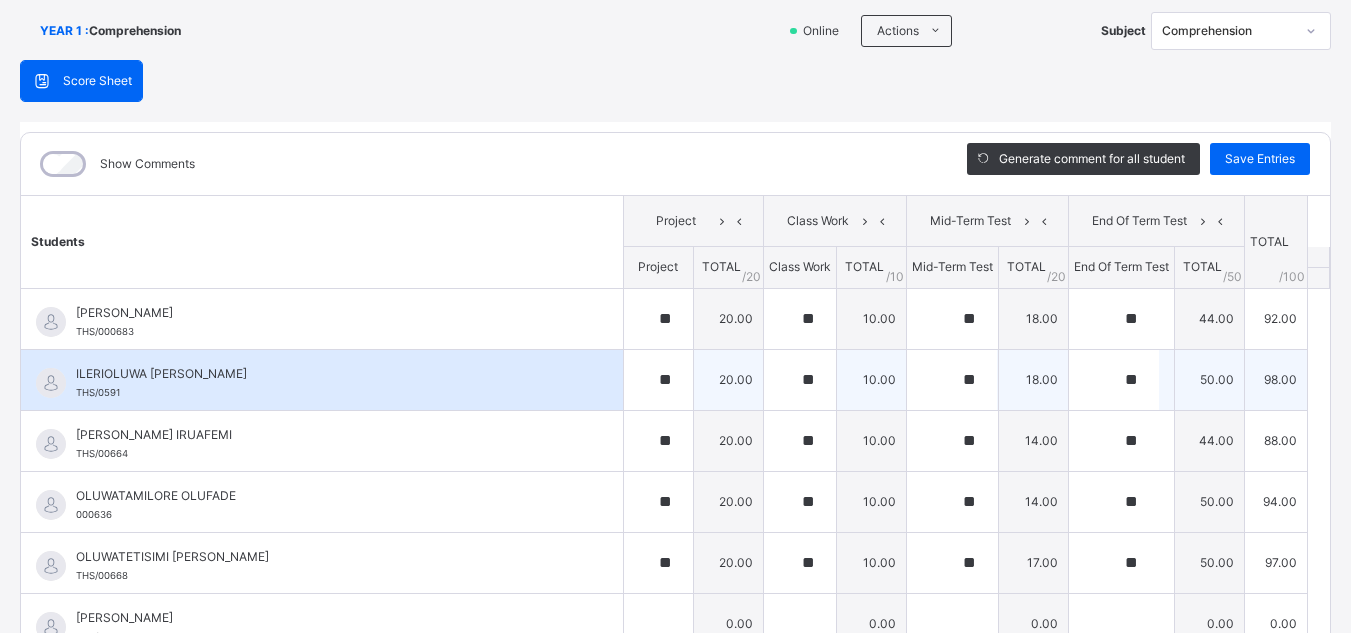 click on "**" at bounding box center [952, 380] 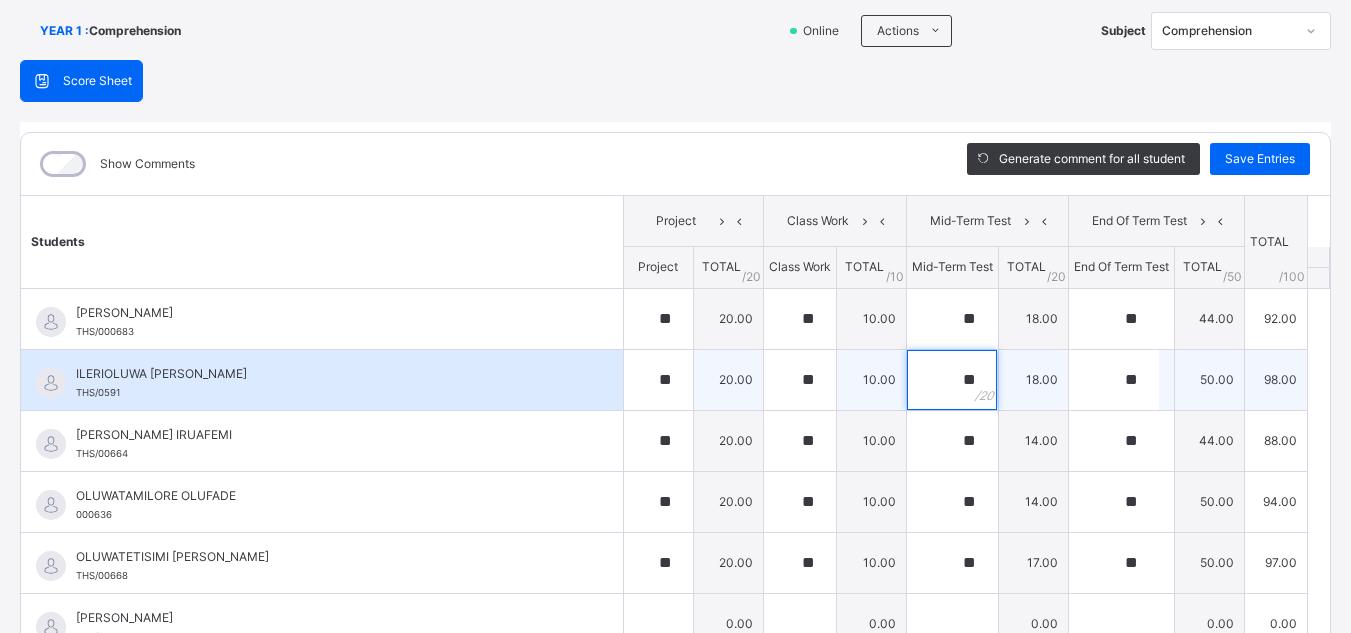 click on "**" at bounding box center [952, 380] 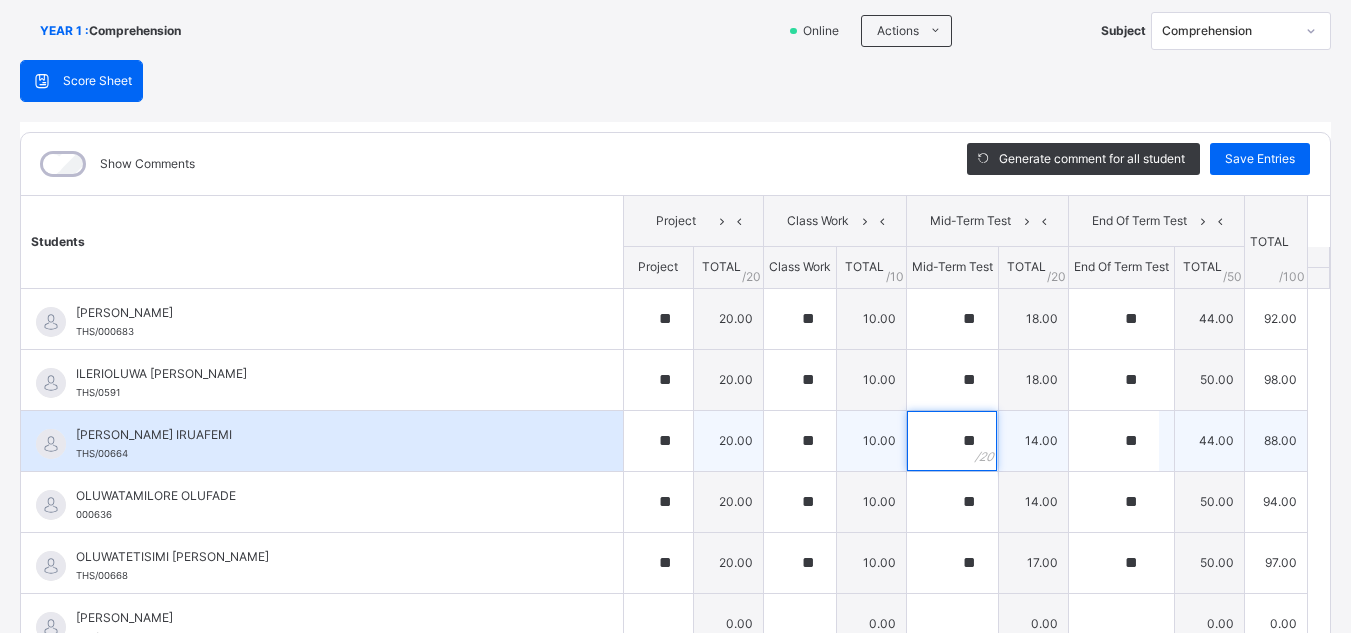 click on "**" at bounding box center [952, 441] 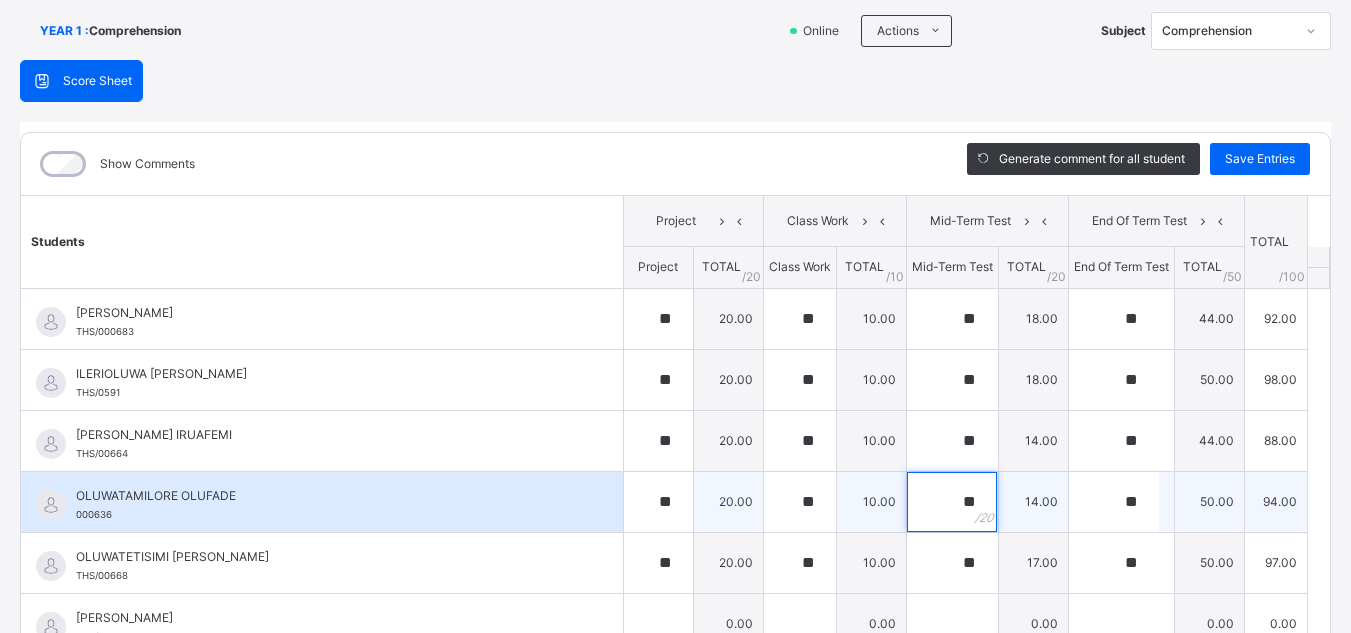 click on "**" at bounding box center [952, 502] 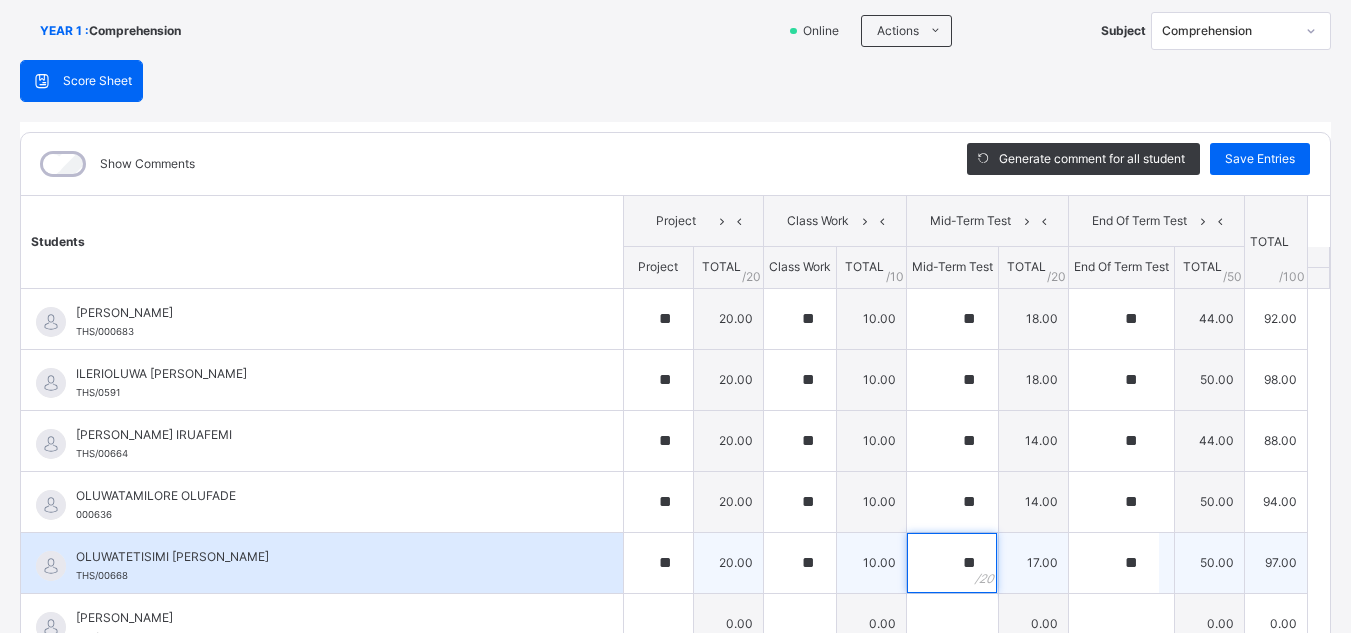 click on "**" at bounding box center (952, 563) 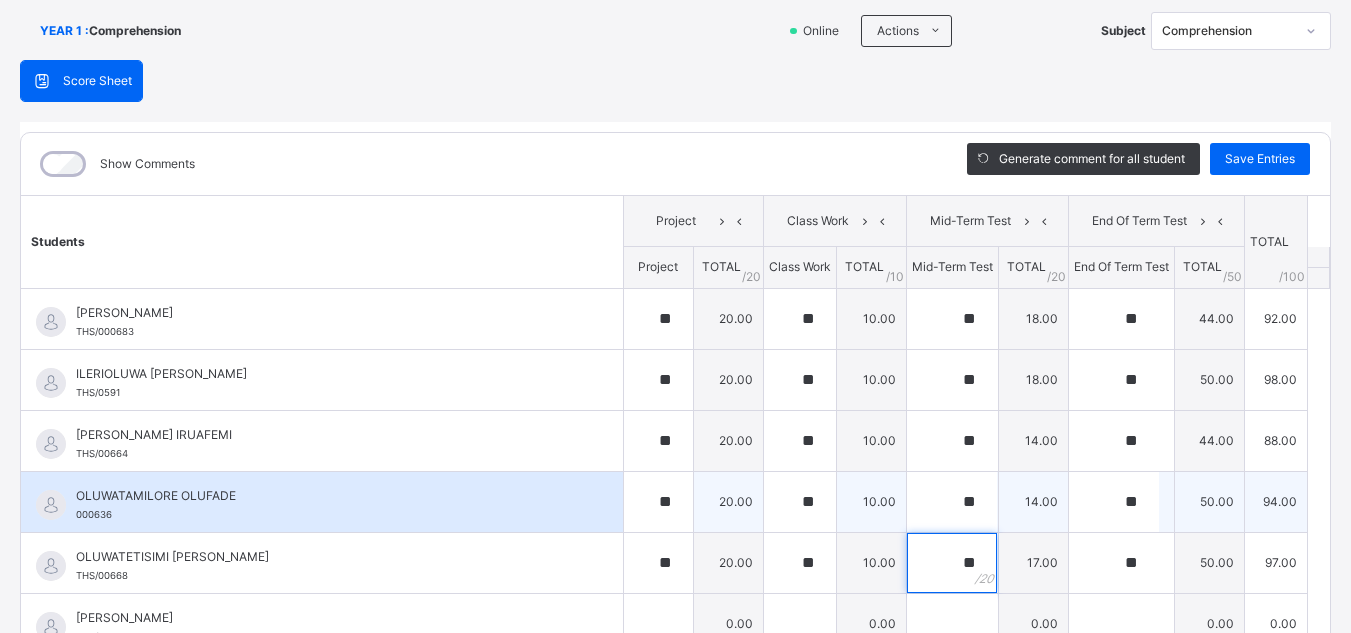 scroll, scrollTop: 82, scrollLeft: 0, axis: vertical 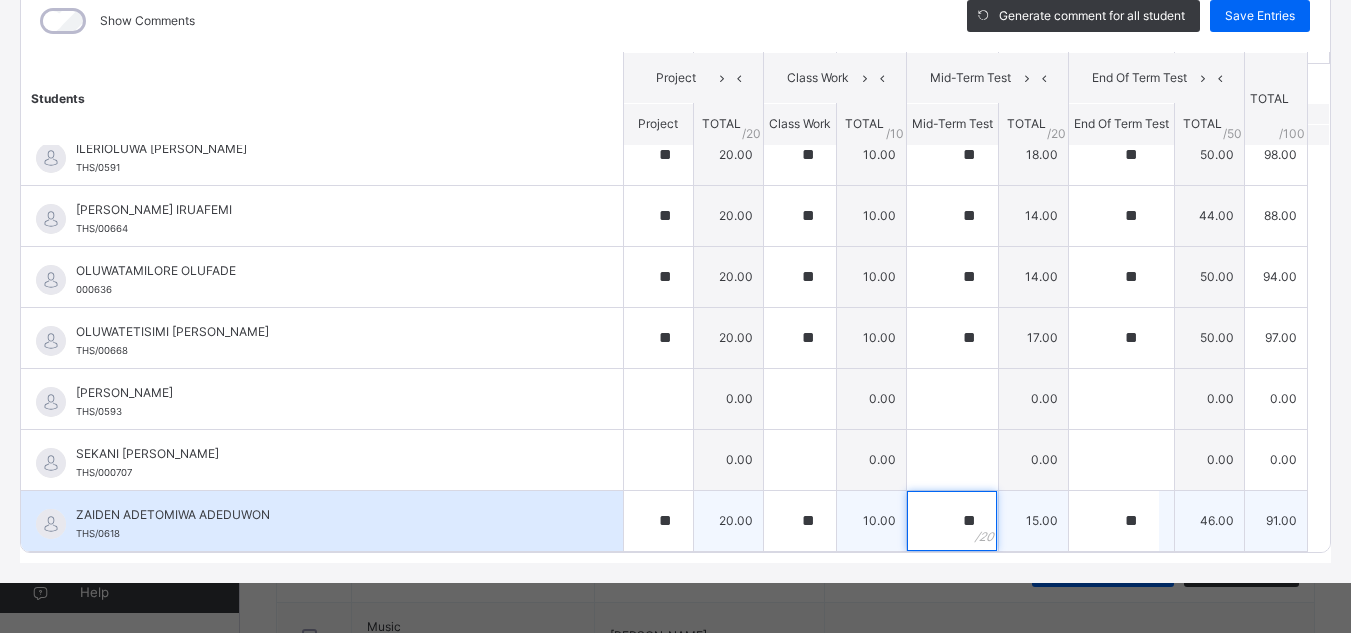 click on "**" at bounding box center [952, 521] 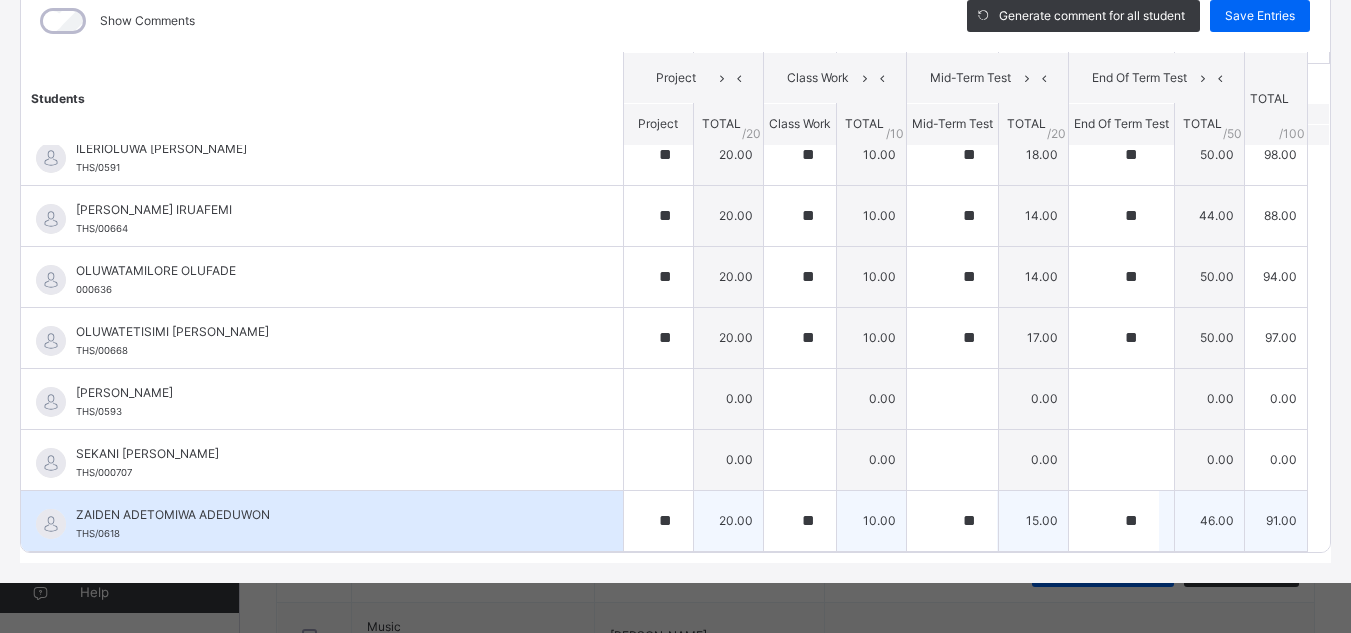 click on "**" at bounding box center [952, 521] 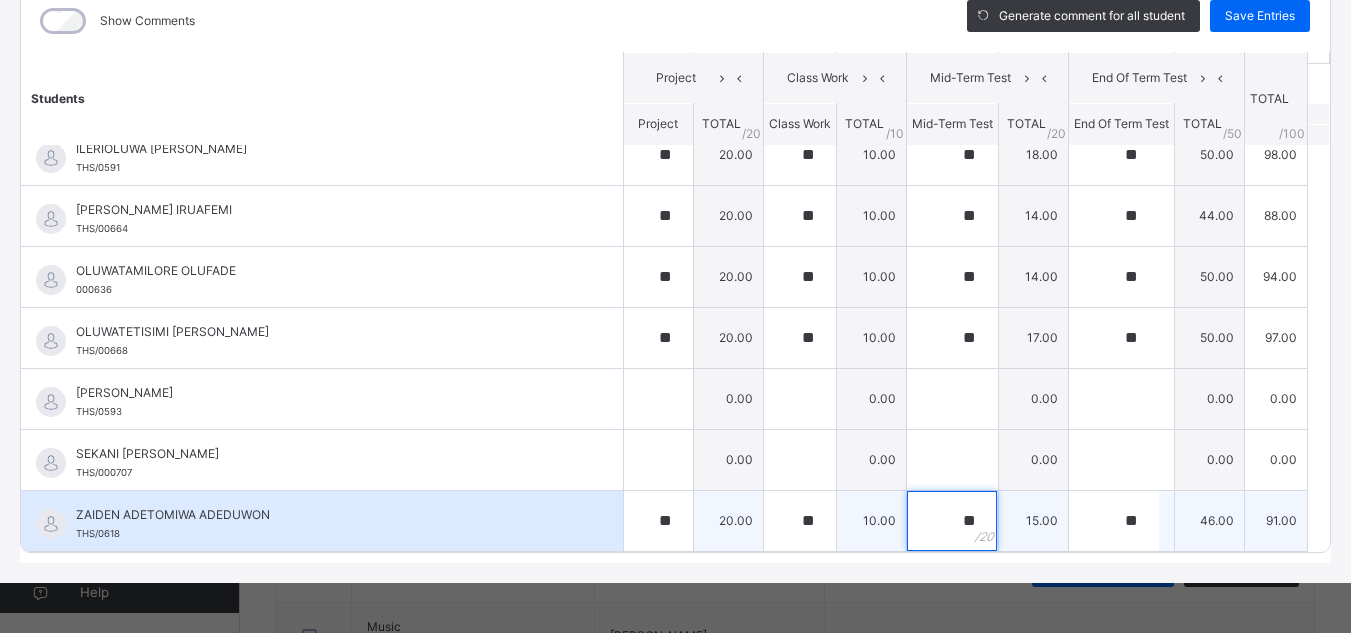 click on "**" at bounding box center (952, 521) 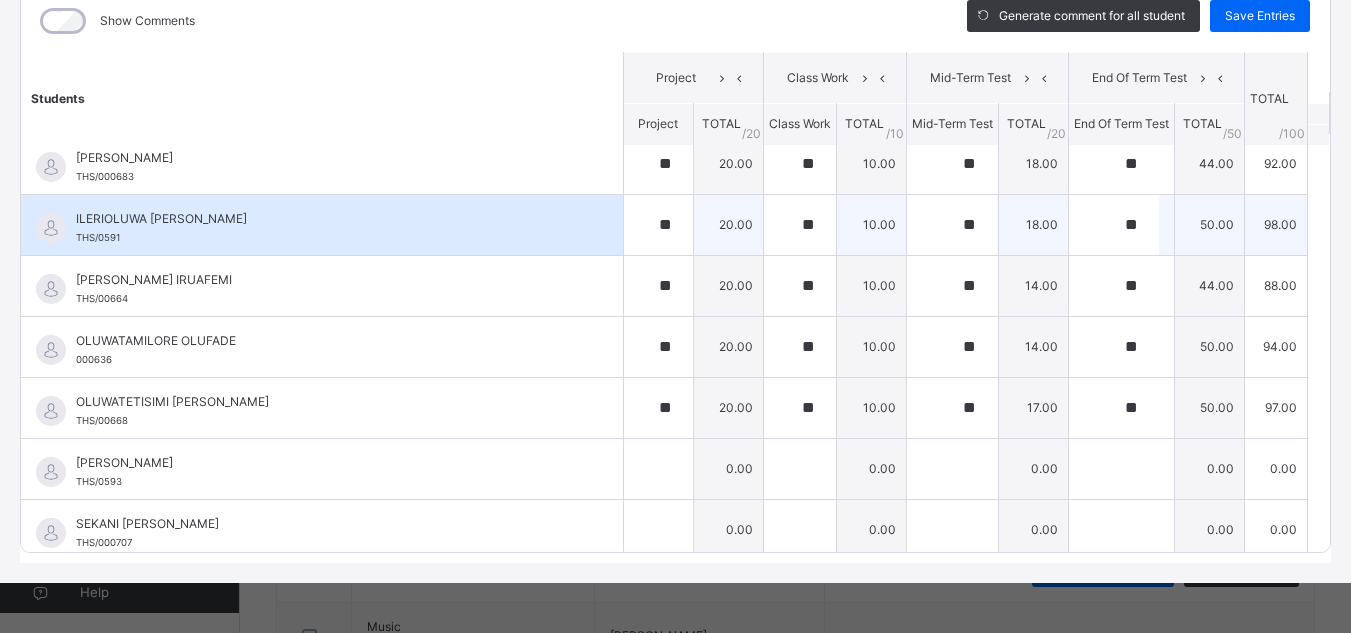 scroll, scrollTop: 0, scrollLeft: 0, axis: both 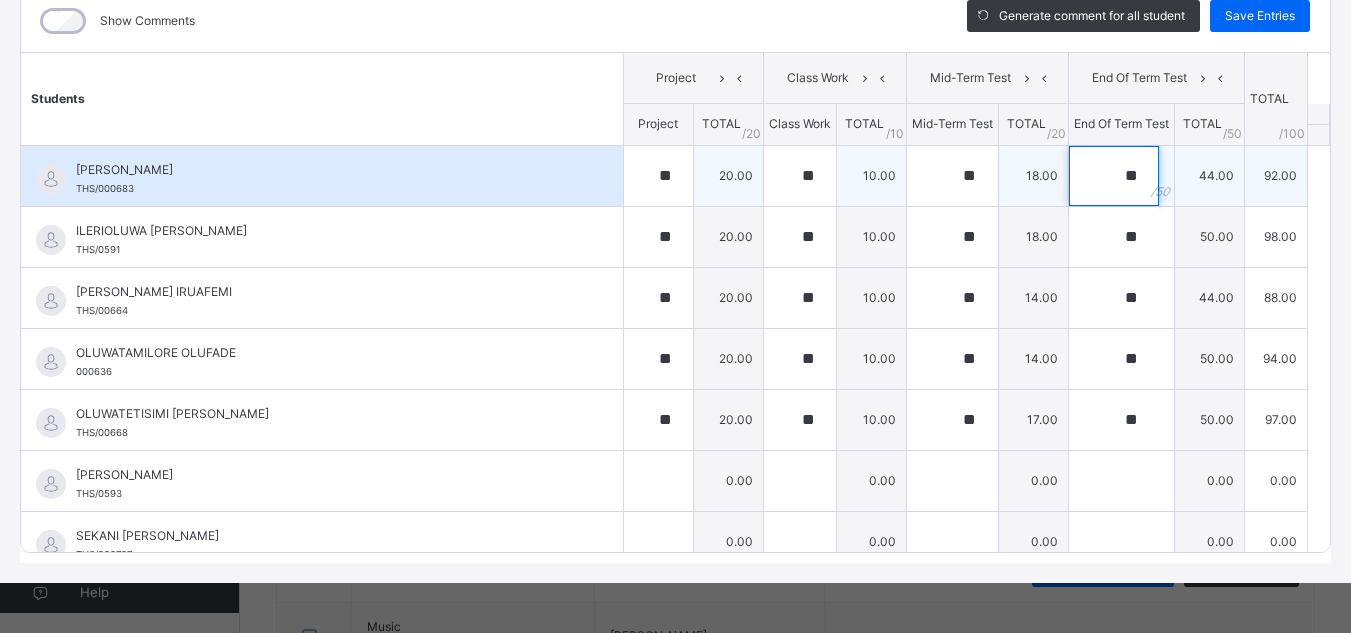 click on "**" at bounding box center [1114, 176] 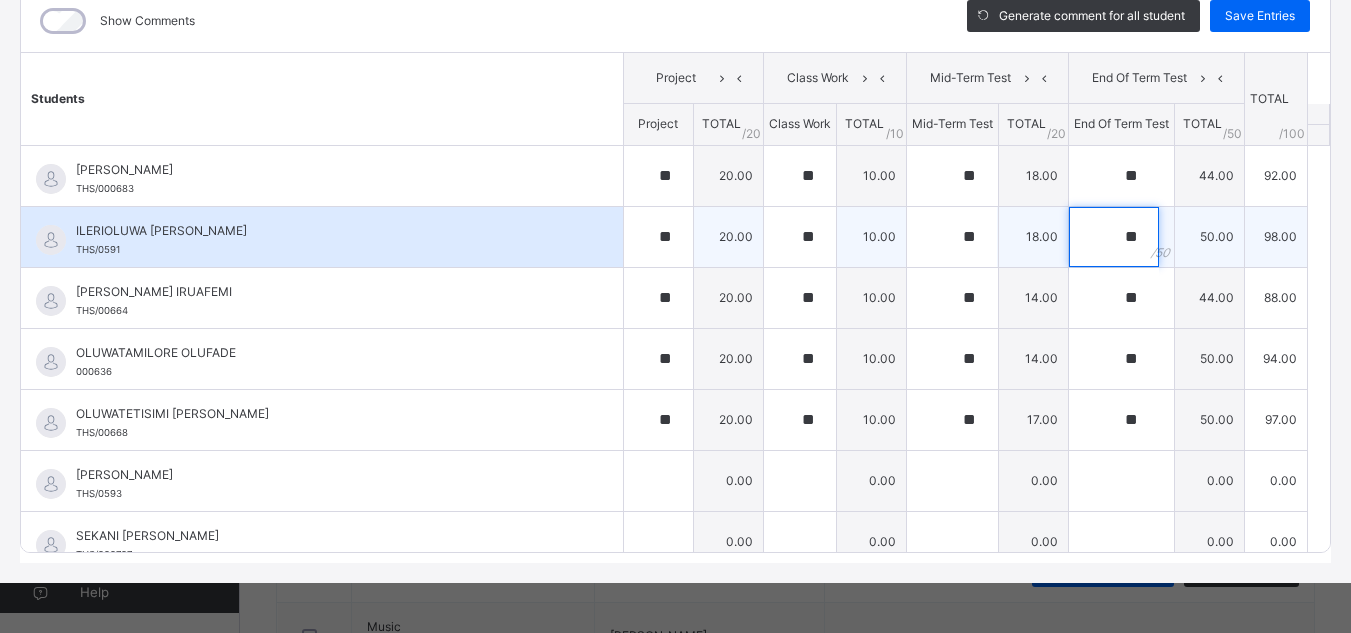 click on "**" at bounding box center [1114, 237] 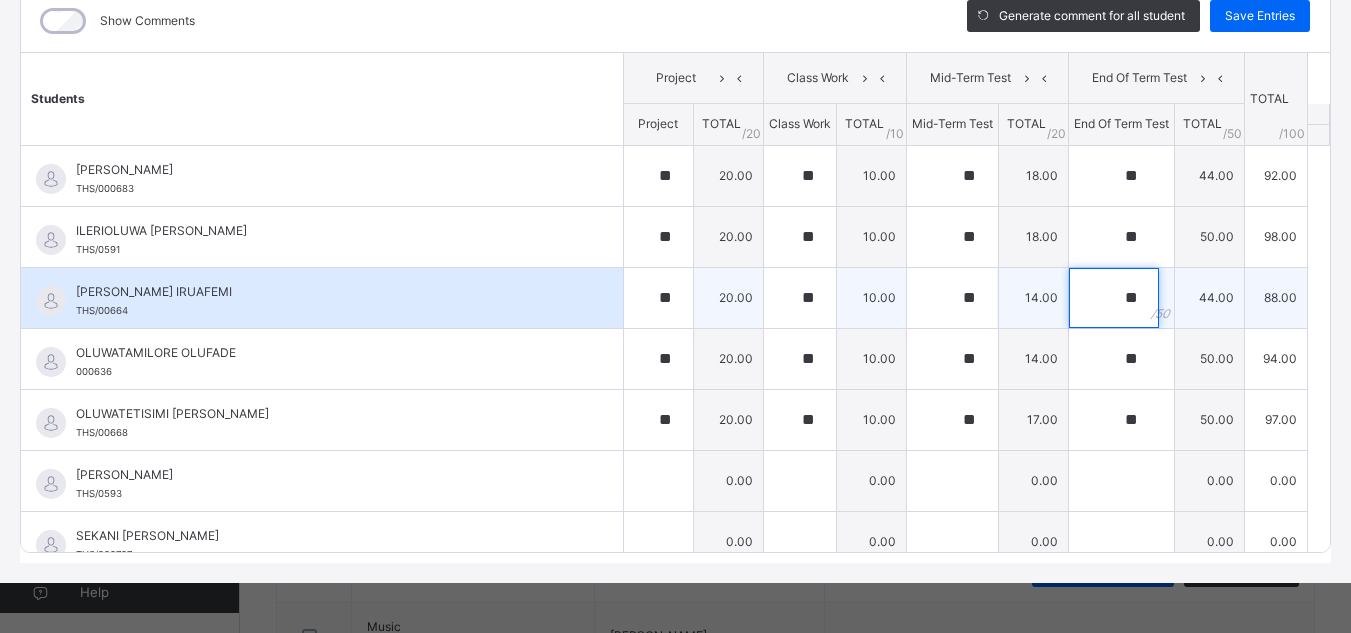 click on "**" at bounding box center (1114, 298) 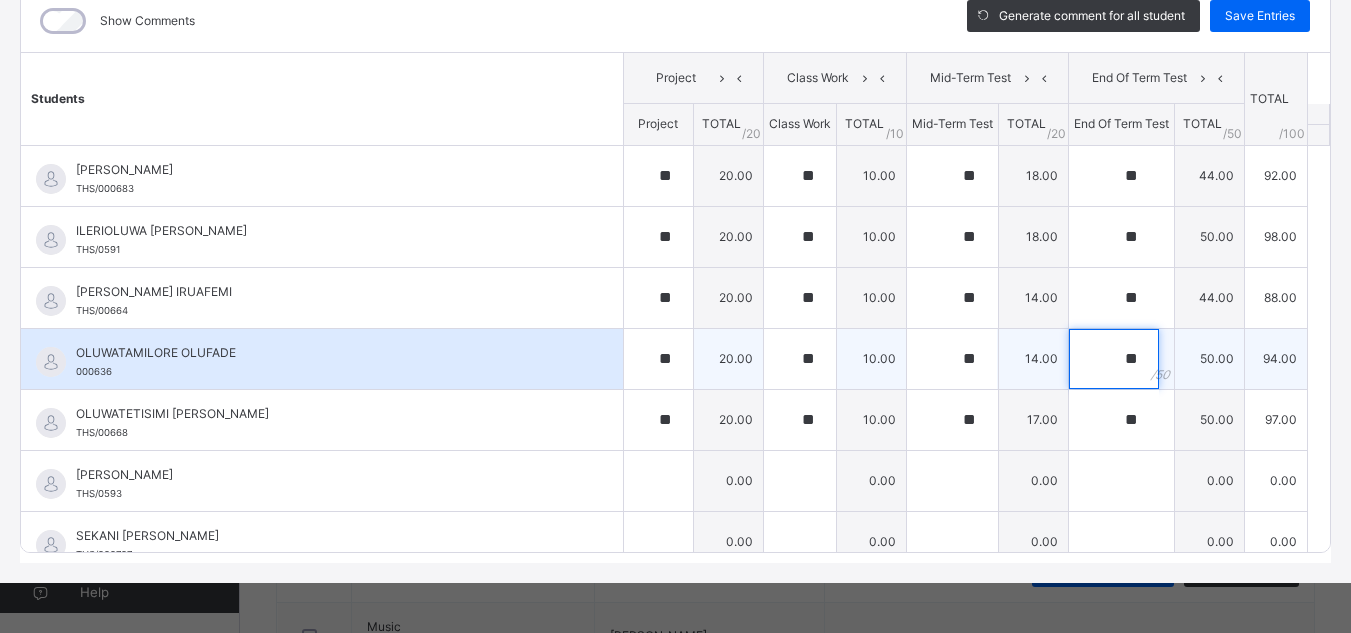 click on "**" at bounding box center [1114, 359] 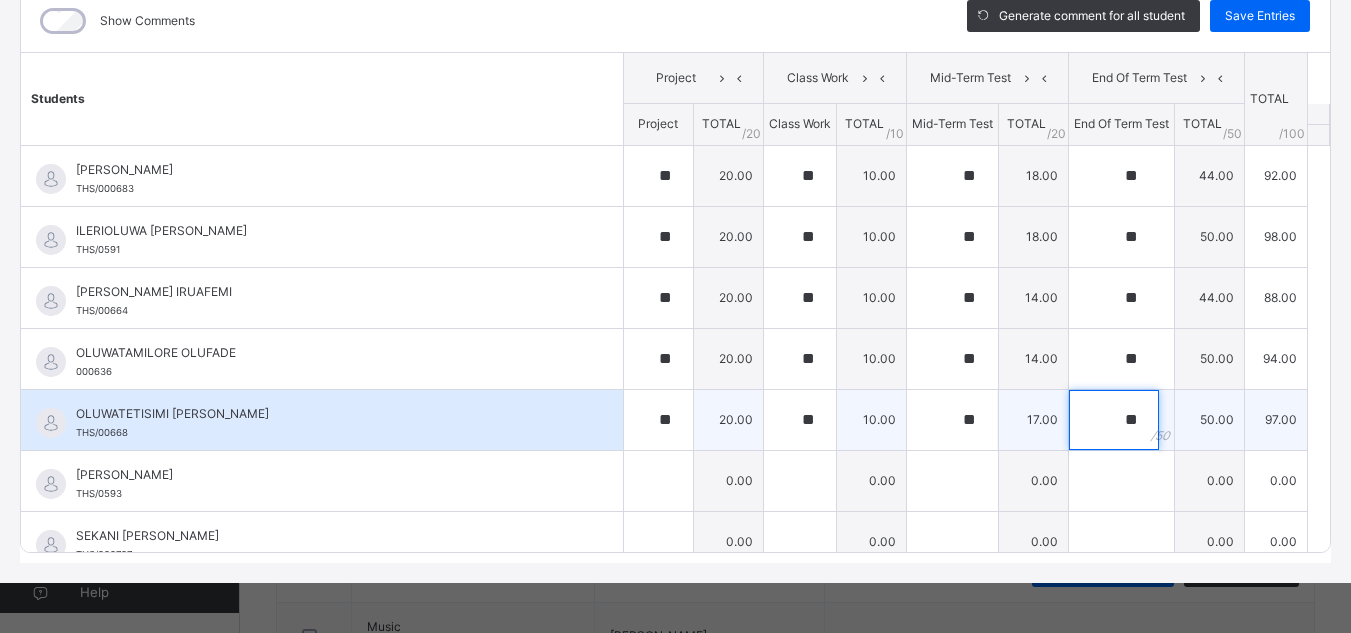 click on "**" at bounding box center [1114, 420] 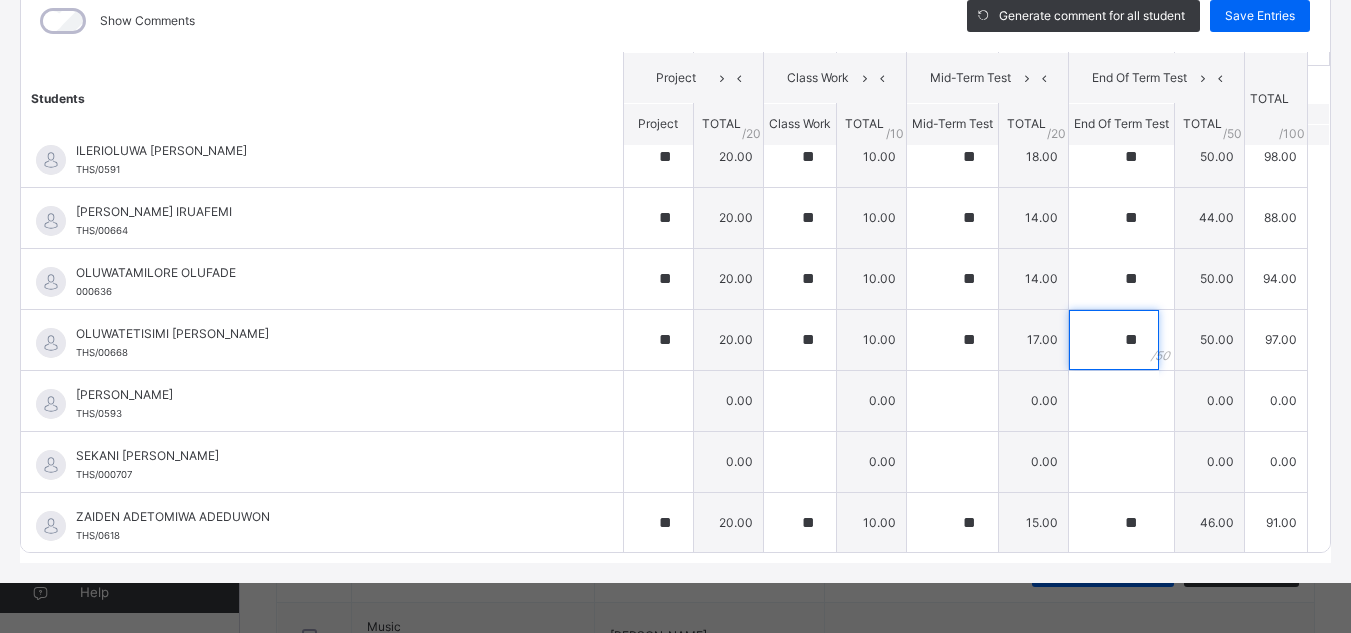 scroll, scrollTop: 82, scrollLeft: 0, axis: vertical 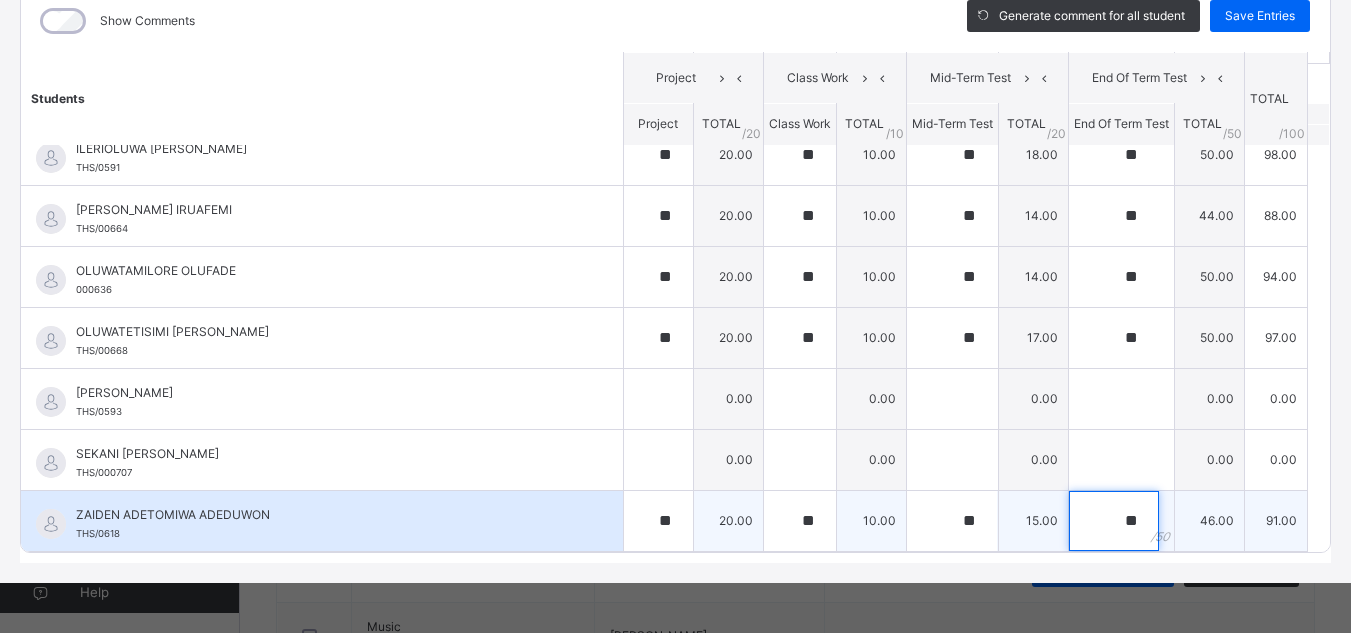 click on "**" at bounding box center (1114, 521) 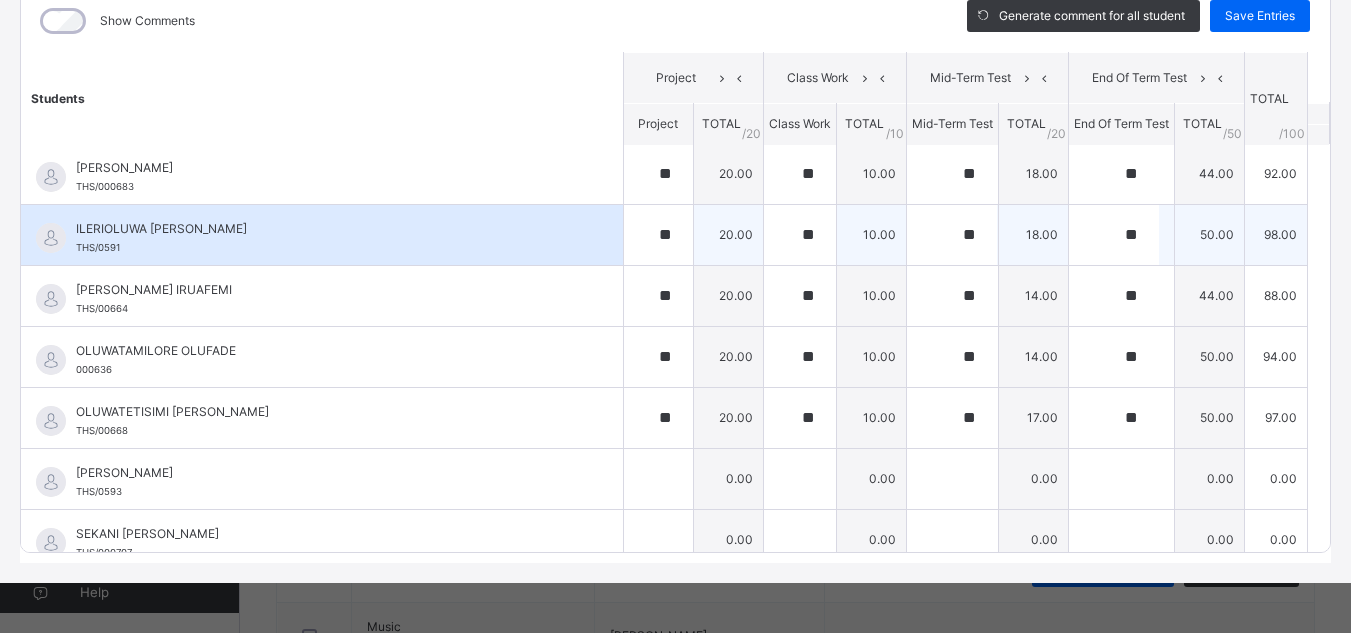 scroll, scrollTop: 0, scrollLeft: 0, axis: both 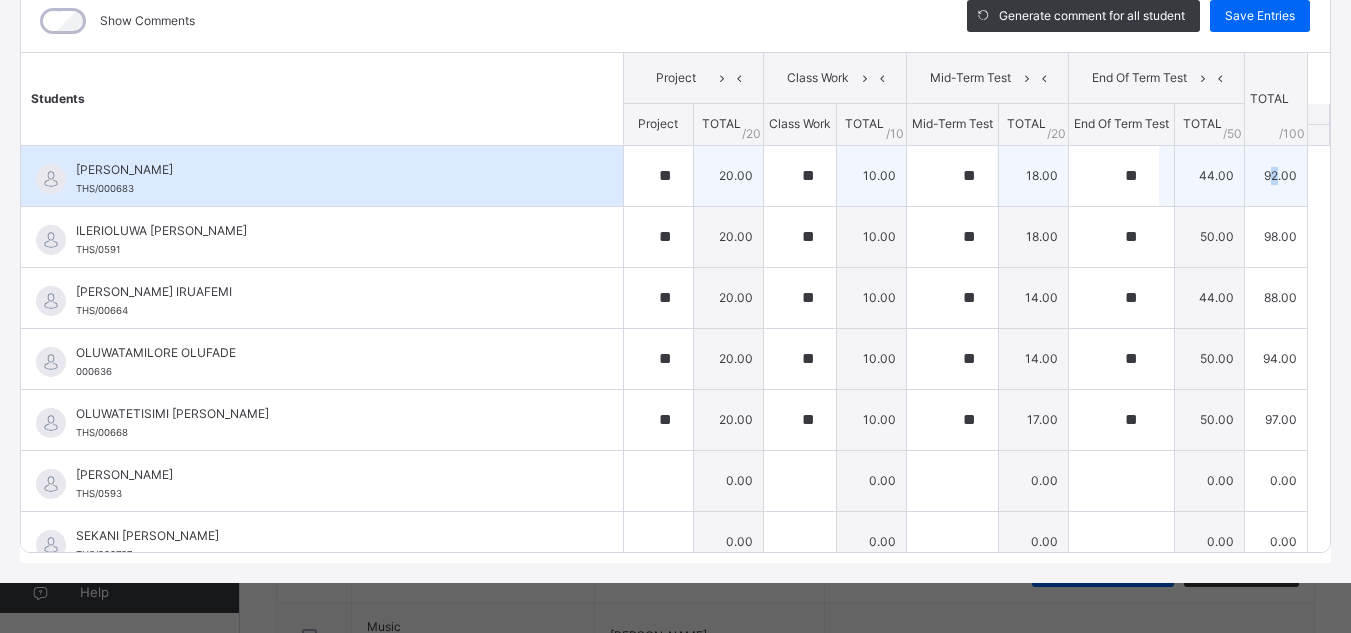 click on "92.00" at bounding box center [1275, 175] 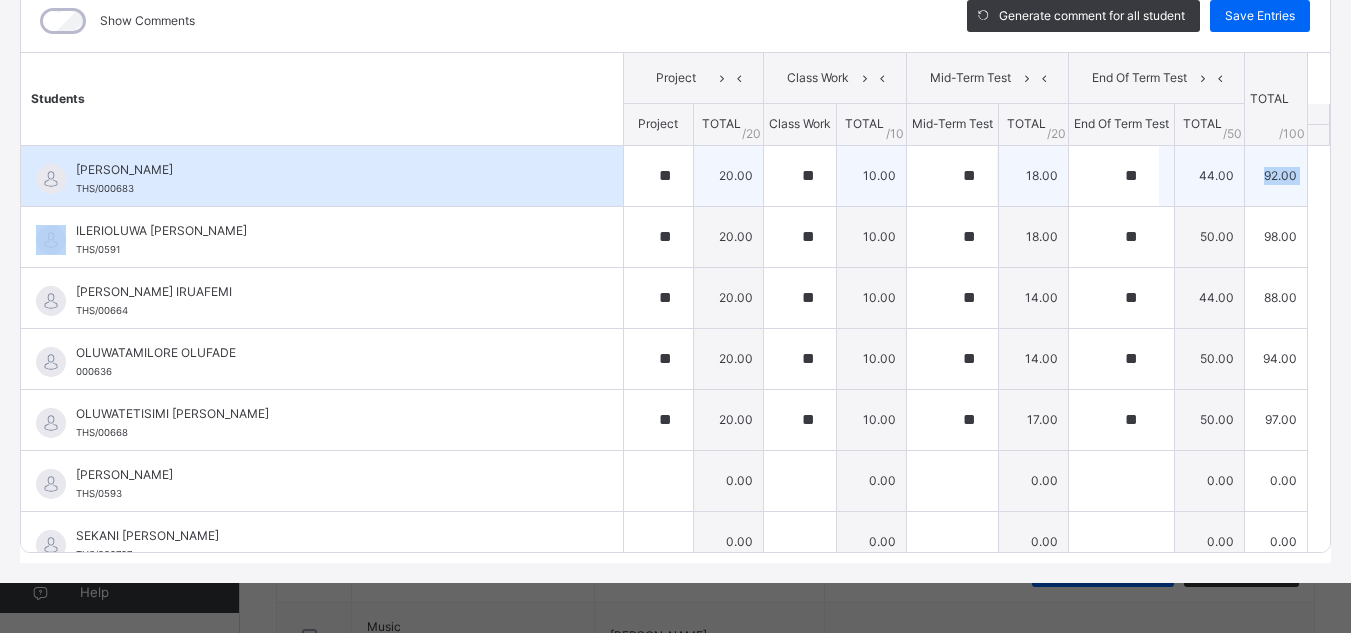 click on "92.00" at bounding box center (1275, 175) 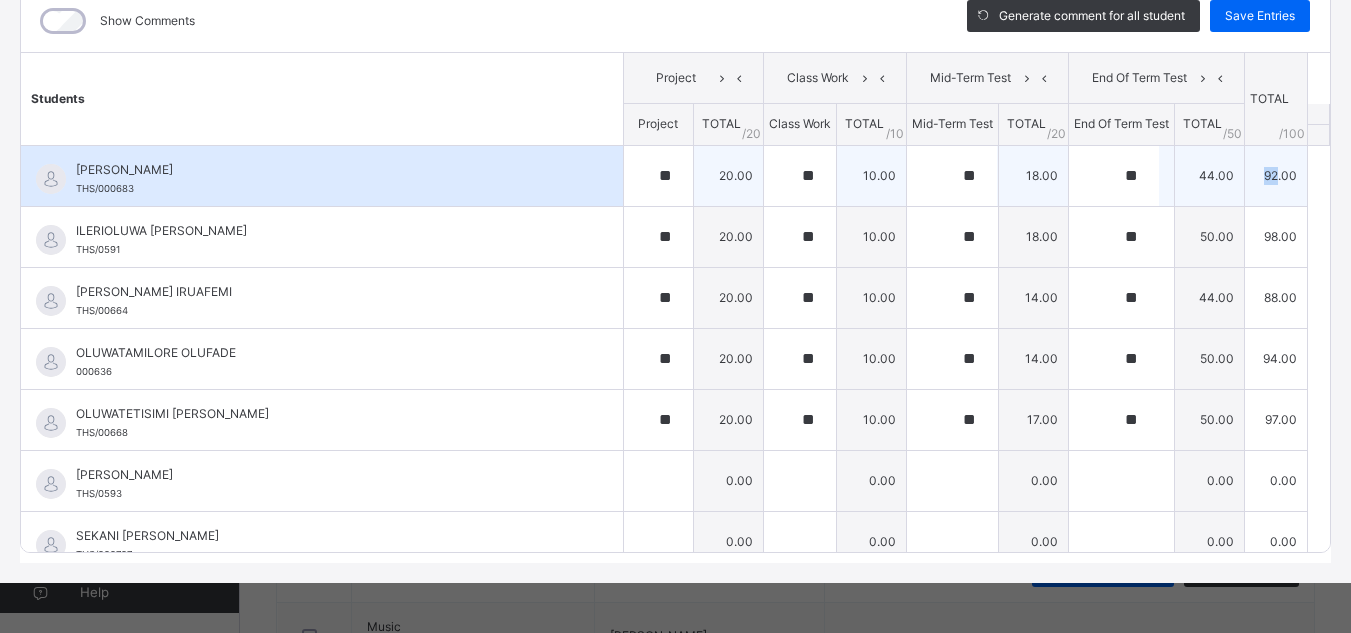 drag, startPoint x: 1254, startPoint y: 172, endPoint x: 1241, endPoint y: 176, distance: 13.601471 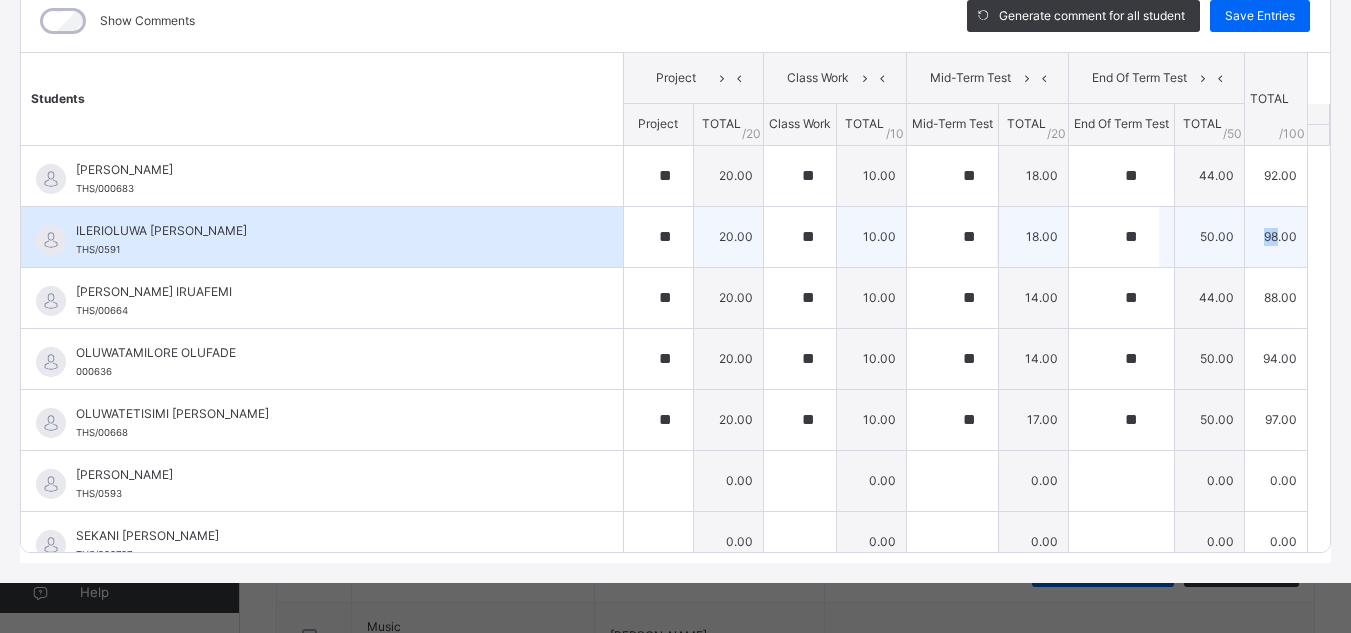 drag, startPoint x: 1254, startPoint y: 238, endPoint x: 1234, endPoint y: 234, distance: 20.396078 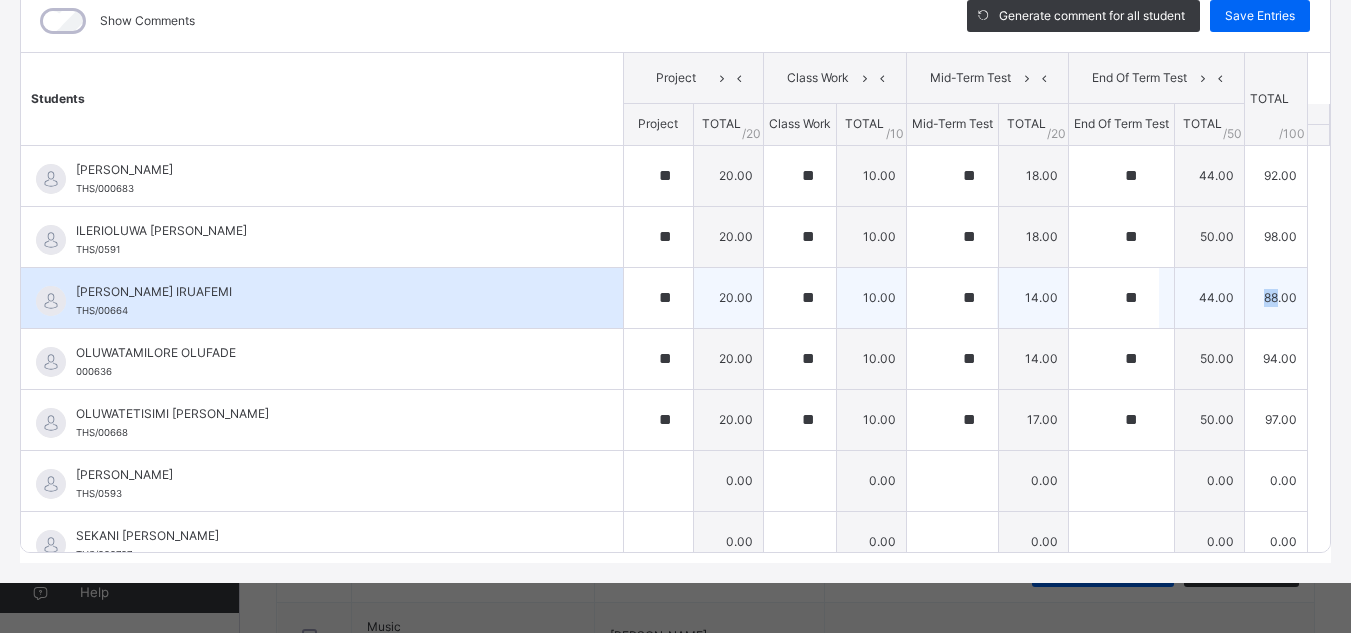 drag, startPoint x: 1254, startPoint y: 300, endPoint x: 1232, endPoint y: 299, distance: 22.022715 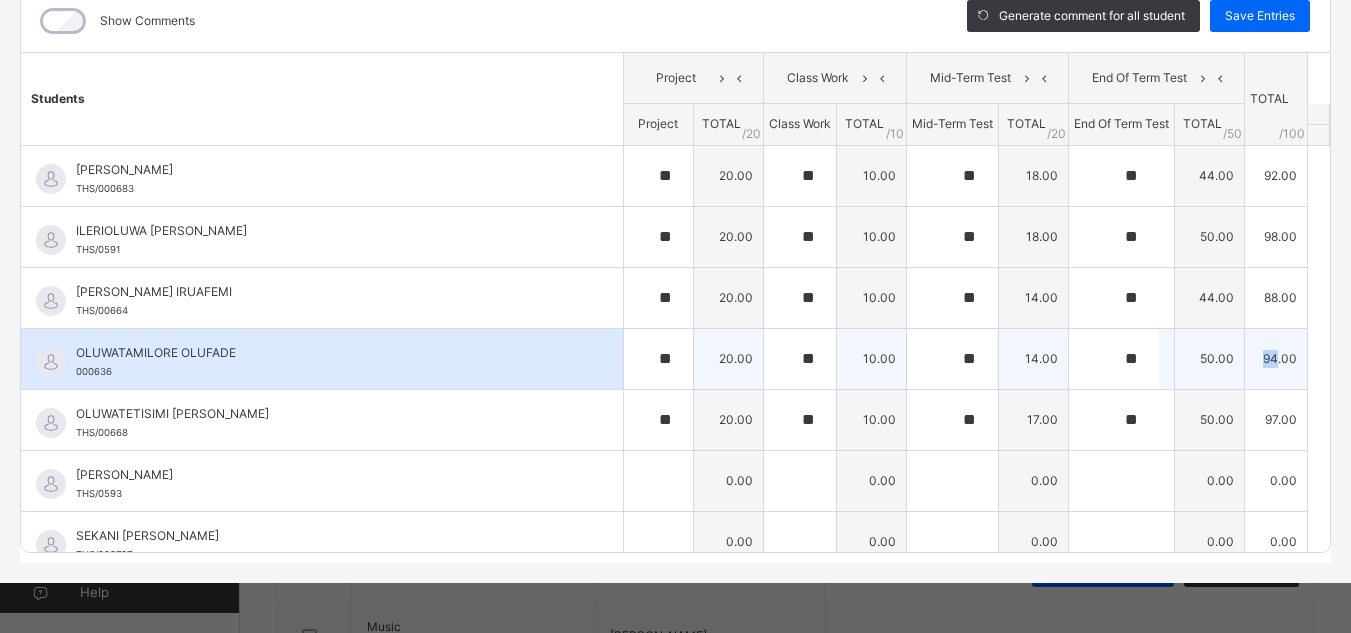 drag, startPoint x: 1256, startPoint y: 357, endPoint x: 1226, endPoint y: 356, distance: 30.016663 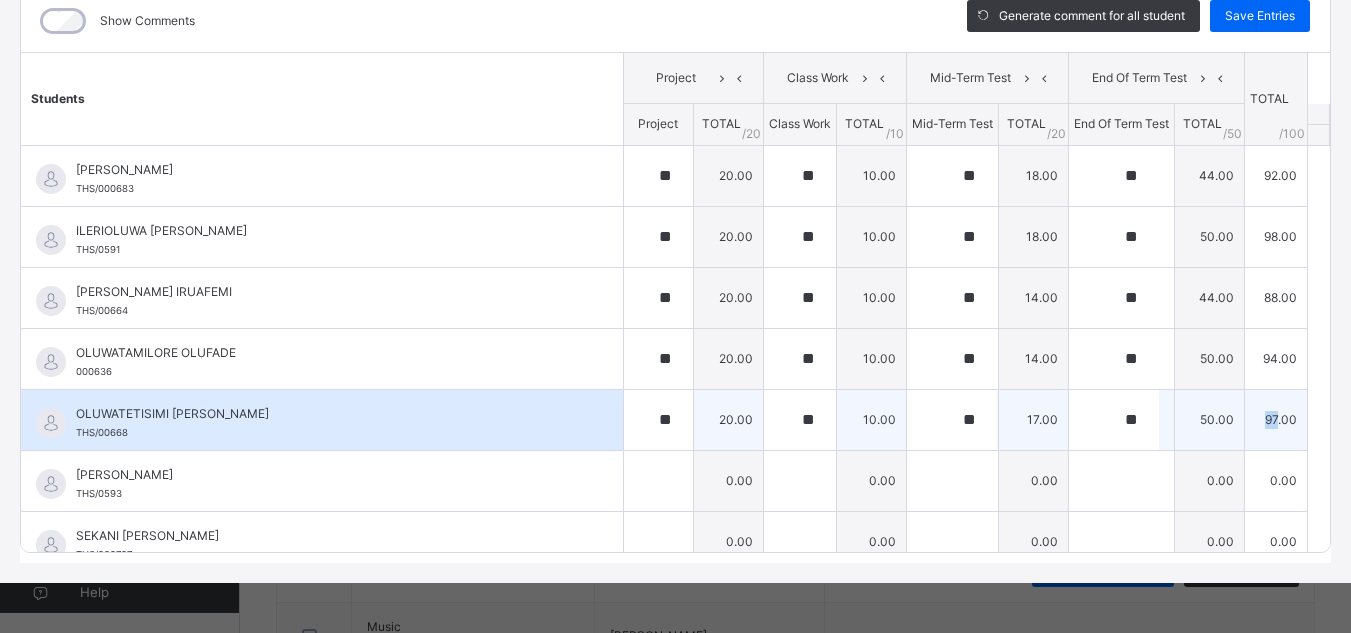 click on "97.00" at bounding box center (1275, 419) 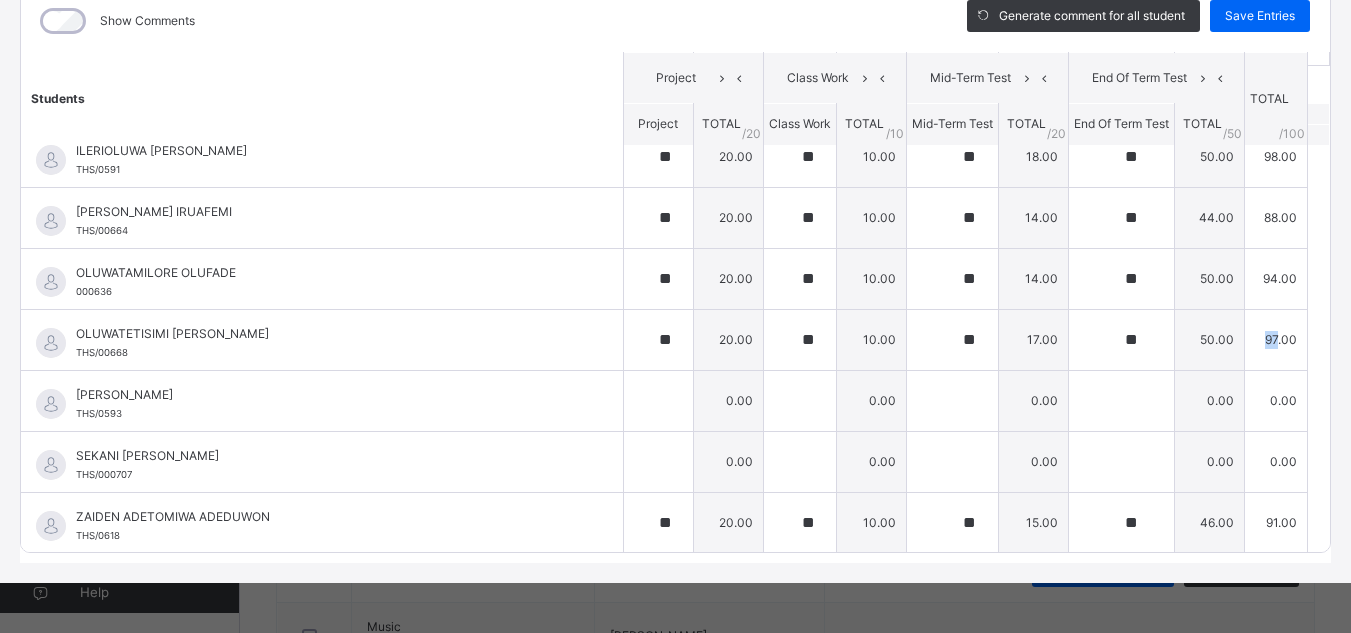 scroll, scrollTop: 82, scrollLeft: 0, axis: vertical 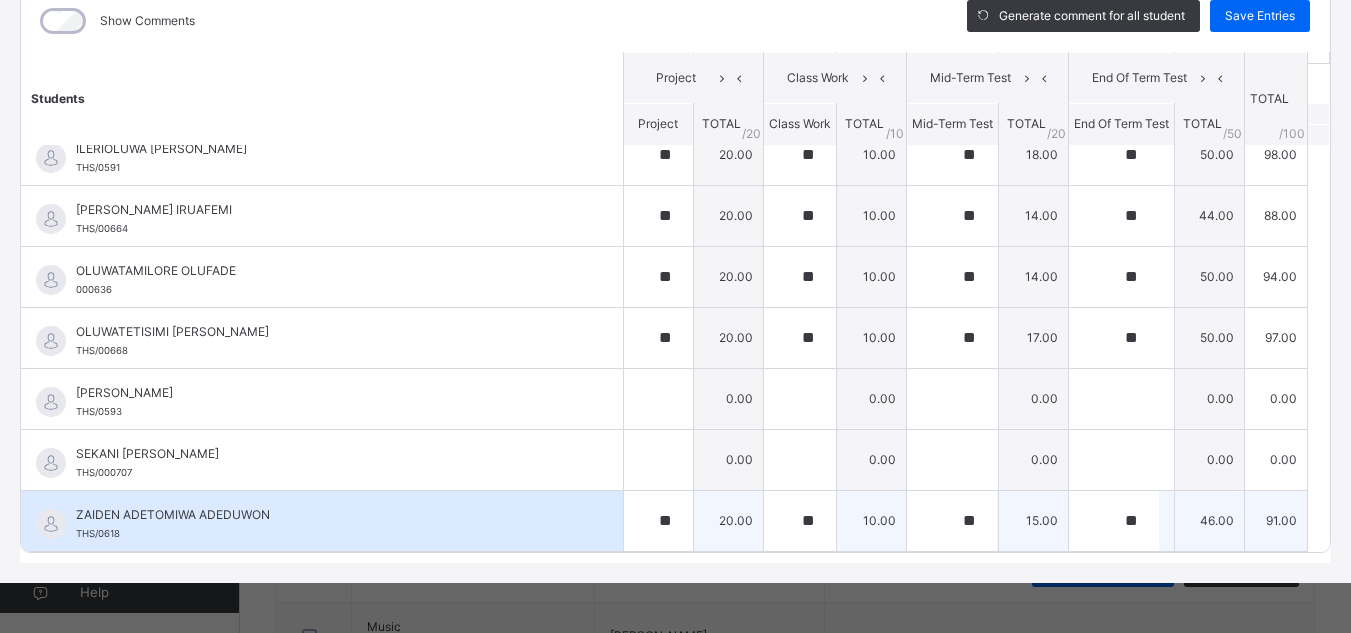 click on "91.00" at bounding box center (1275, 520) 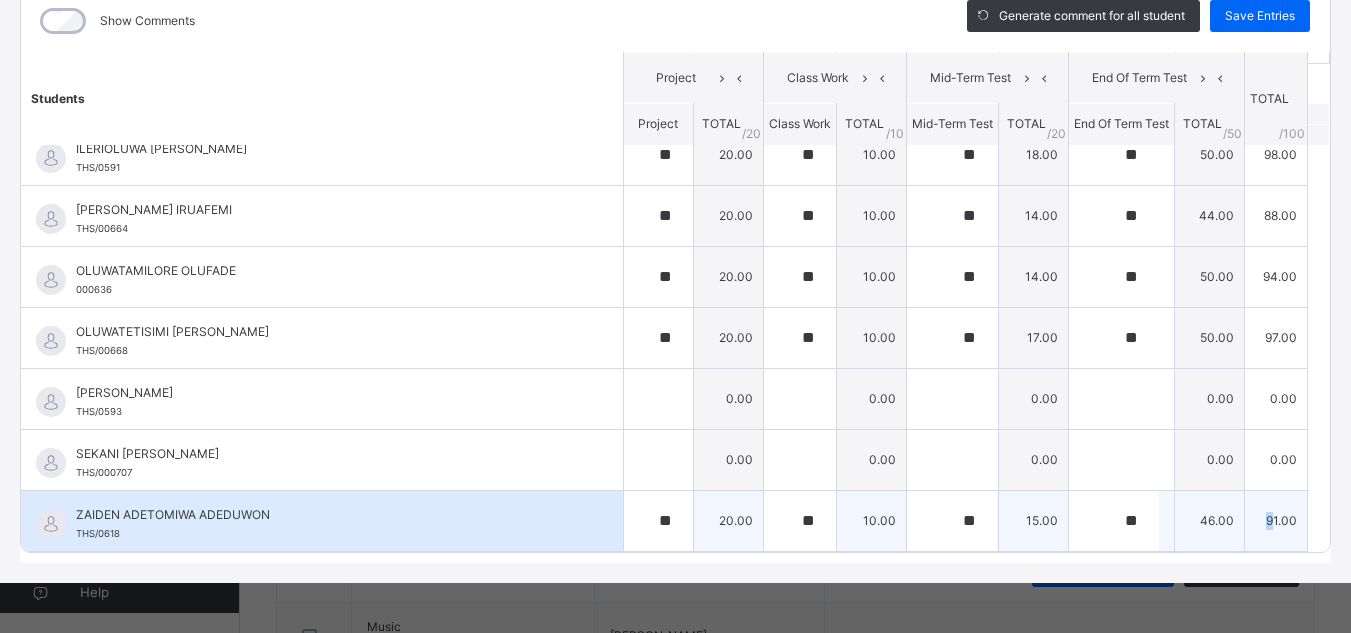 click on "91.00" at bounding box center [1275, 520] 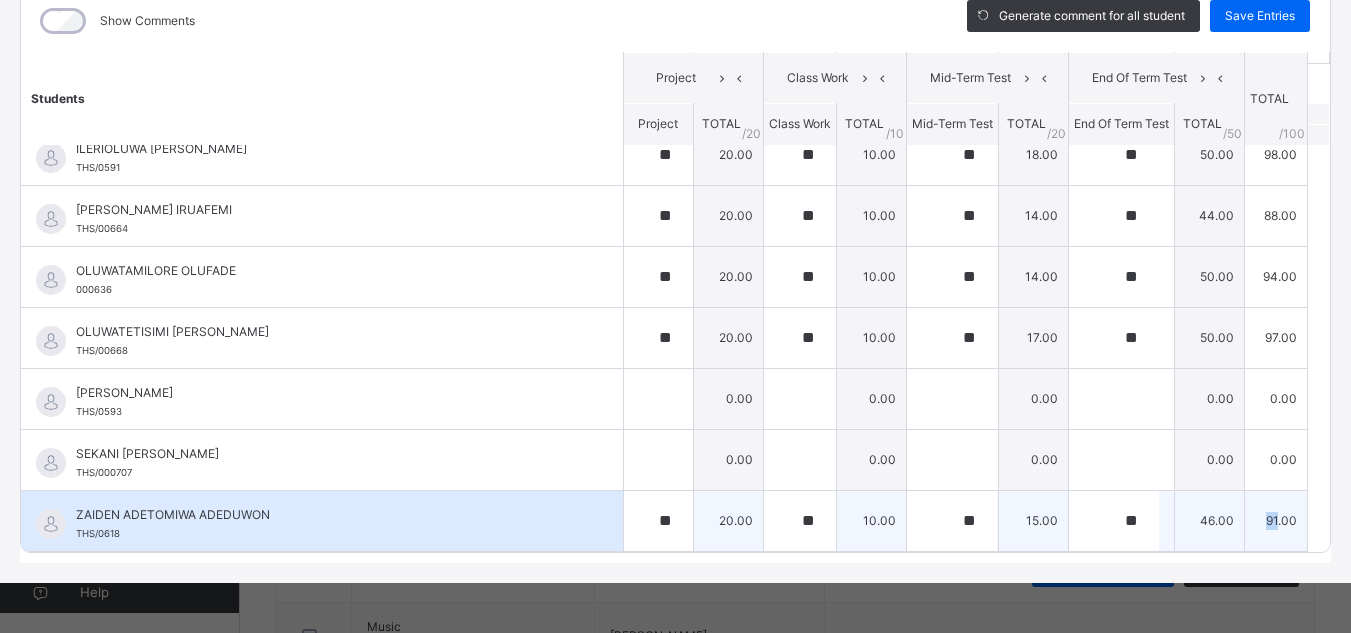 drag, startPoint x: 1244, startPoint y: 519, endPoint x: 1257, endPoint y: 522, distance: 13.341664 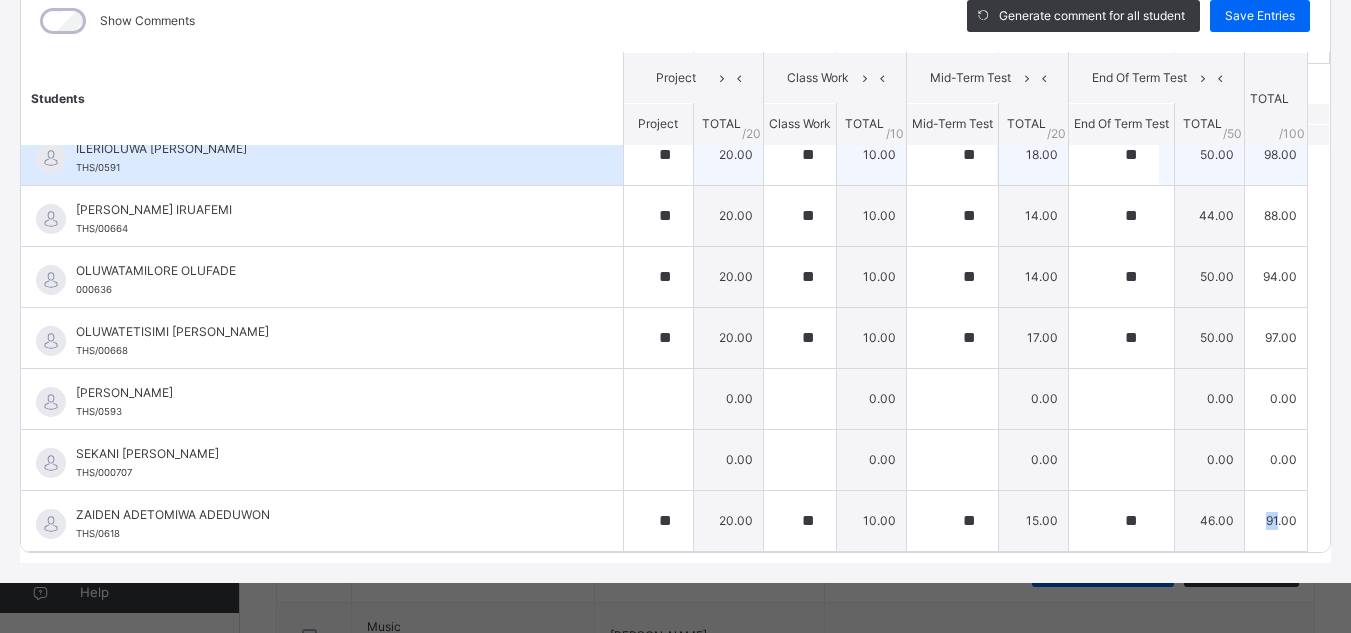 scroll, scrollTop: 0, scrollLeft: 0, axis: both 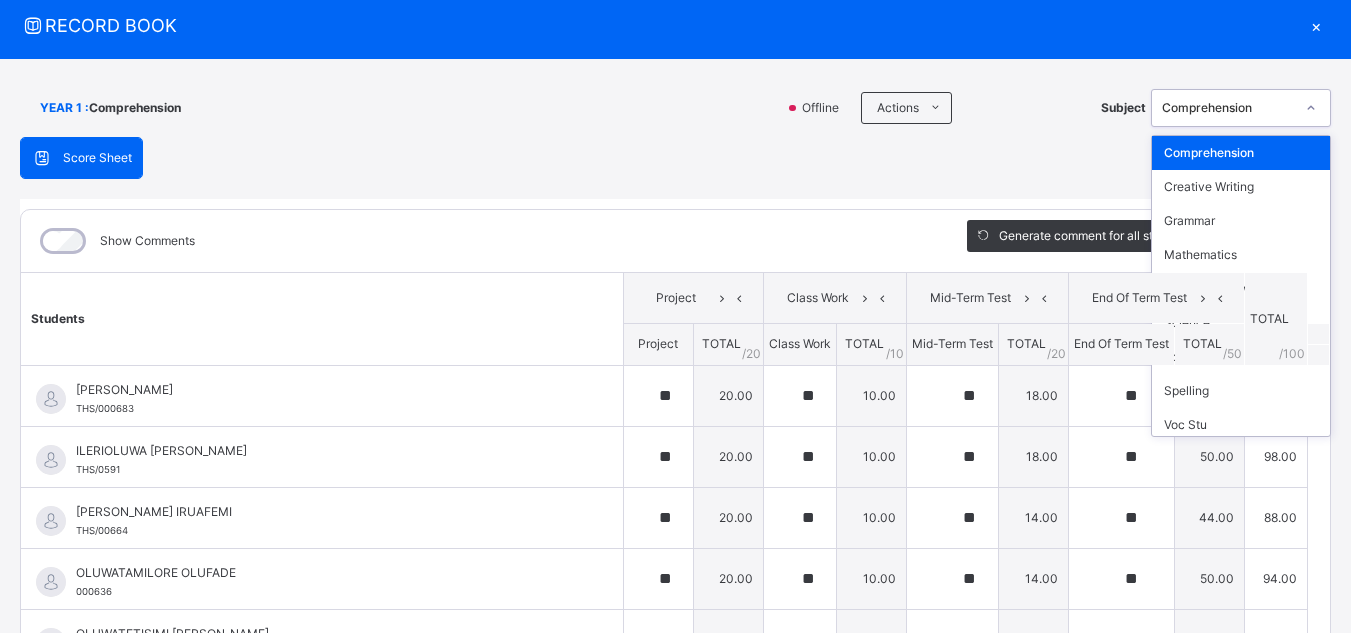 click at bounding box center [1311, 108] 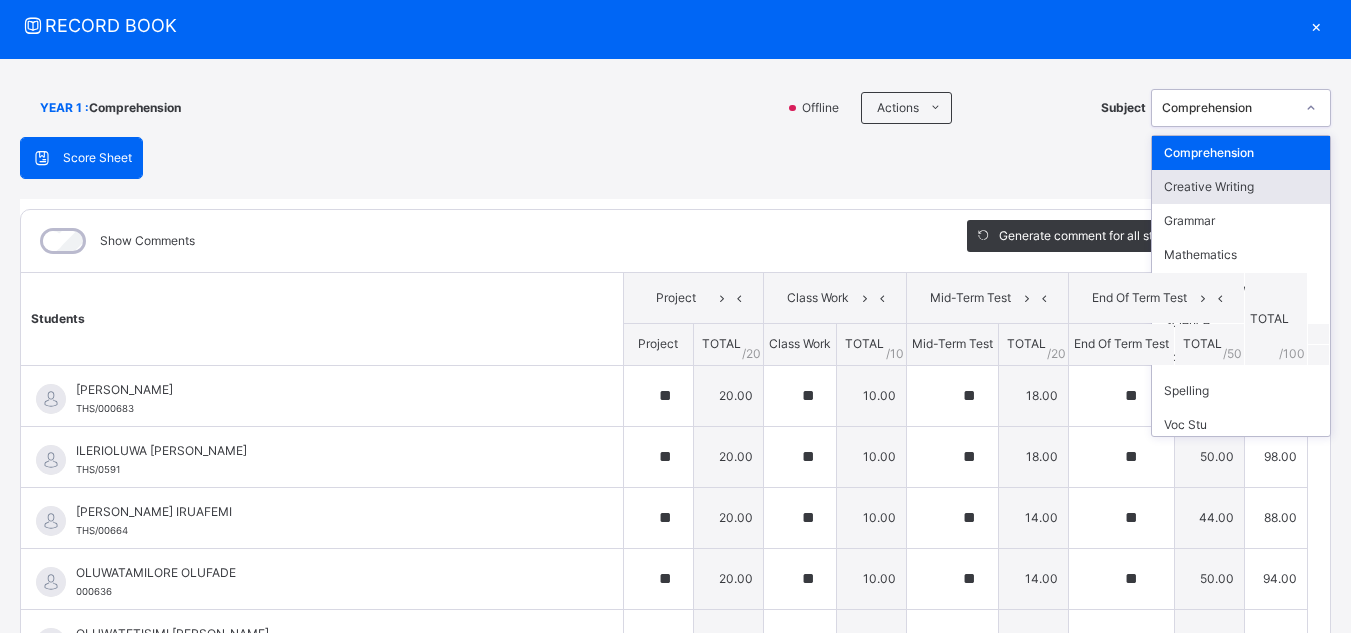 click on "Creative Writing" at bounding box center [1241, 187] 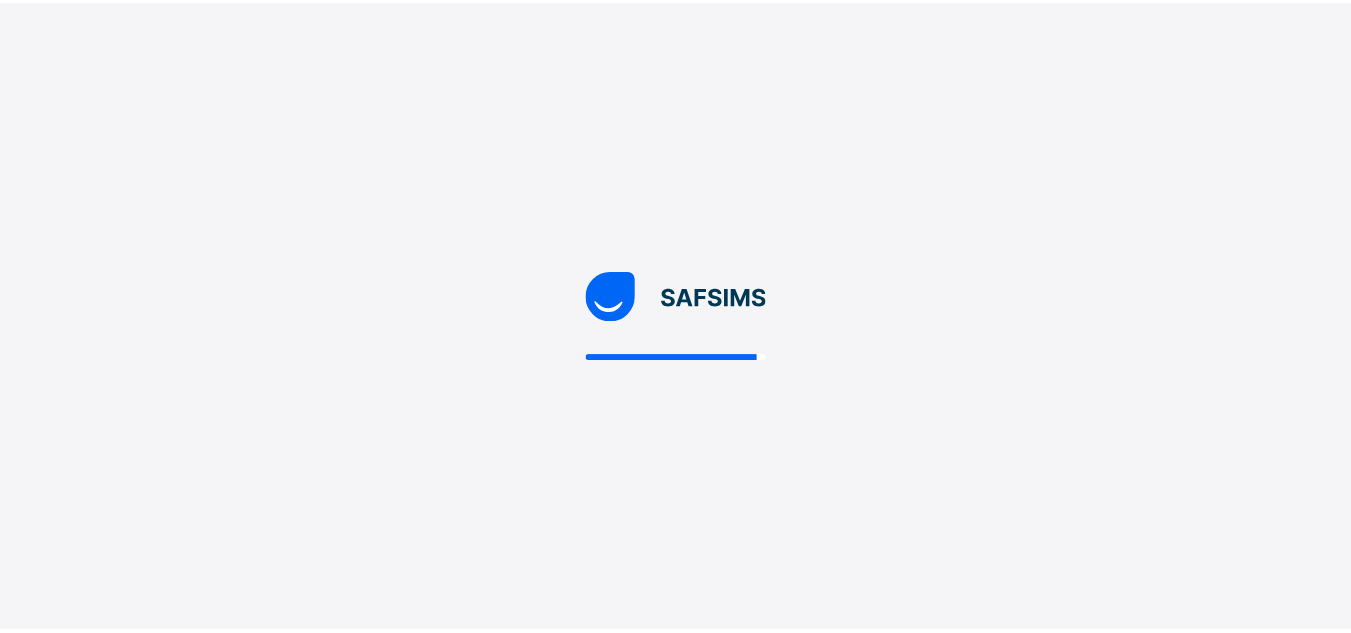 scroll, scrollTop: 0, scrollLeft: 0, axis: both 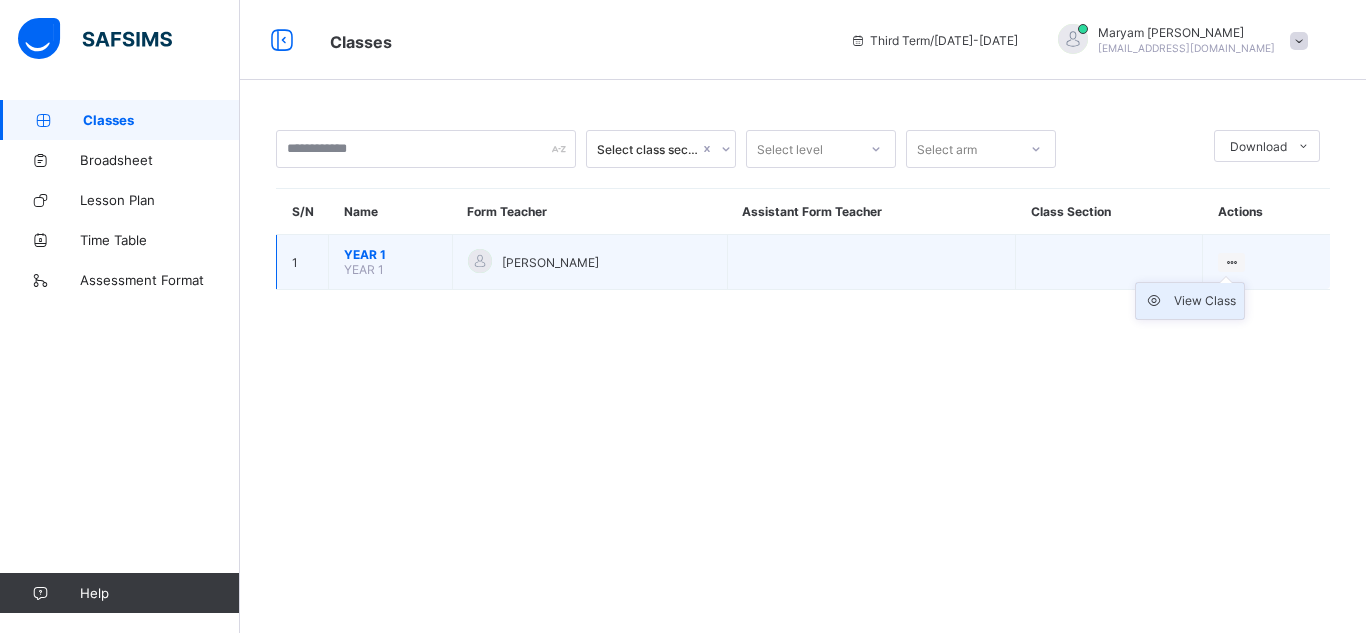 drag, startPoint x: 1230, startPoint y: 258, endPoint x: 1236, endPoint y: 303, distance: 45.39824 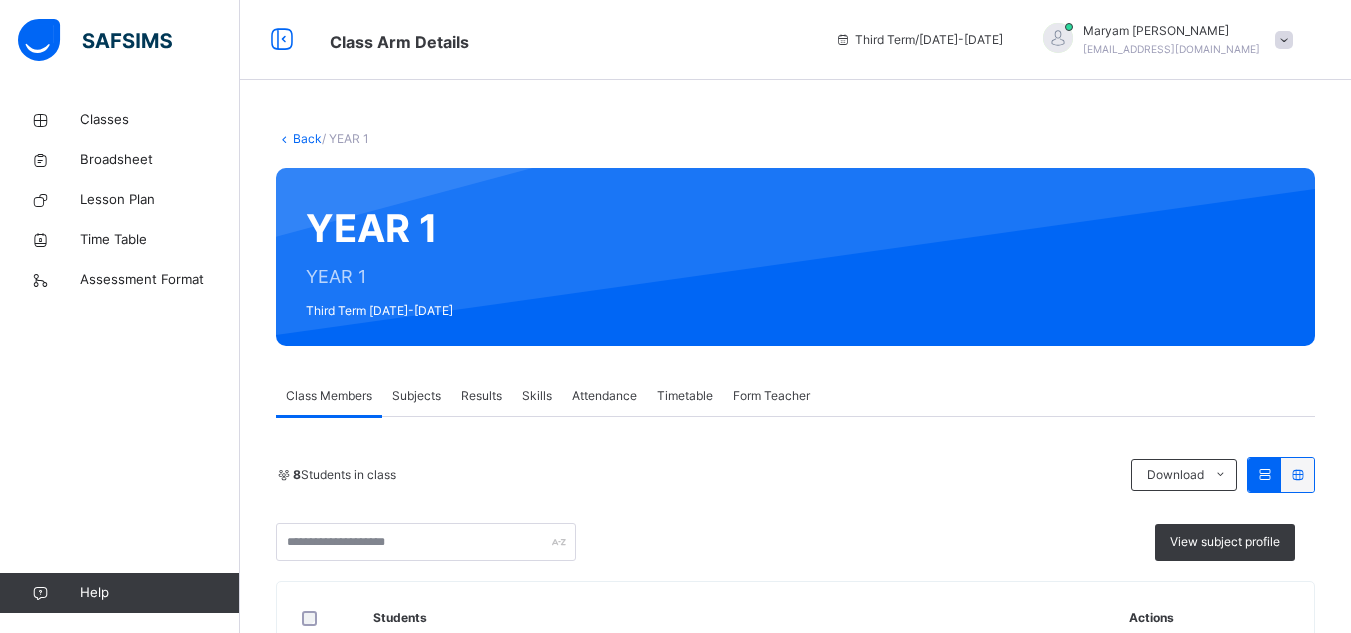 click at bounding box center (884, 257) 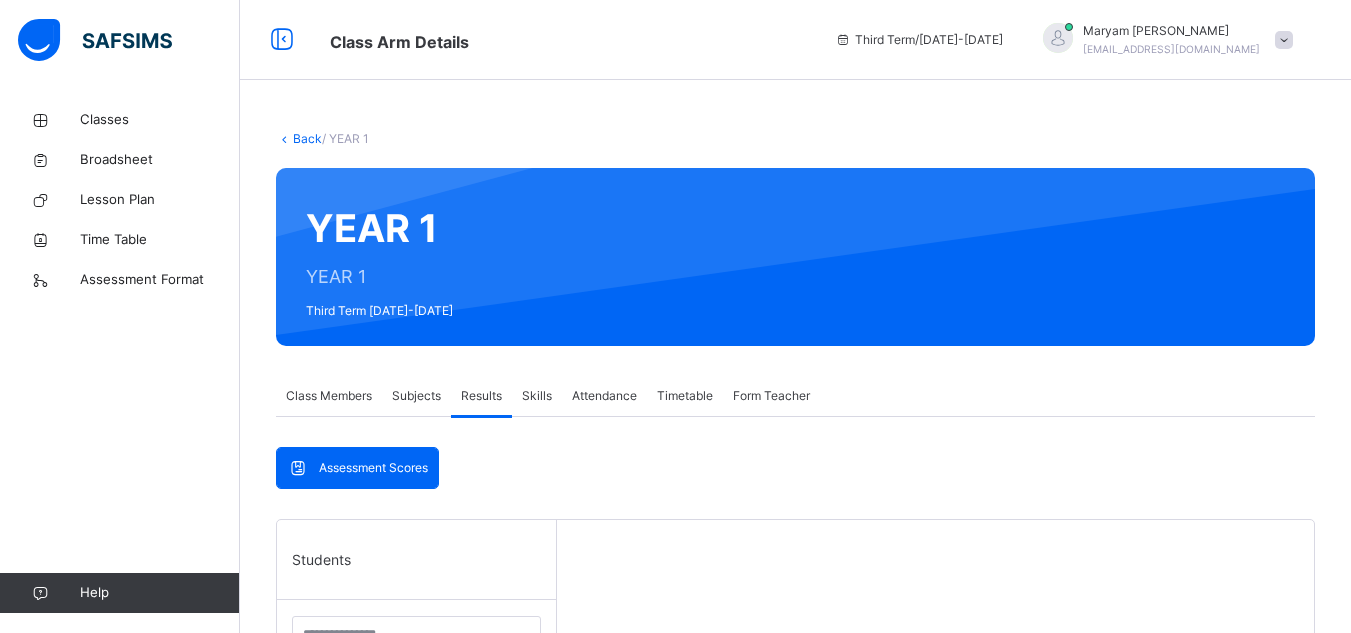 click on "Results" at bounding box center (481, 396) 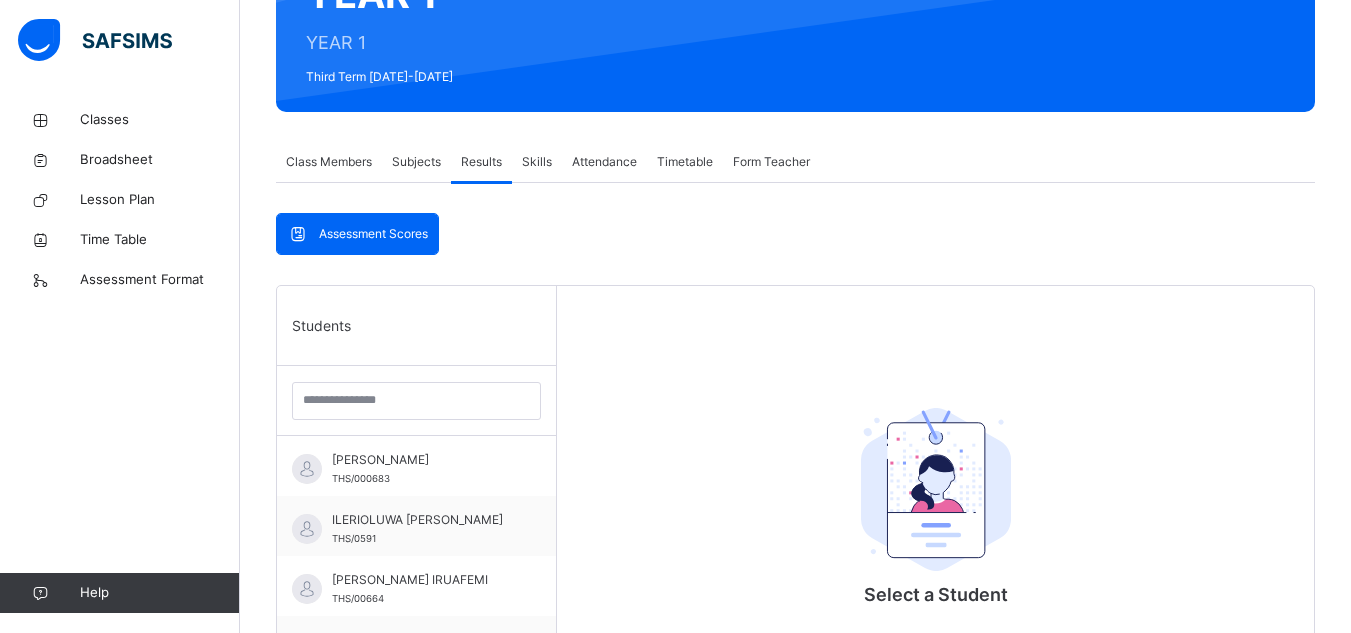 scroll, scrollTop: 229, scrollLeft: 0, axis: vertical 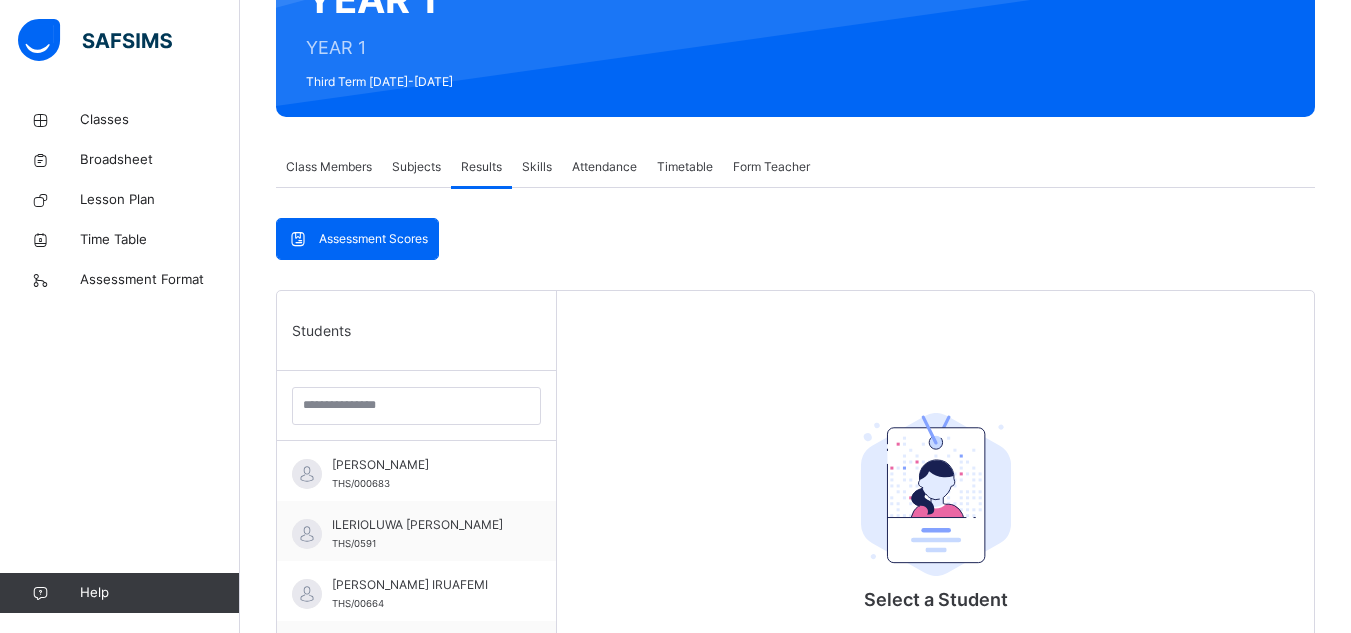 click on "Subjects" at bounding box center [416, 167] 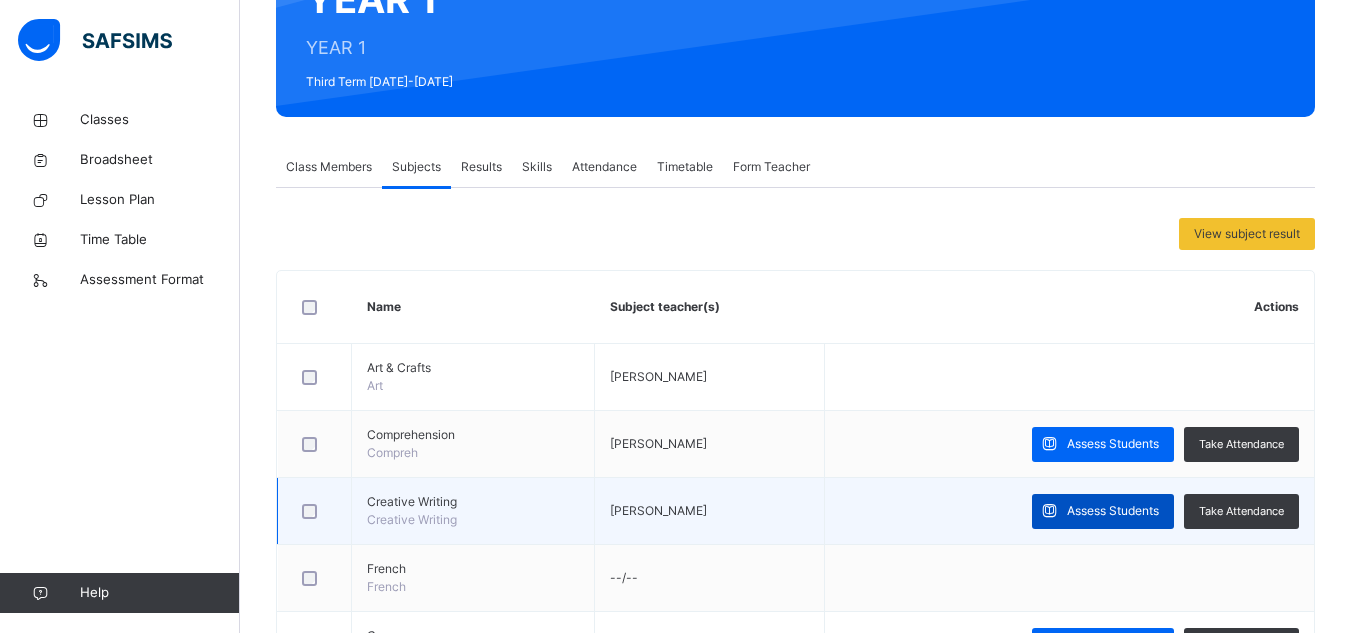 click at bounding box center [1049, 511] 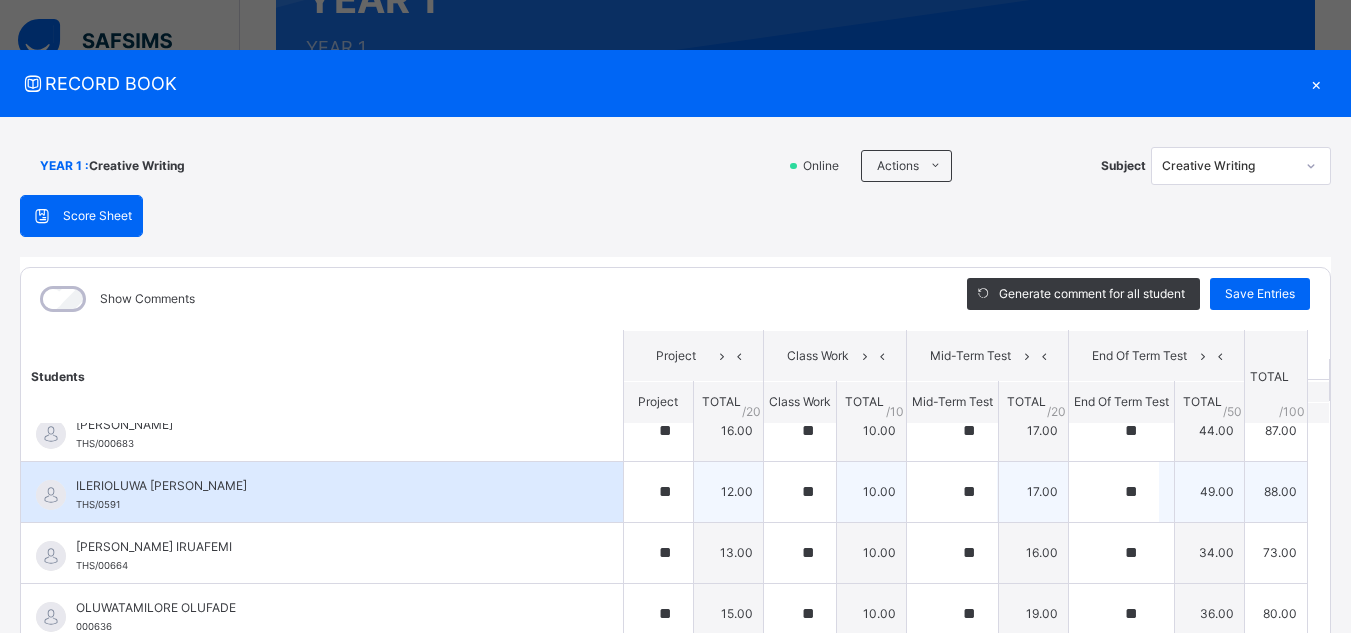 scroll, scrollTop: 0, scrollLeft: 0, axis: both 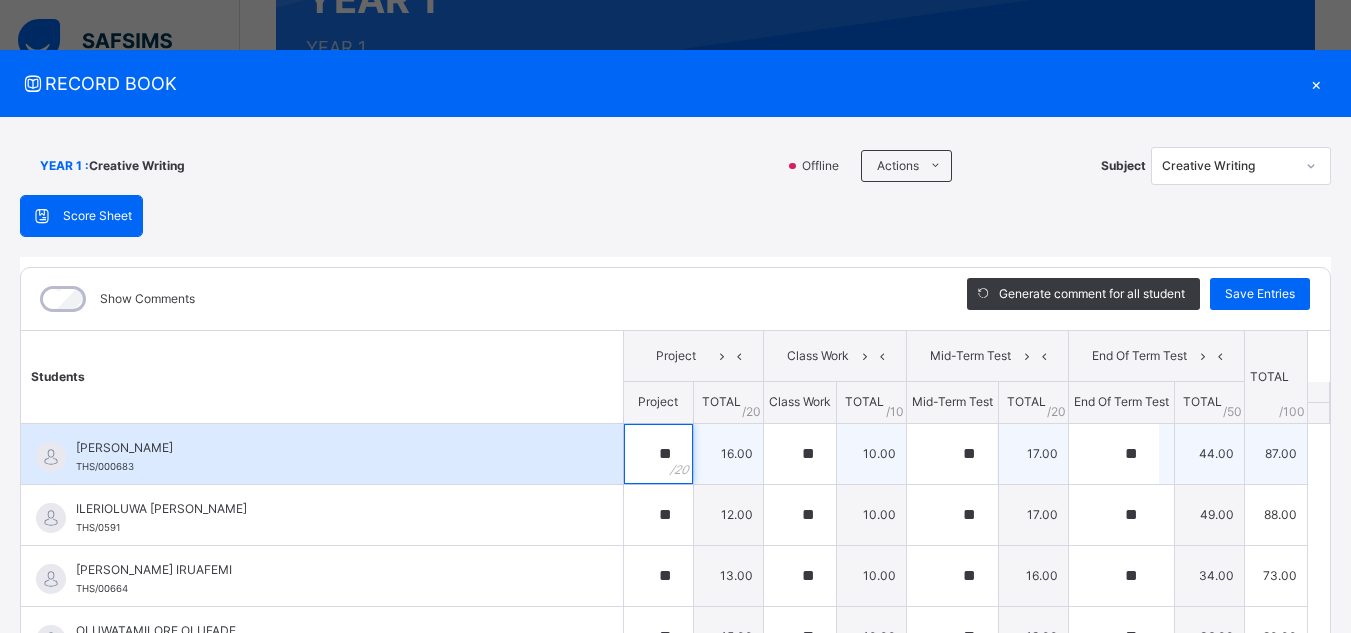 click on "**" at bounding box center [658, 454] 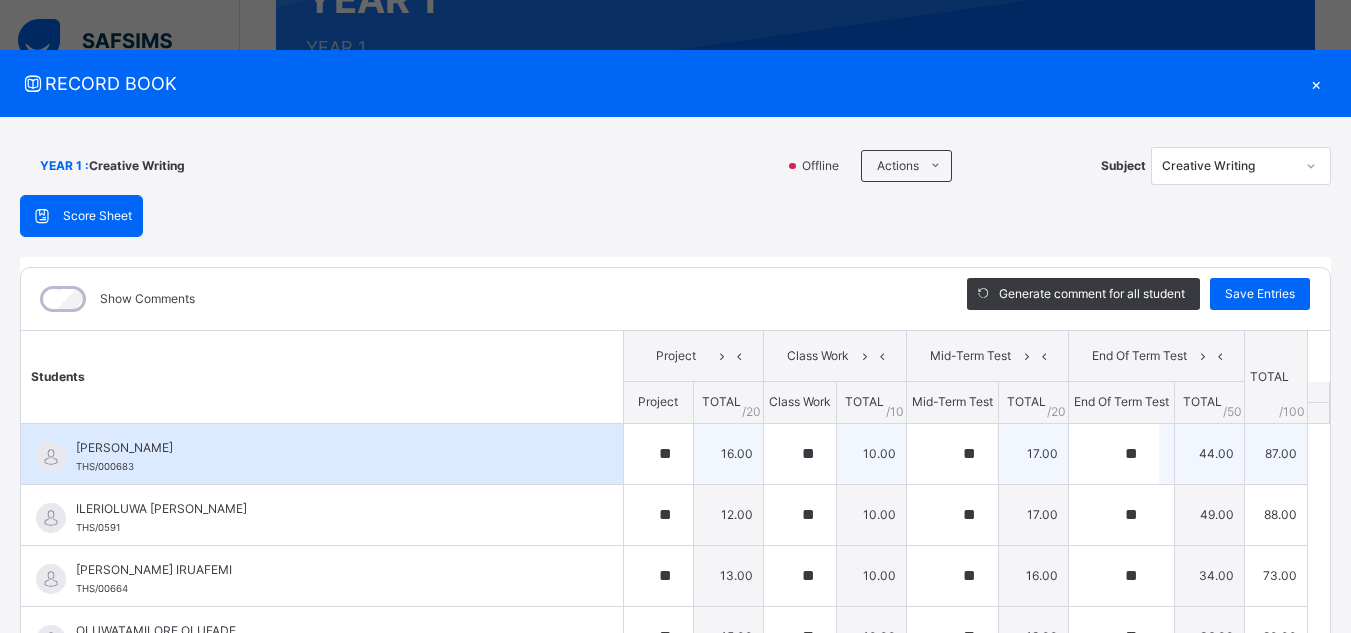 click on "**" at bounding box center [658, 454] 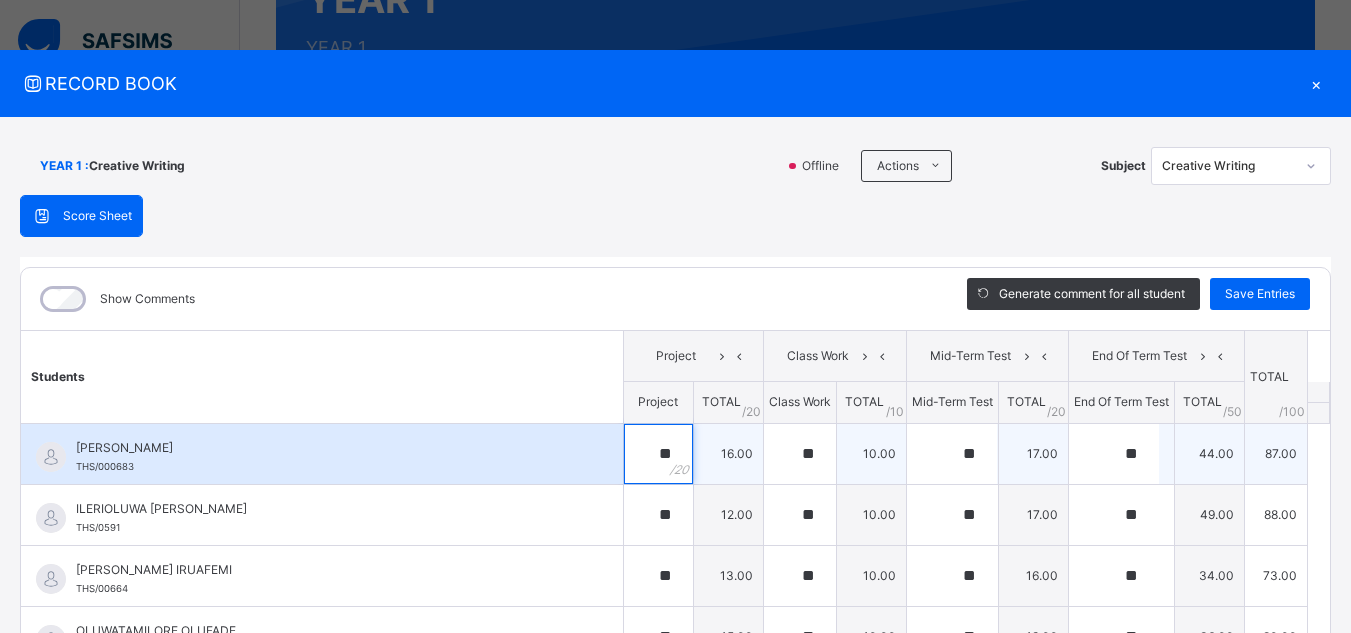 click on "**" at bounding box center (658, 454) 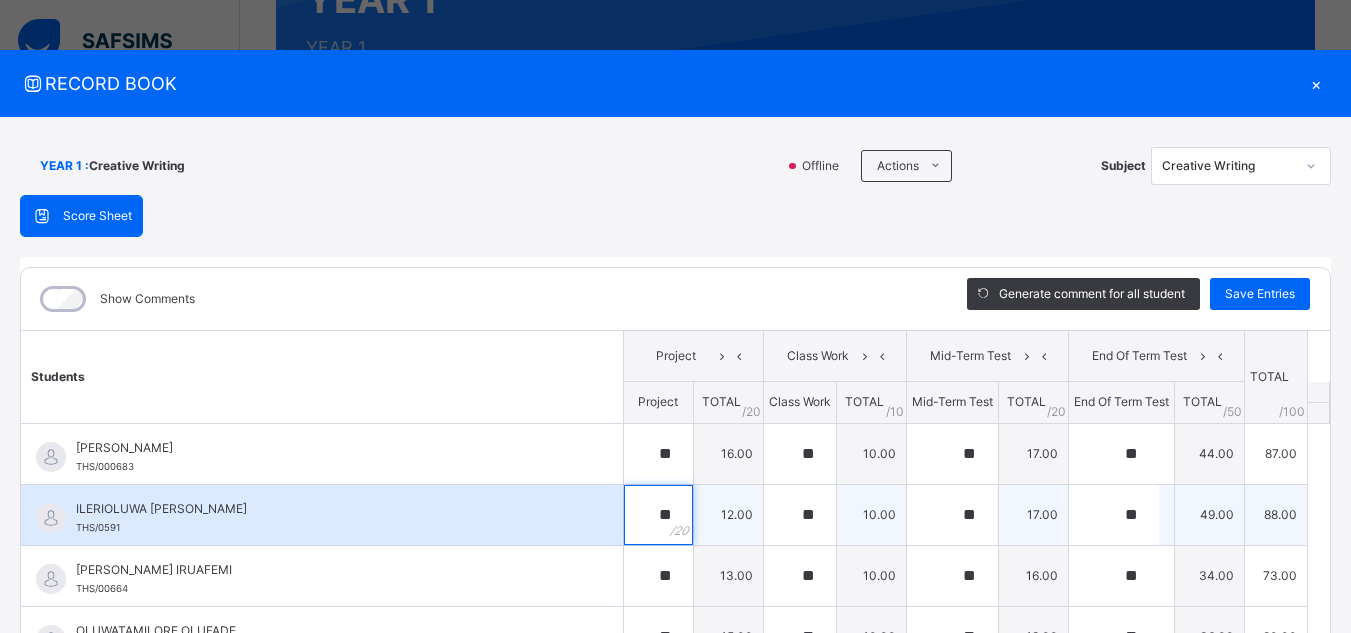 click on "**" at bounding box center [658, 515] 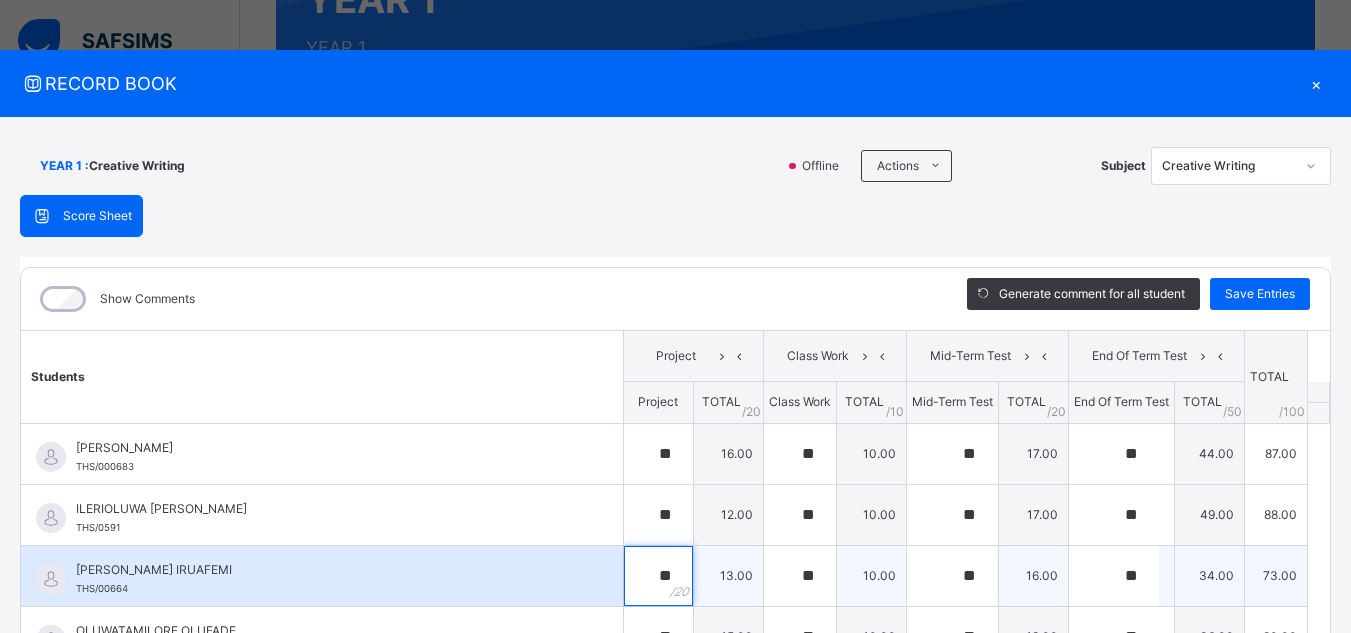 click on "**" at bounding box center (658, 576) 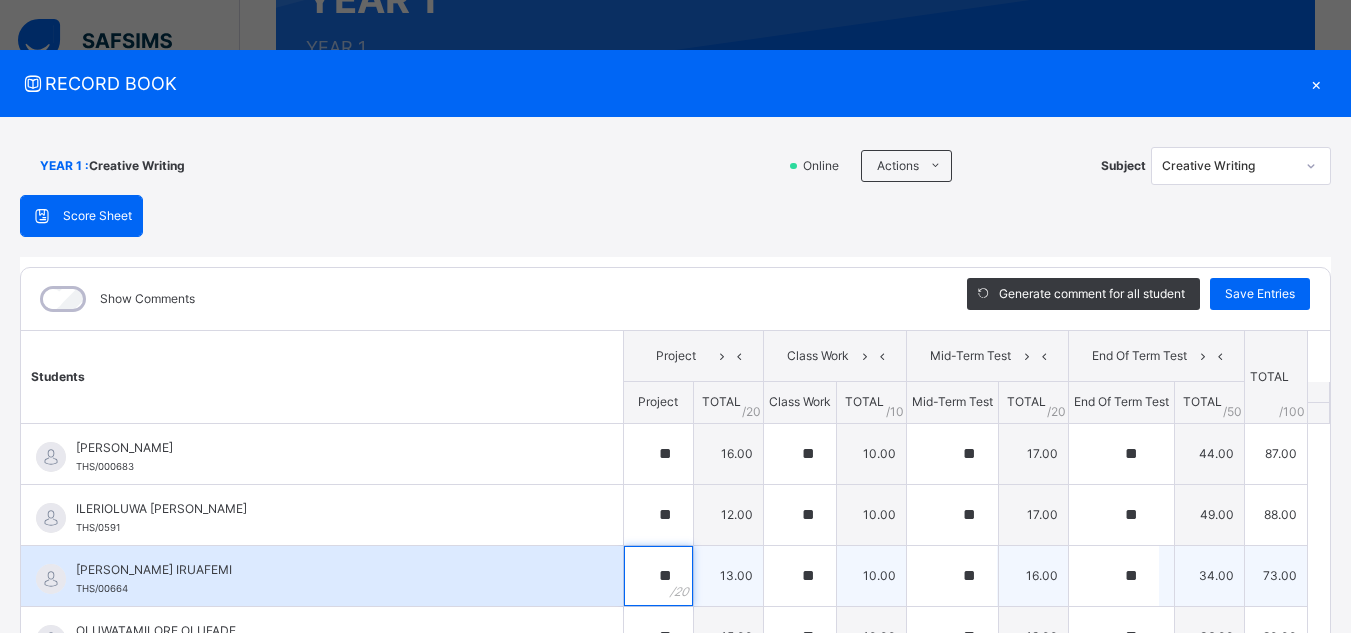 click on "**" at bounding box center (658, 576) 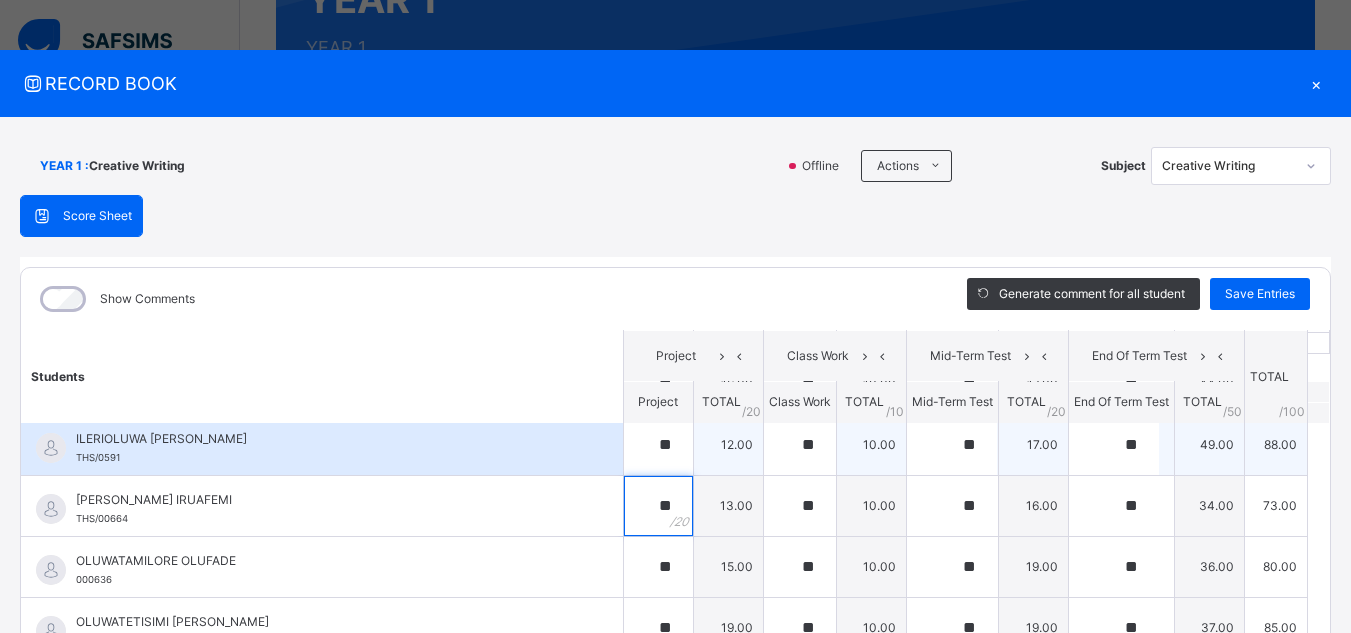 scroll, scrollTop: 82, scrollLeft: 0, axis: vertical 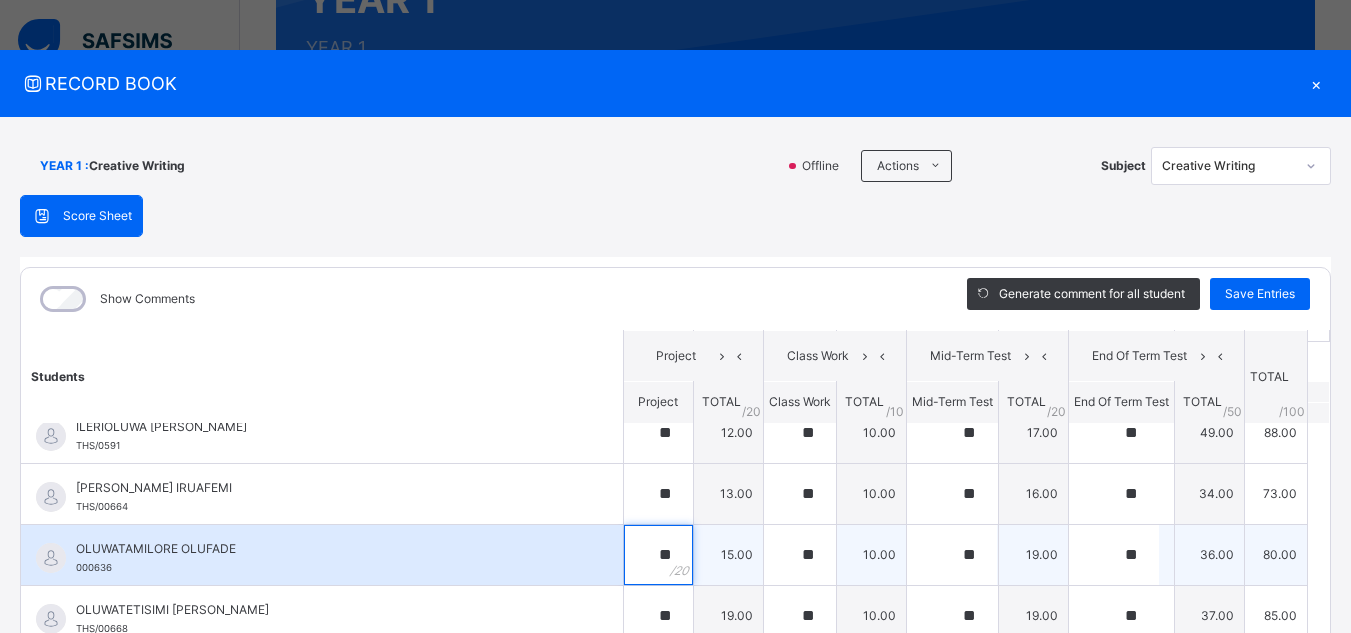click on "**" at bounding box center (658, 555) 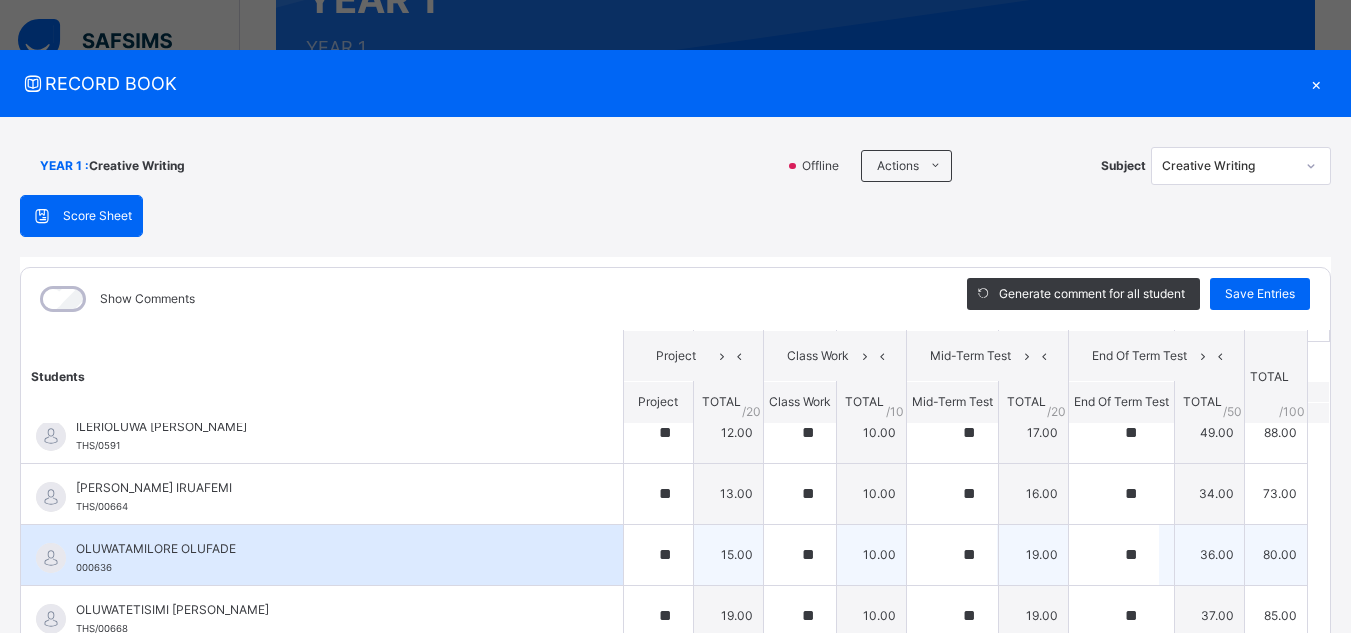 click on "**" at bounding box center (658, 555) 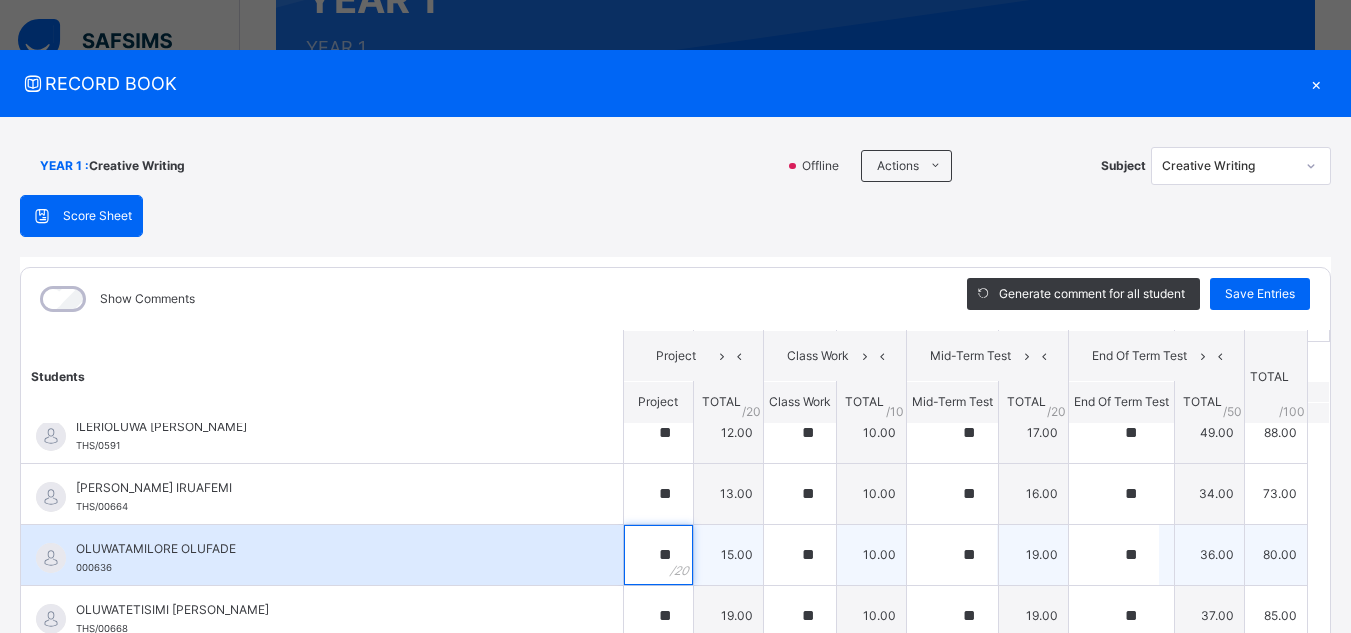 click on "**" at bounding box center (658, 555) 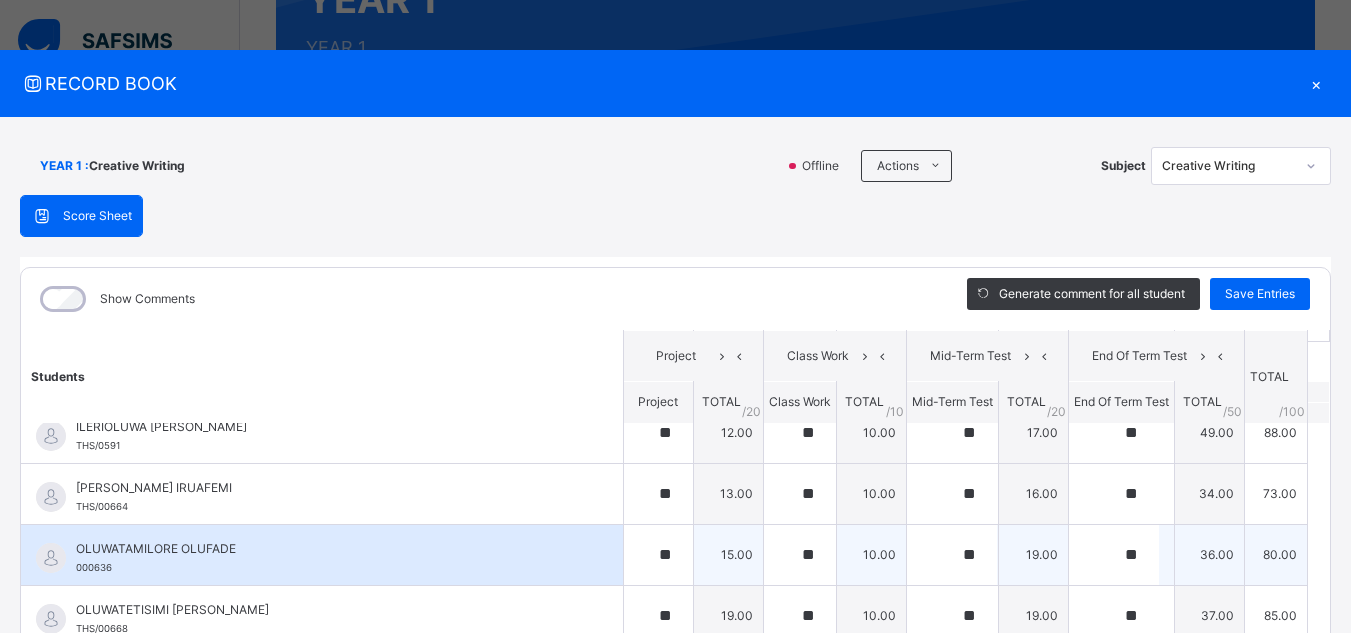 click on "**" at bounding box center [658, 555] 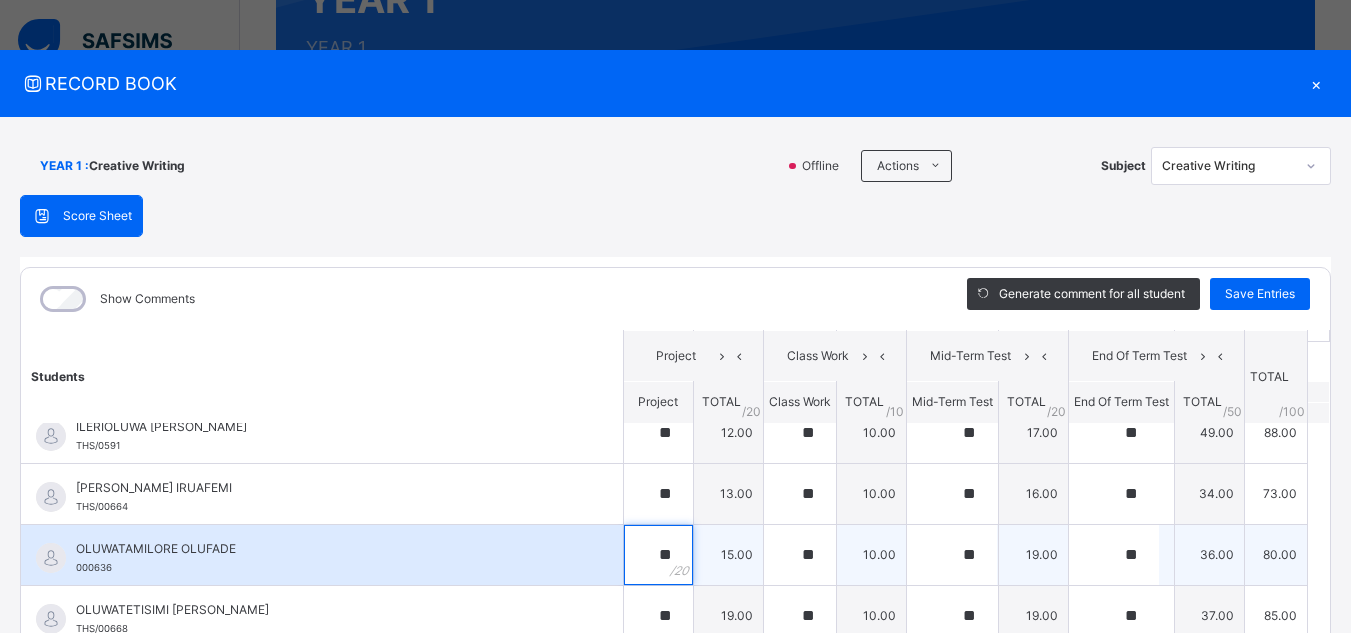click on "**" at bounding box center [658, 555] 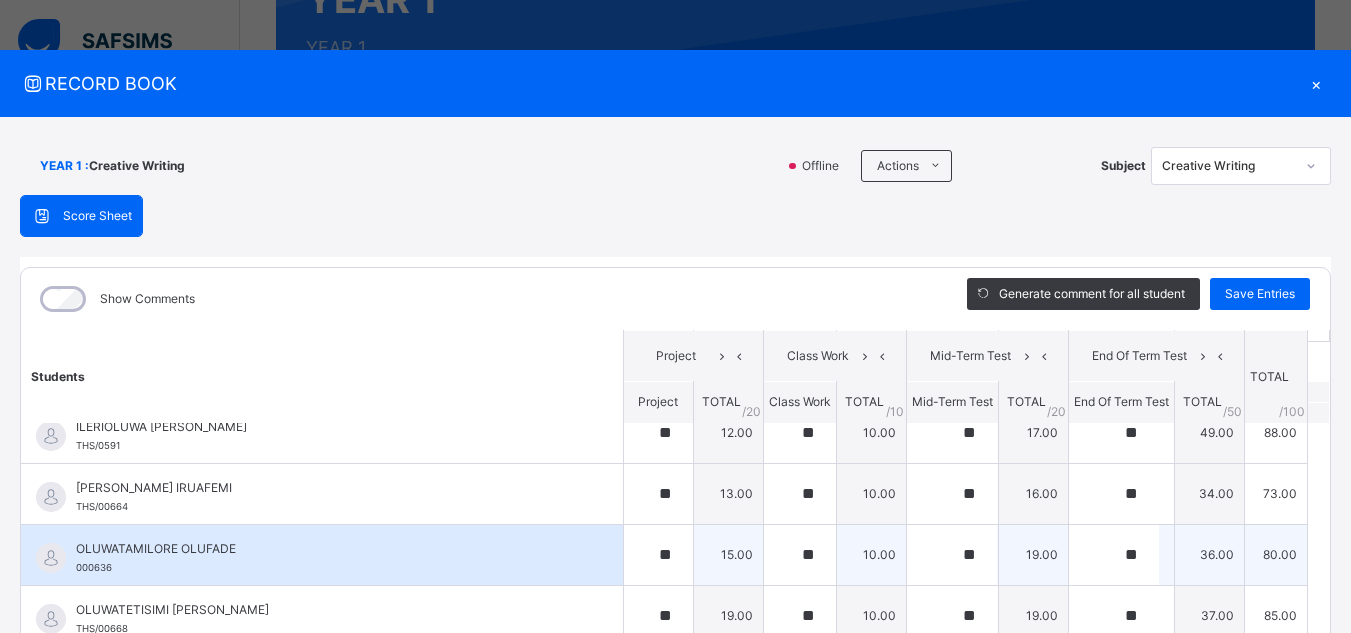 click on "**" at bounding box center (658, 555) 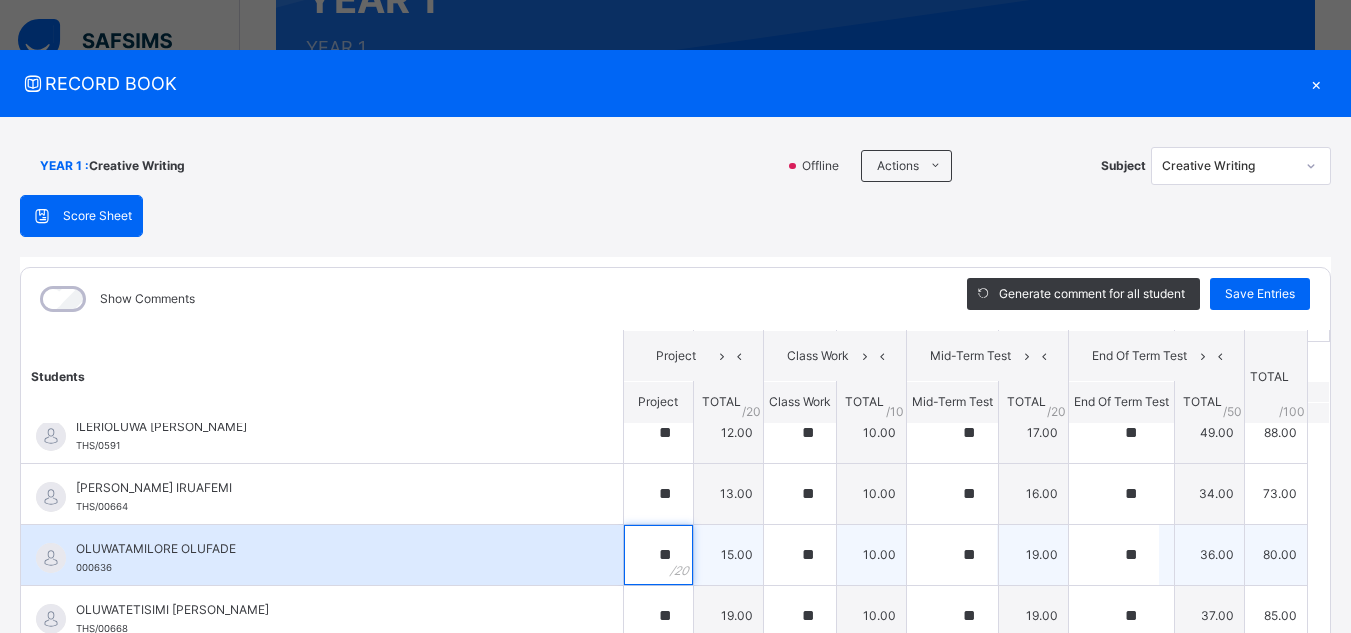 click on "**" at bounding box center (658, 555) 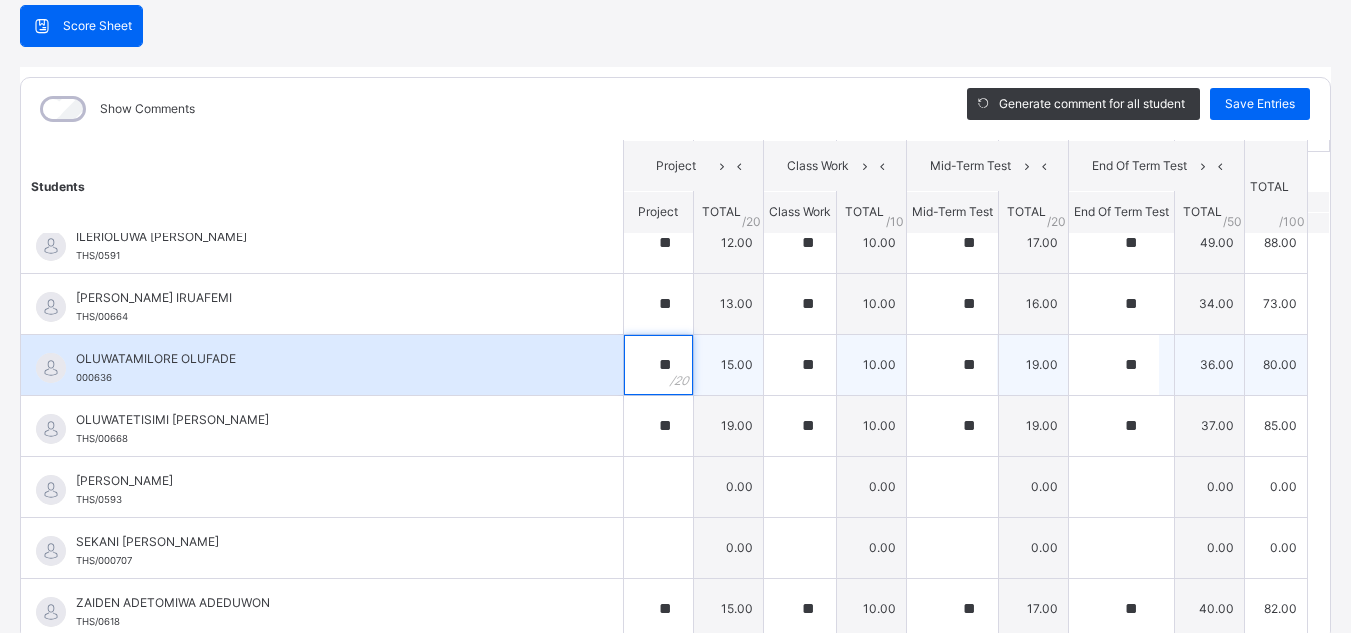scroll, scrollTop: 201, scrollLeft: 0, axis: vertical 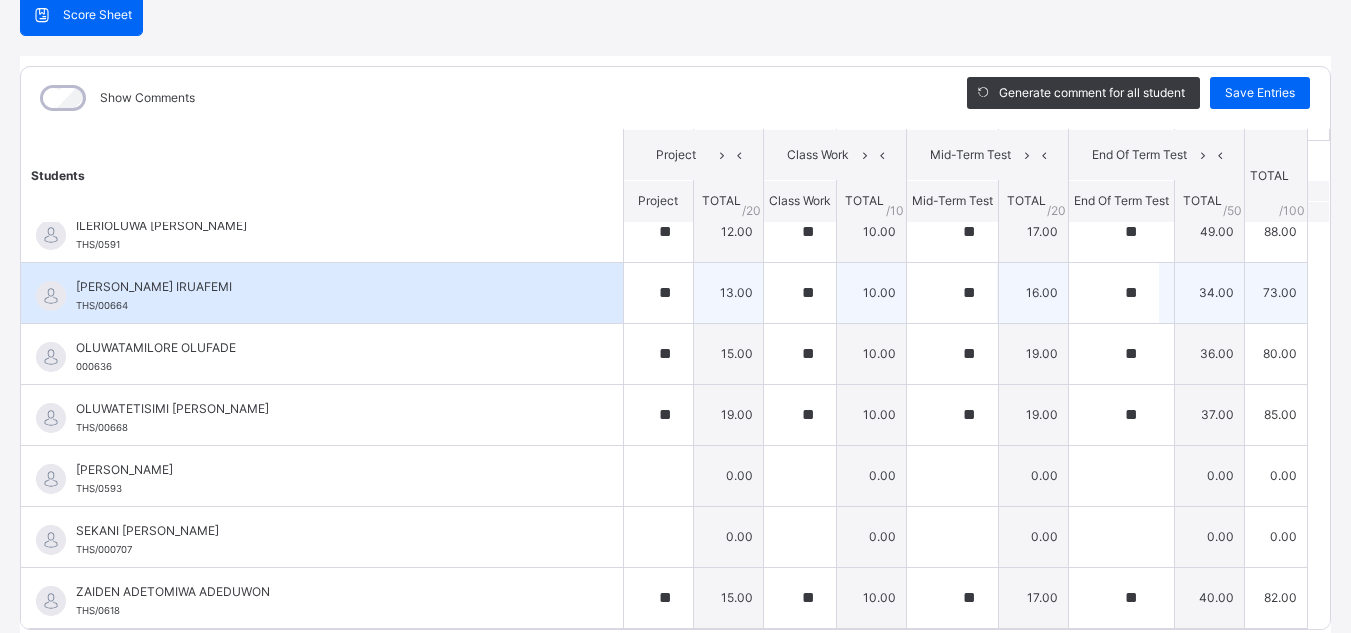 click on "73.00" at bounding box center [1275, 292] 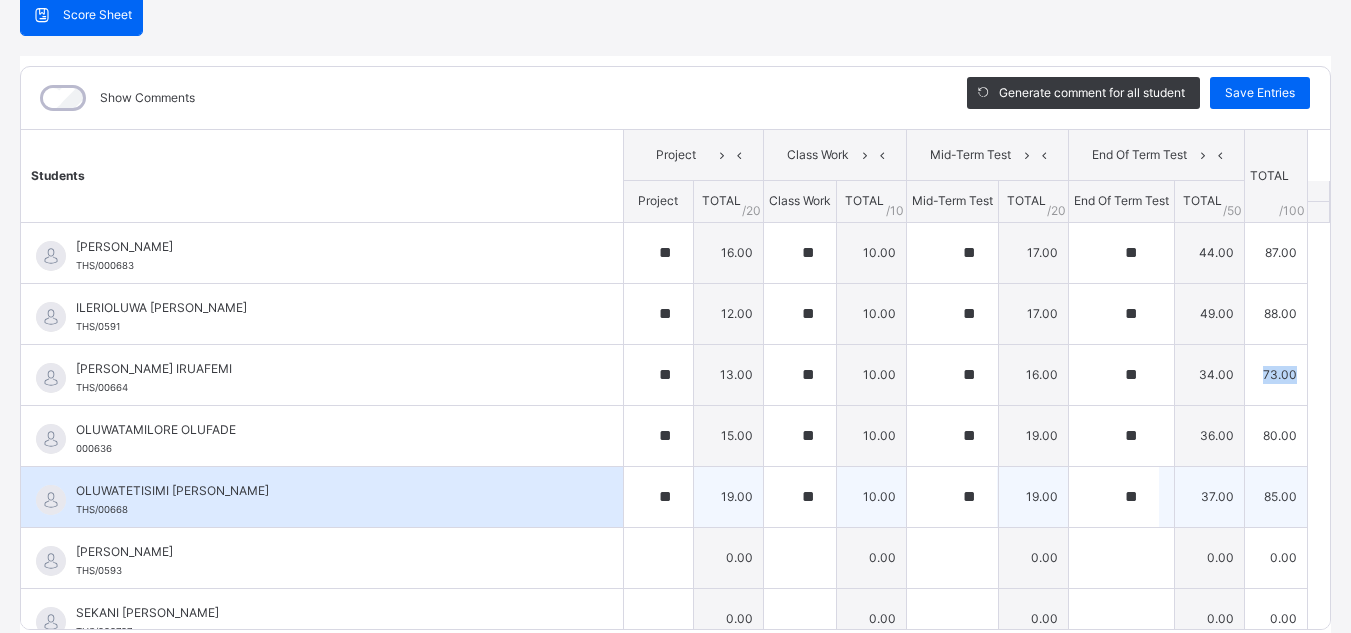 scroll, scrollTop: 82, scrollLeft: 0, axis: vertical 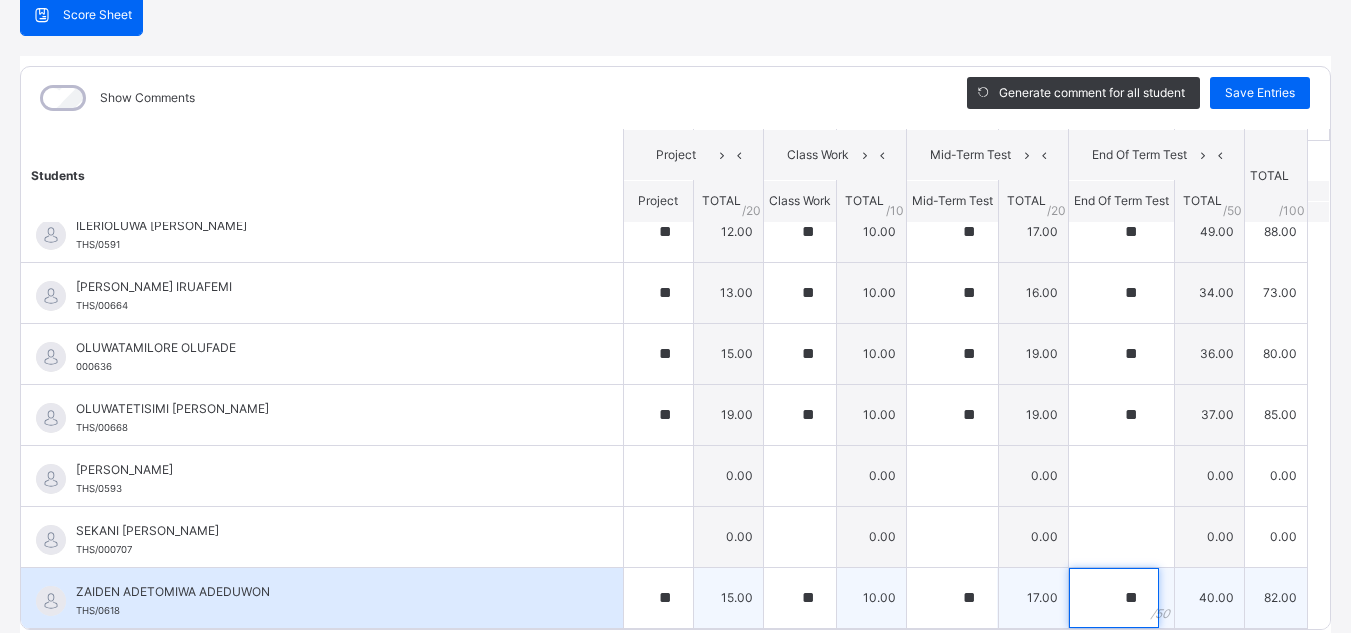 click on "**" at bounding box center (1114, 598) 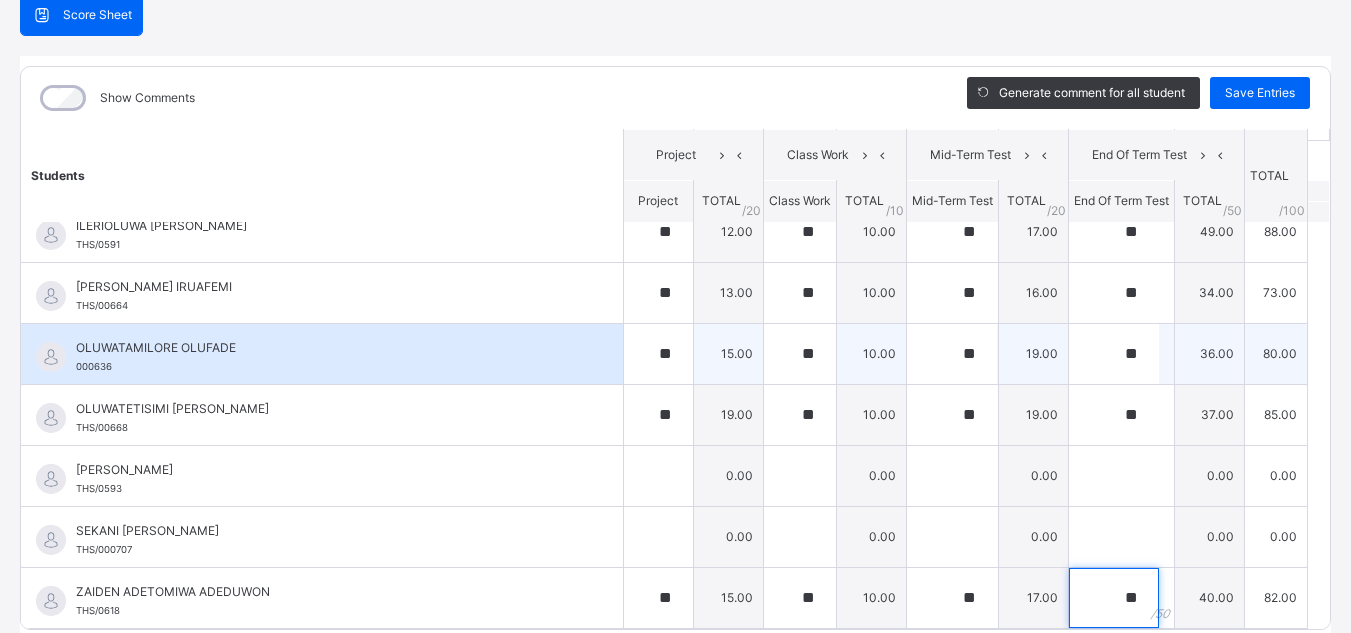 scroll, scrollTop: 0, scrollLeft: 0, axis: both 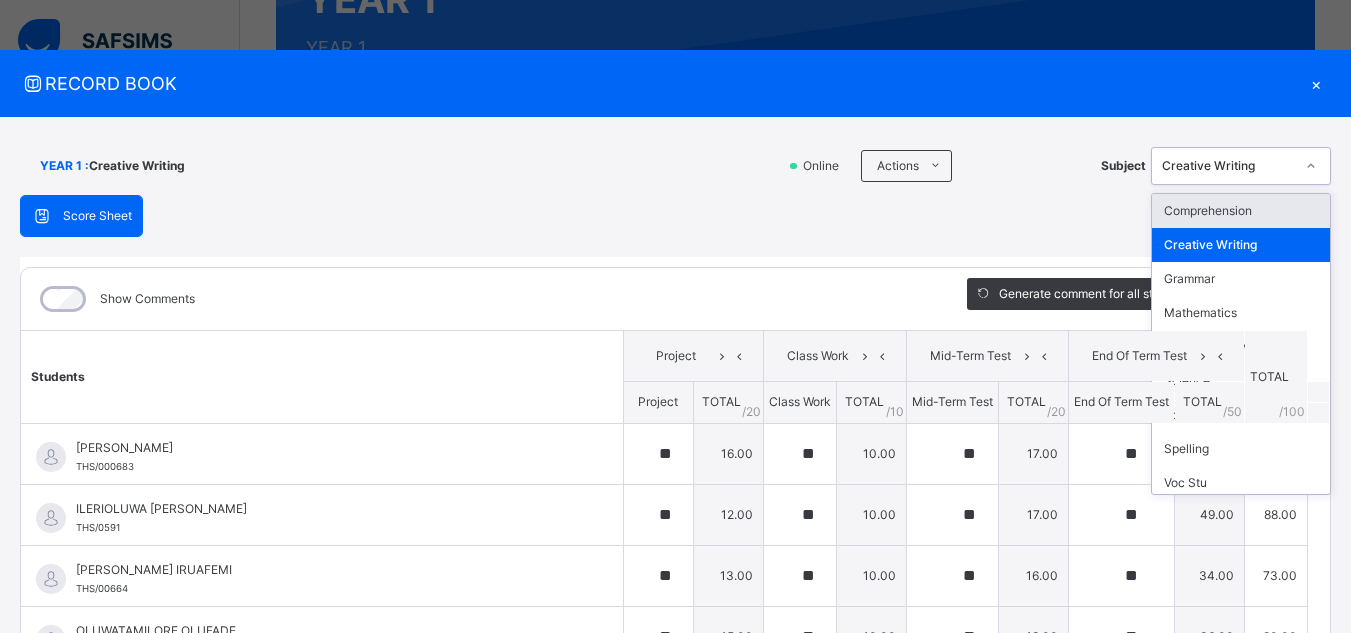 click 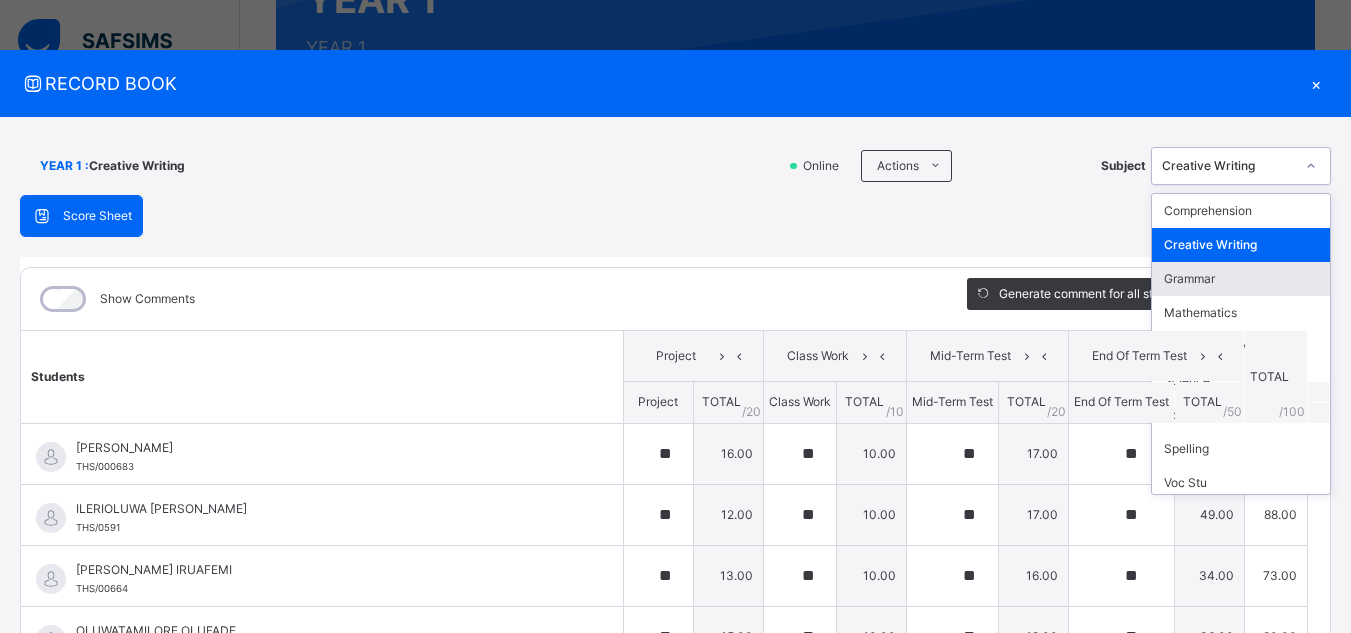 click on "Grammar" at bounding box center [1241, 279] 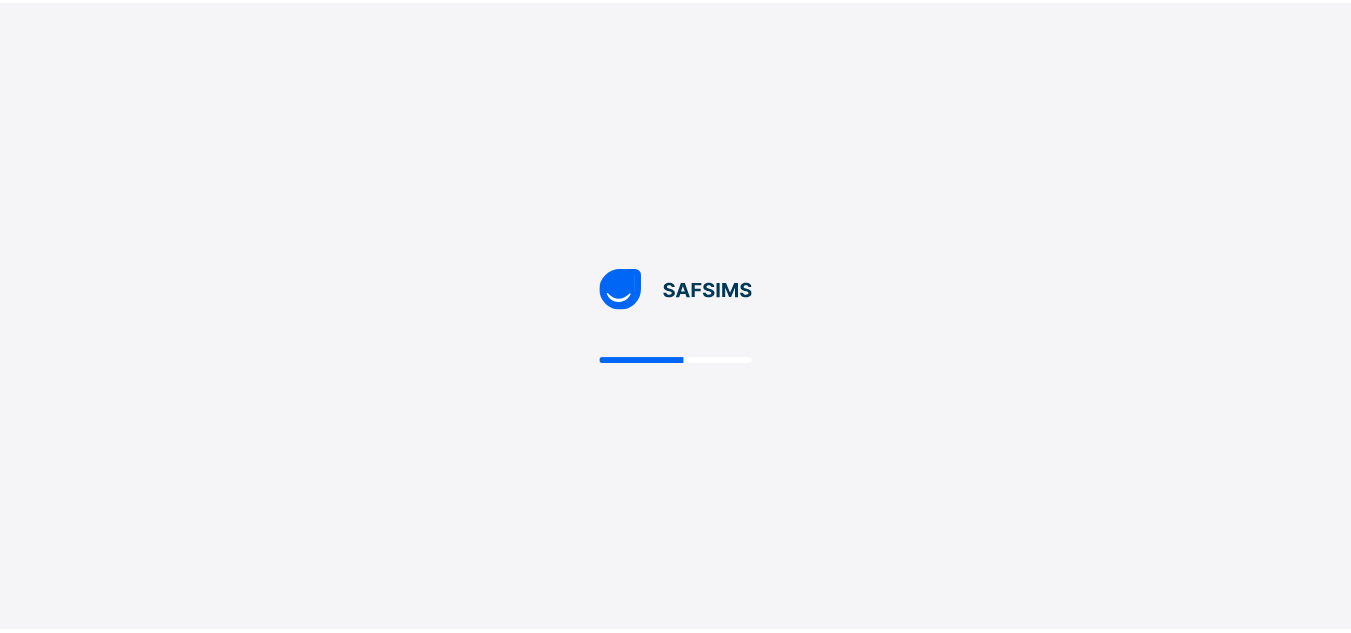 scroll, scrollTop: 0, scrollLeft: 0, axis: both 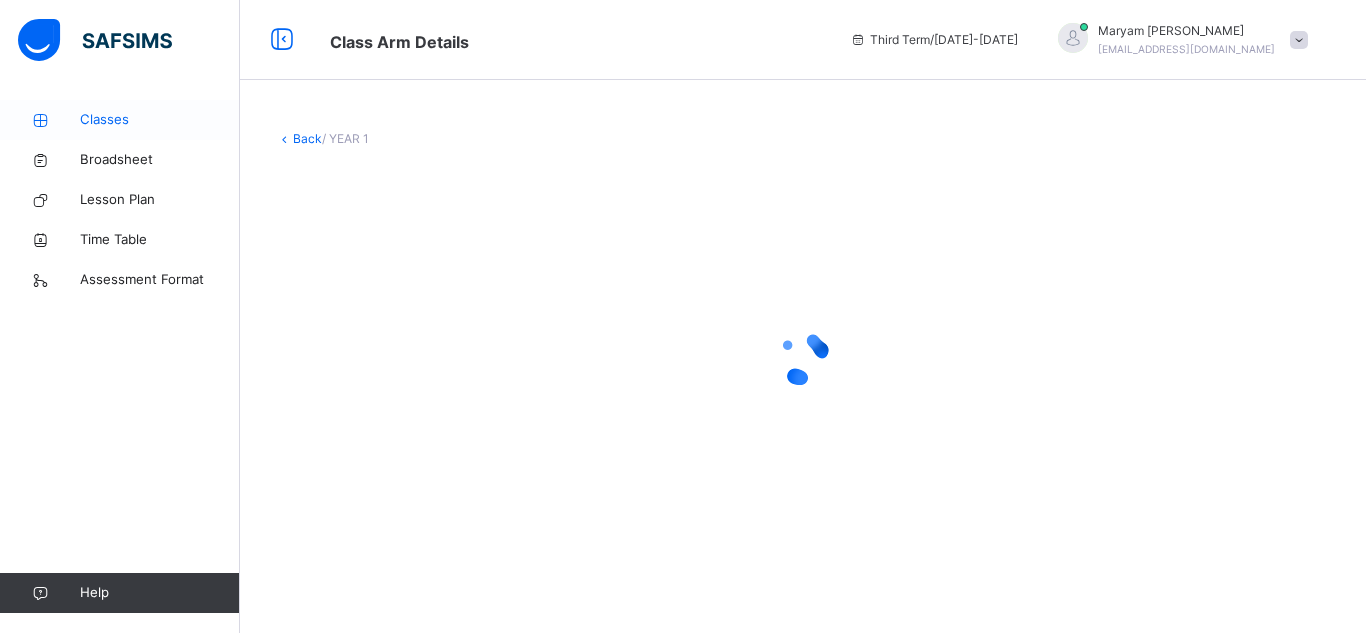 click on "Classes" at bounding box center [160, 120] 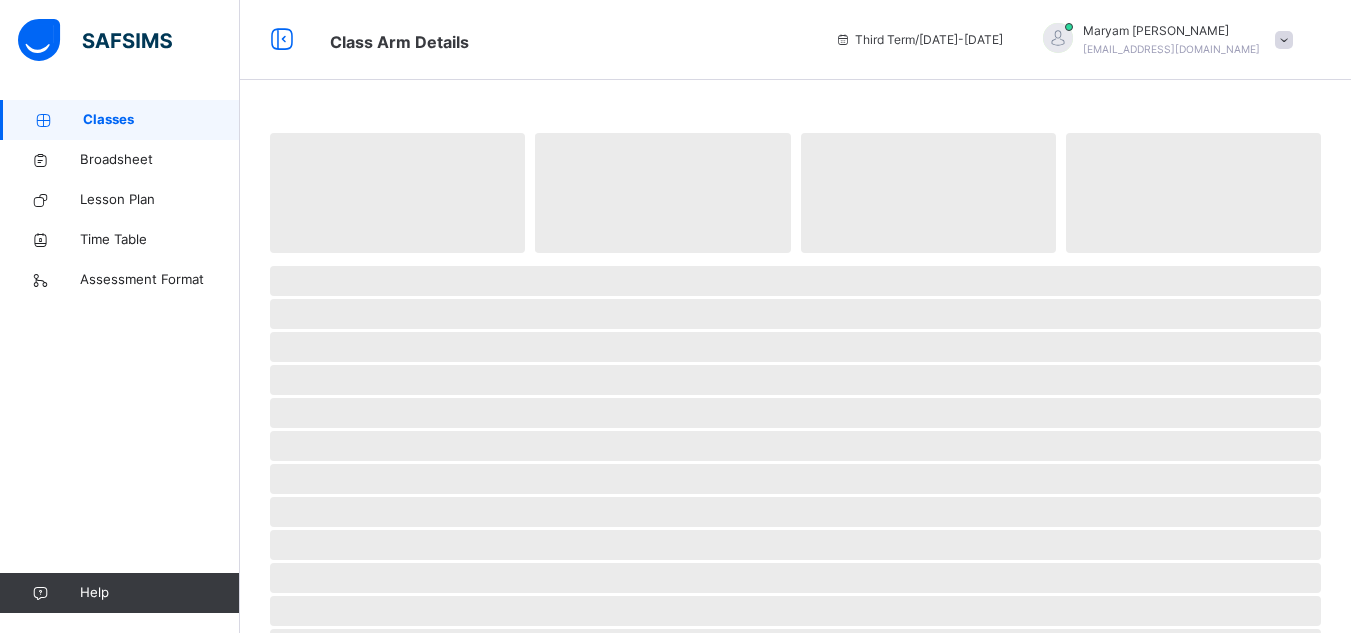 click on "Classes" at bounding box center (161, 120) 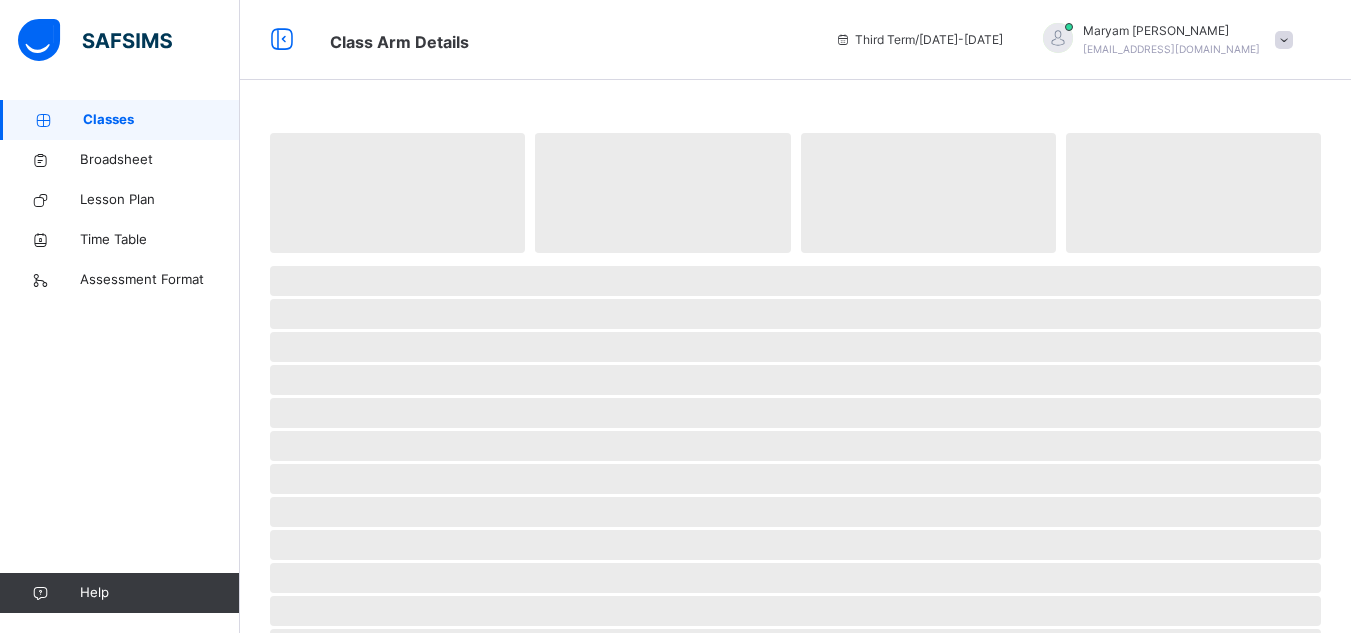 click on "Classes" at bounding box center [161, 120] 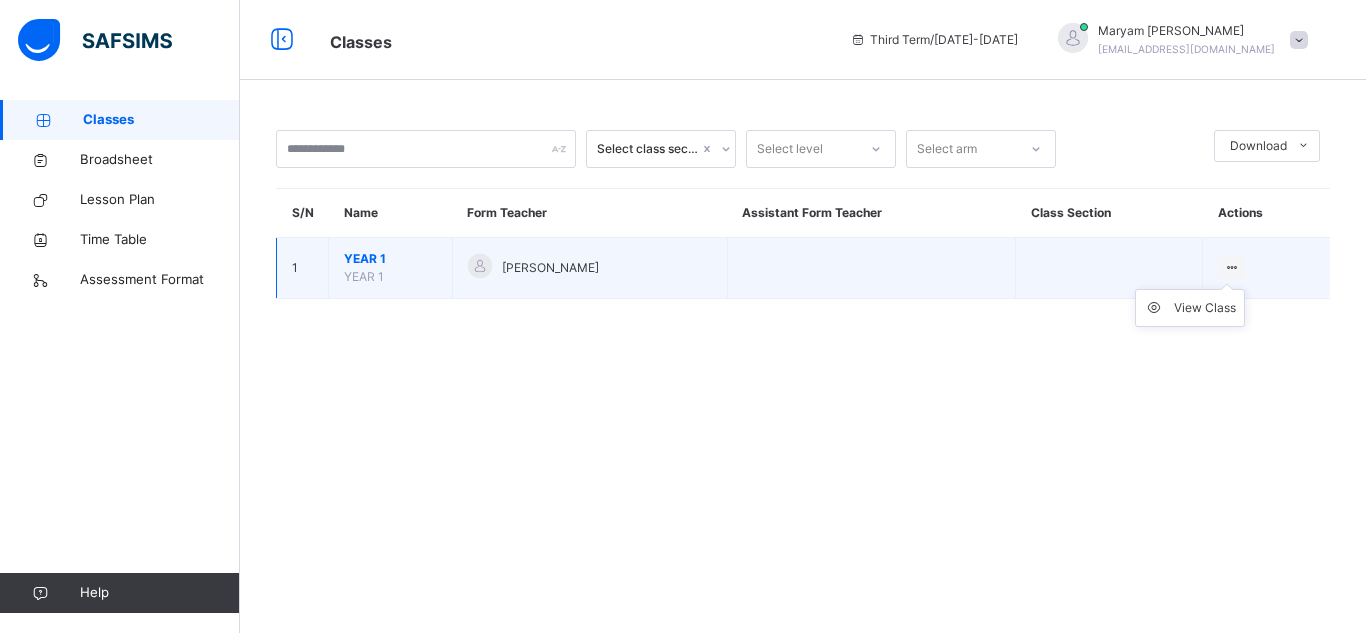 click at bounding box center (1231, 267) 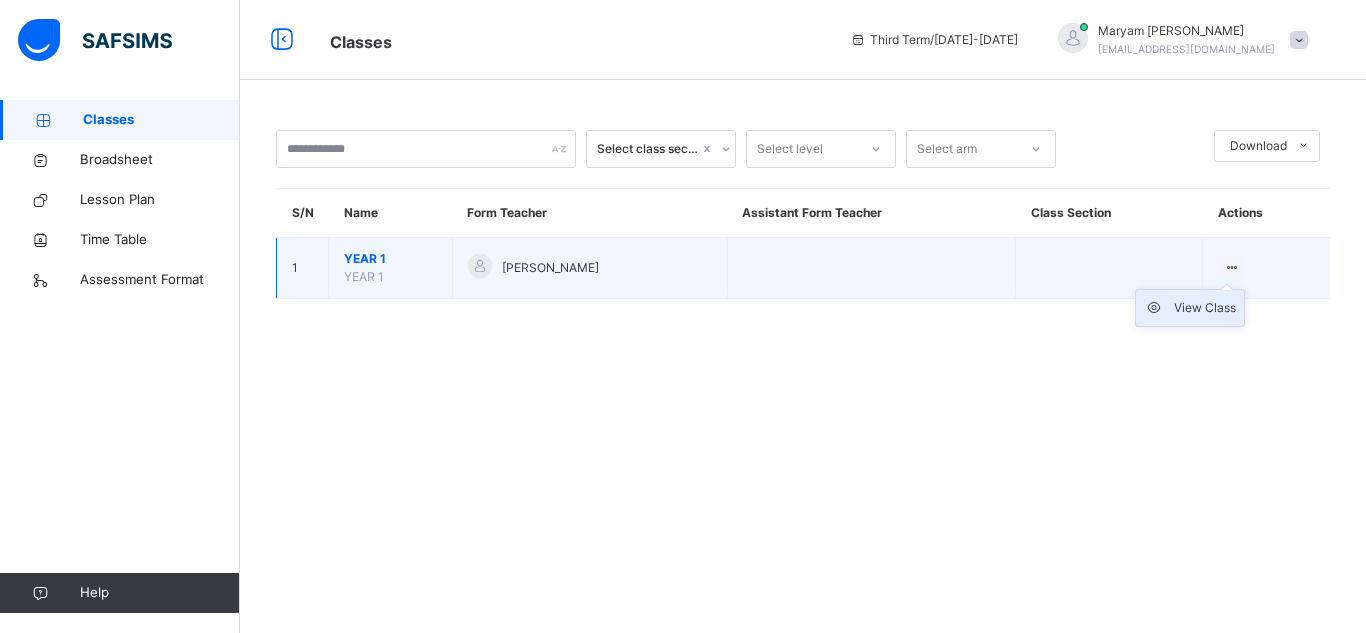 click on "View Class" at bounding box center [1205, 308] 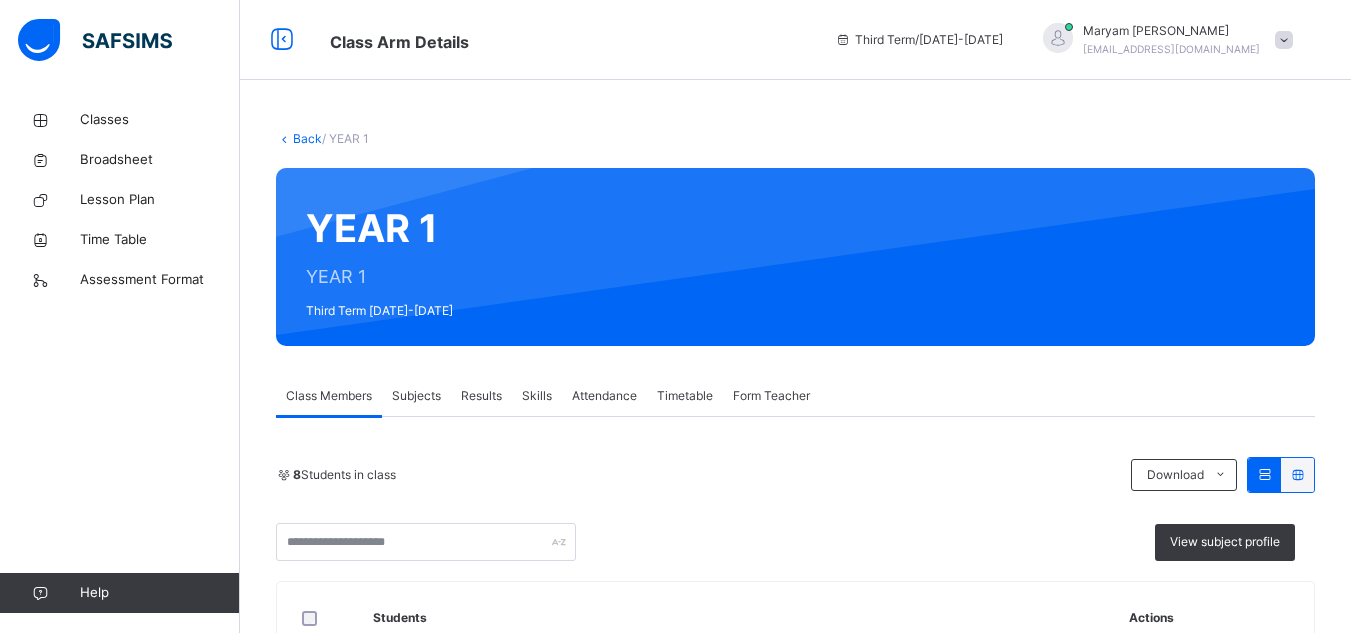 click on "Subjects" at bounding box center (416, 396) 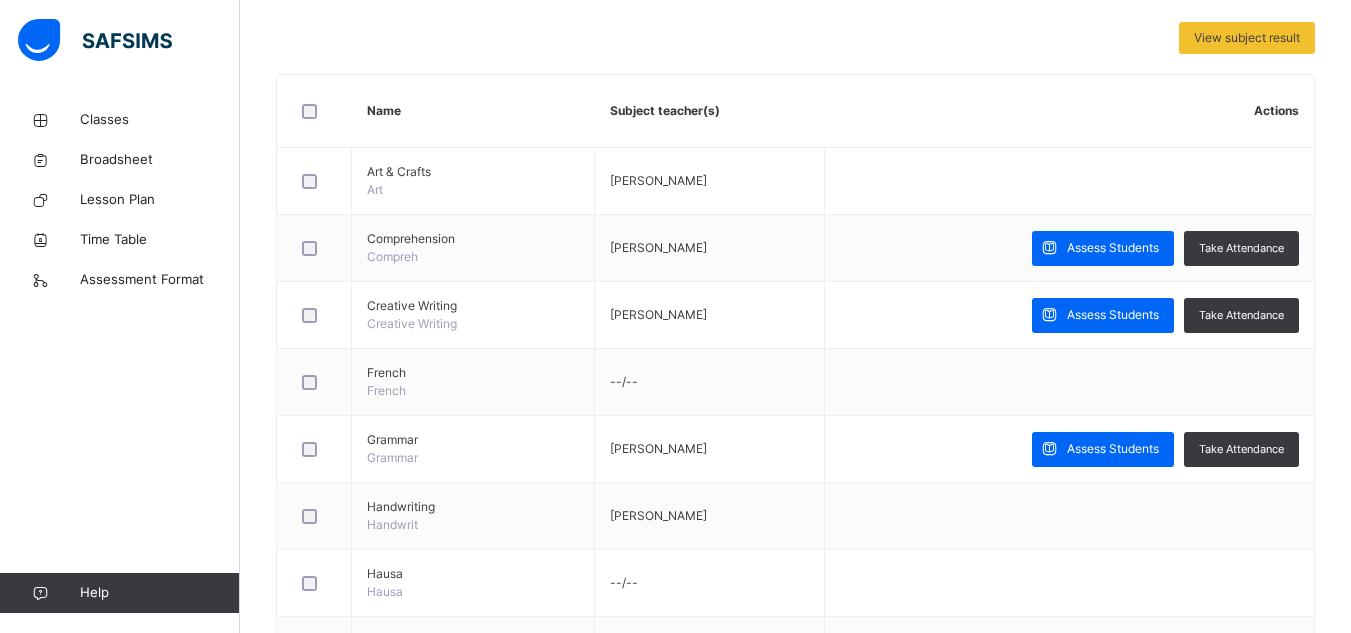 scroll, scrollTop: 428, scrollLeft: 0, axis: vertical 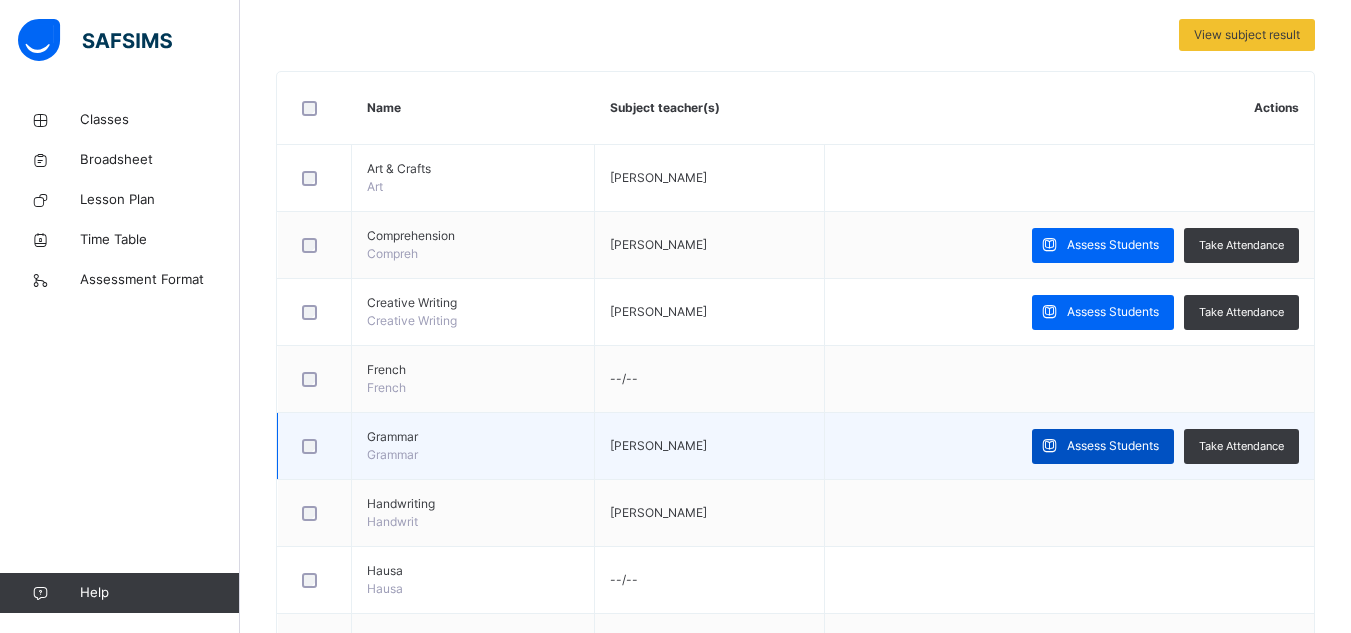 click on "Assess Students" at bounding box center [1113, 446] 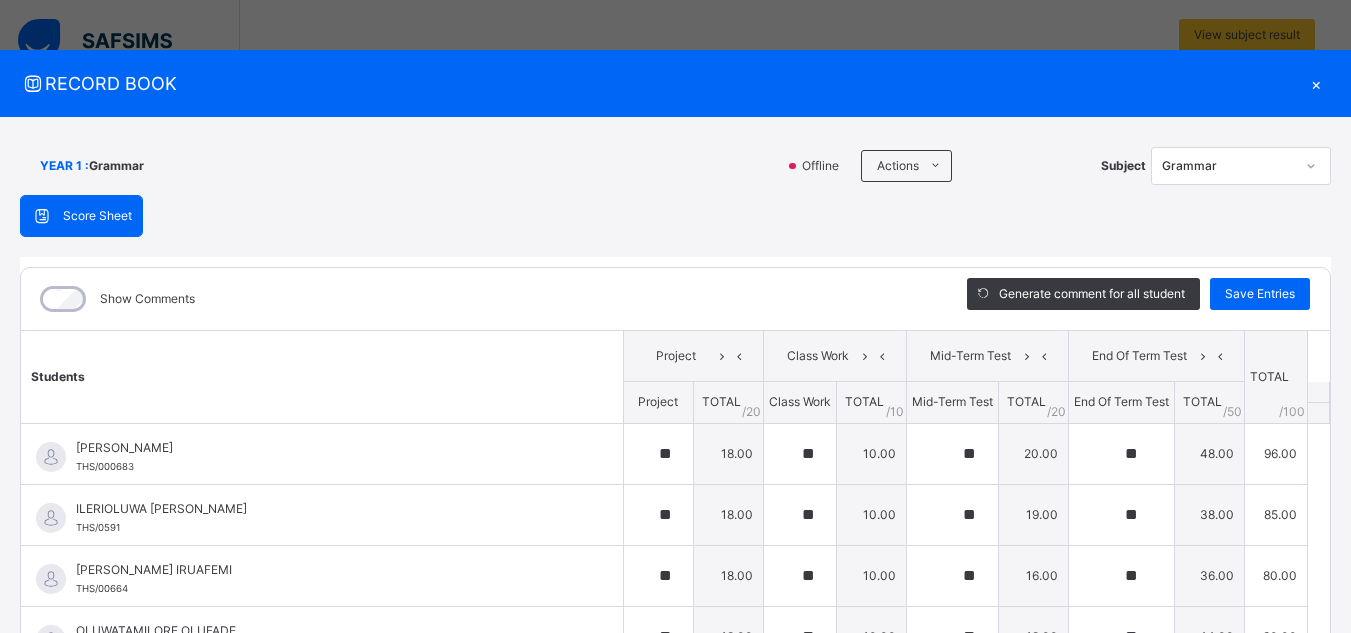 scroll, scrollTop: 82, scrollLeft: 0, axis: vertical 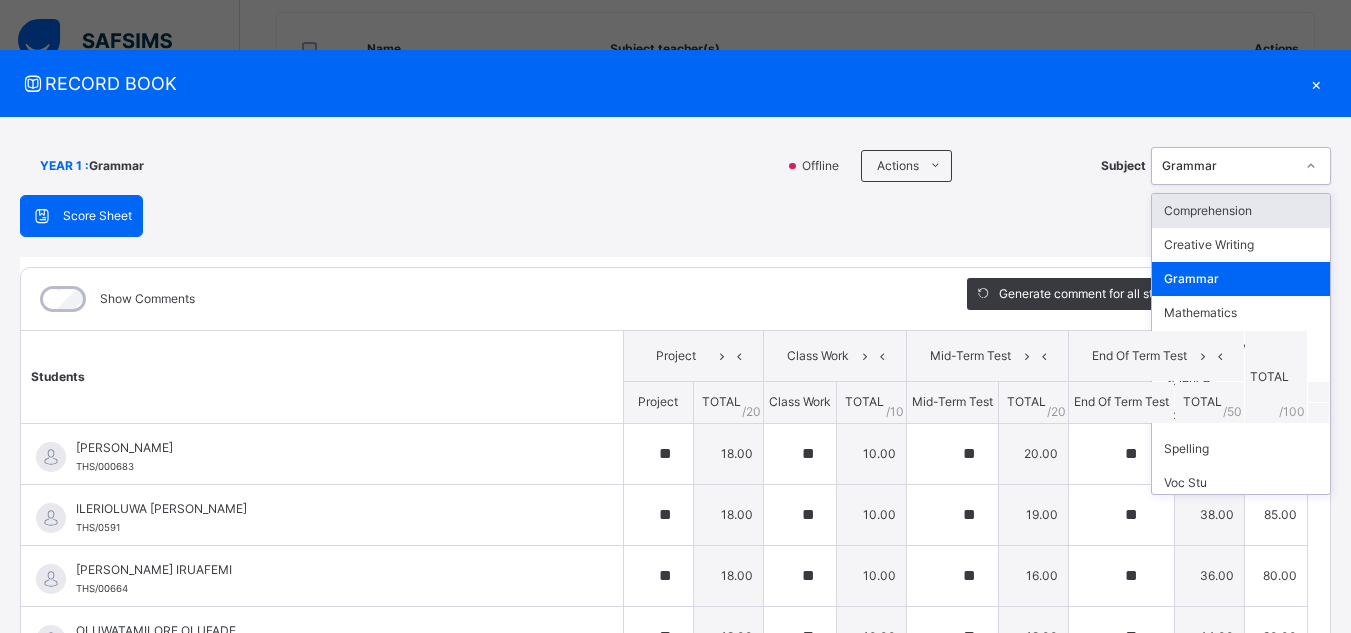 click 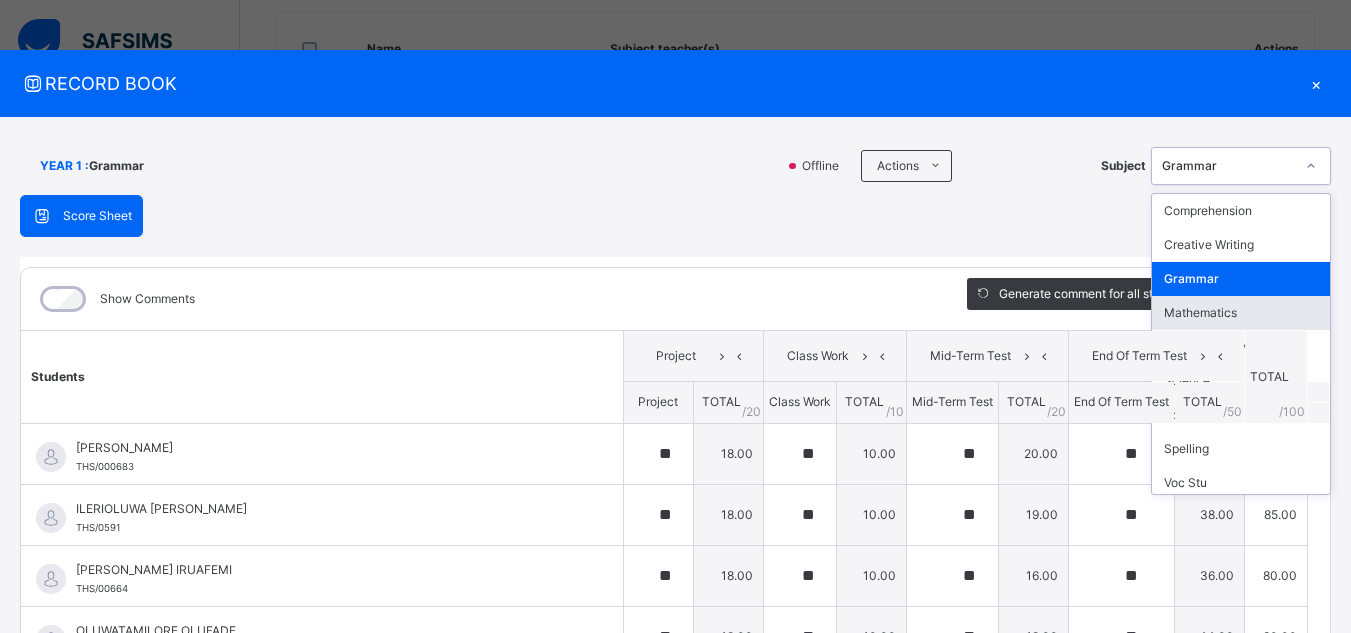 click on "Mathematics" at bounding box center (1241, 313) 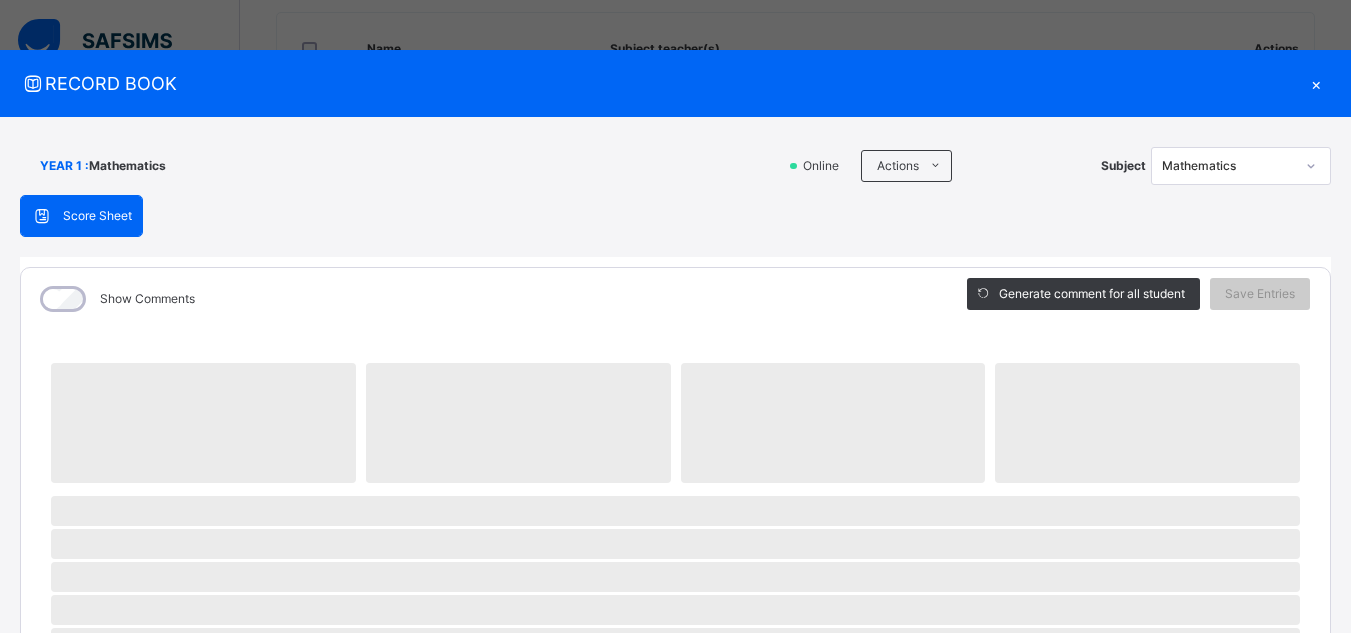 click on "×" at bounding box center (1316, 83) 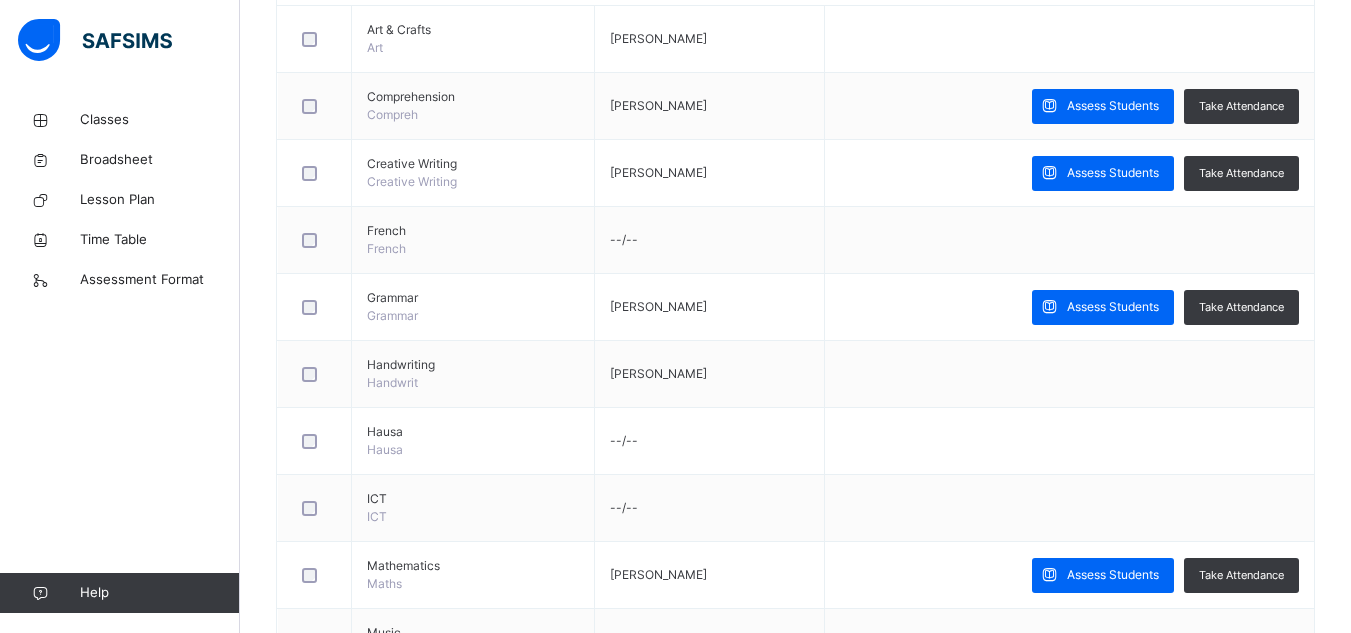 scroll, scrollTop: 607, scrollLeft: 0, axis: vertical 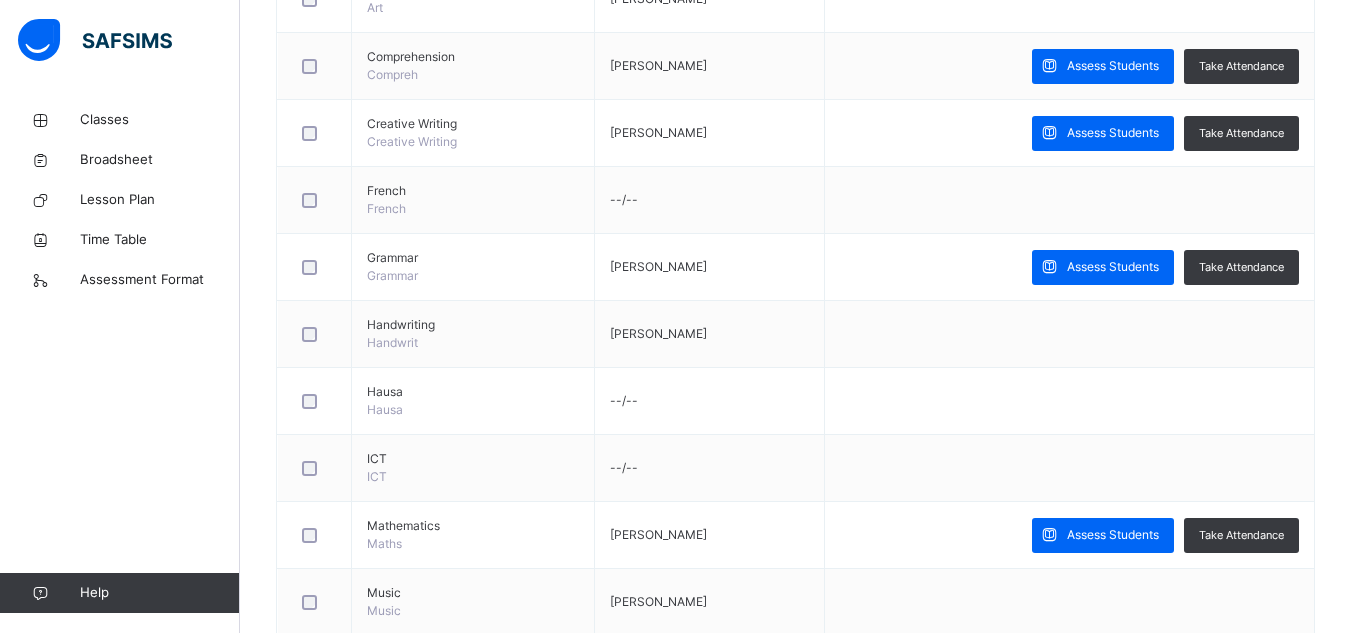 click on "Assess Students" at bounding box center [1103, 535] 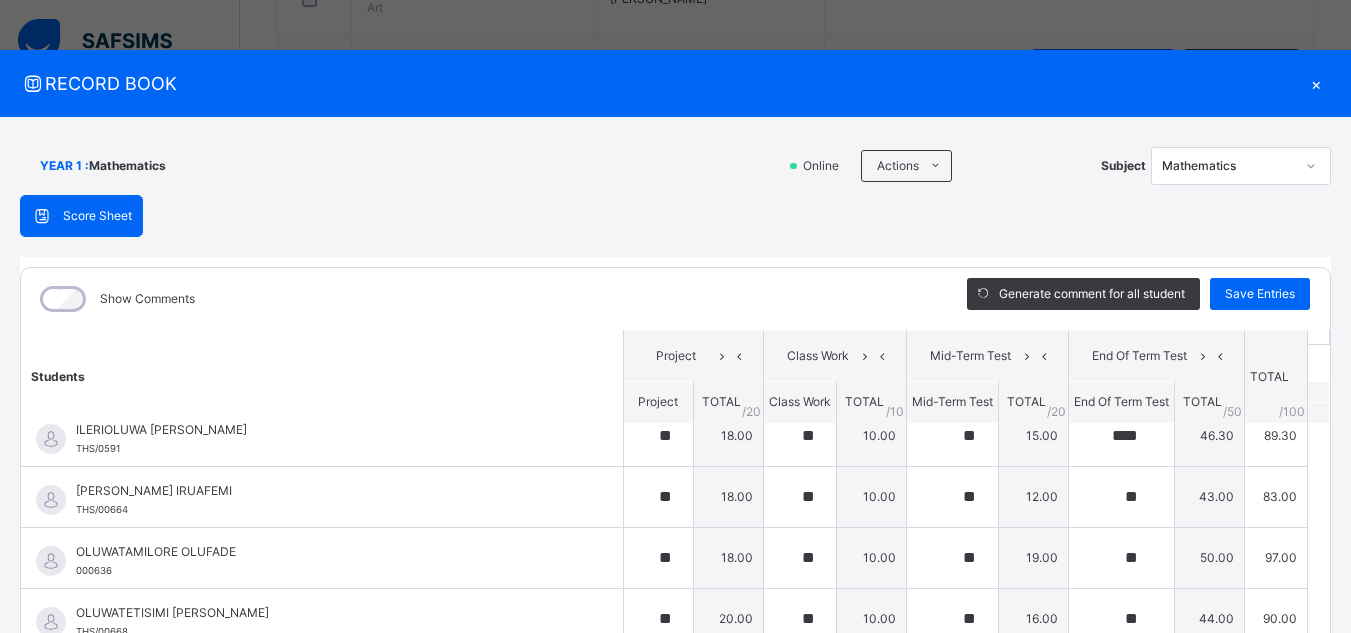 scroll, scrollTop: 82, scrollLeft: 0, axis: vertical 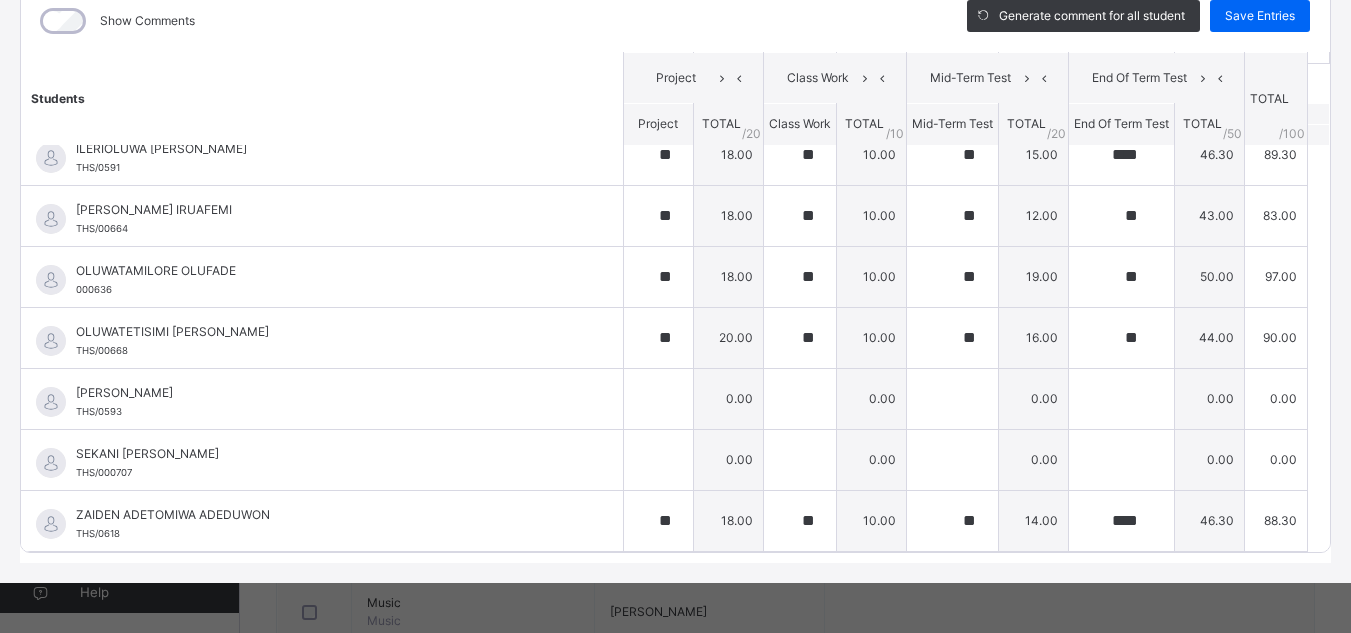 click on "RECORD BOOK × YEAR 1   :   Mathematics Online Actions  Download Empty Score Sheet  Upload/map score sheet Subject  Mathematics Treasure House Schools Ilupeju Lagos Date: 16th Jul 2025, 12:33:13 pm Score Sheet Score Sheet Show Comments   Generate comment for all student   Save Entries Class Level:  YEAR 1   Subject:  Mathematics Session:  2024/2025 Session Session:  Third Term Students Project Class Work Mid-Term Test End Of Term Test TOTAL /100 Comment Project TOTAL / 20 Class Work TOTAL / 10 Mid-Term Test TOTAL / 20 End Of Term Test TOTAL / 50 Abdullahi  Ebitonmo THS/000683 Abdullahi  Ebitonmo THS/000683 ** 18.00 ** 10.00 ** 14.00 ** 48.00 90.00 **** Generate comment 4 / 250   ×   Subject Teacher’s Comment Generate and see in full the comment developed by the AI with an option to regenerate the comment JS Abdullahi  Ebitonmo   THS/000683   Total 90.00  / 100.00 Sims Bot   Regenerate     Use this comment   ILERIOLUWA  BALOGUN THS/0591 ILERIOLUWA  BALOGUN THS/0591 ** 18.00 ** 10.00 ** 15.00 **** 46.30 4 /" at bounding box center [675, 316] 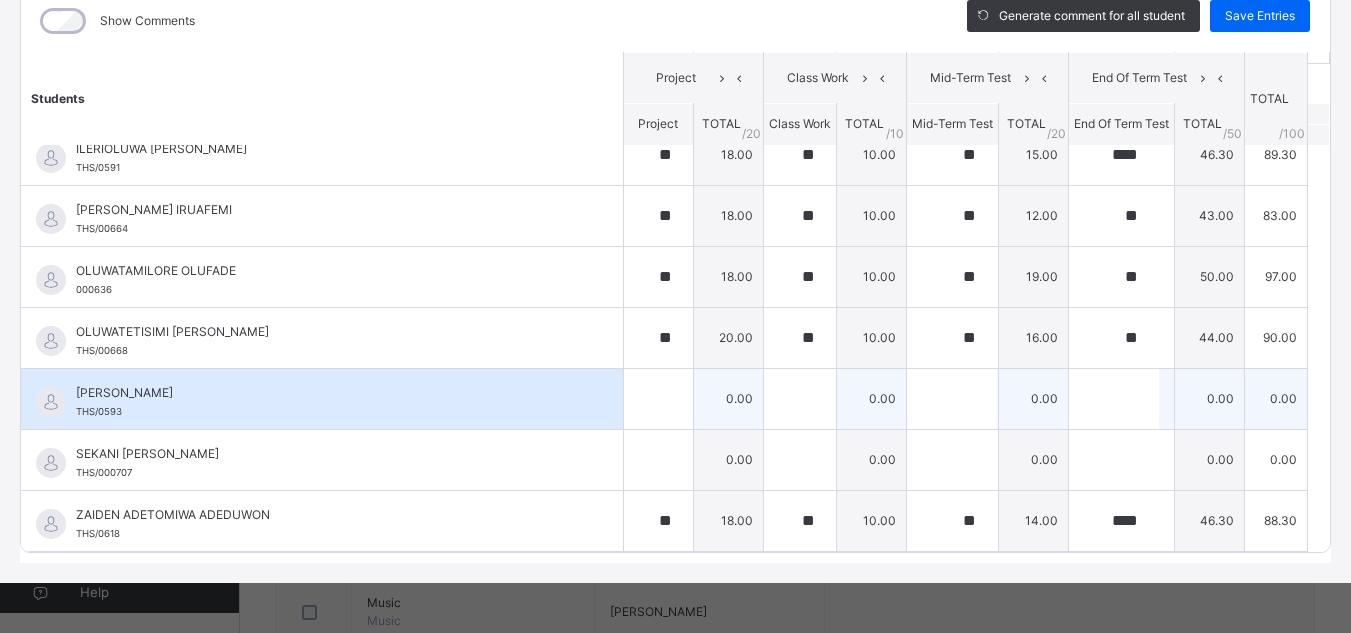 scroll, scrollTop: 0, scrollLeft: 0, axis: both 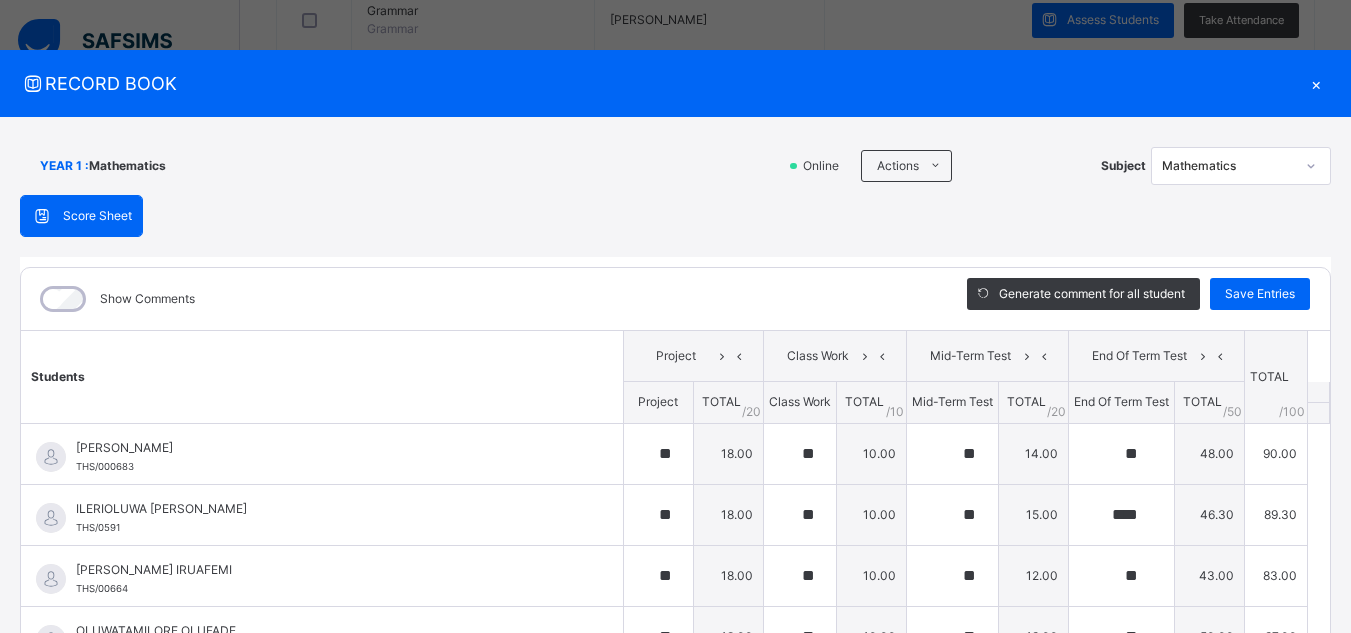 click on "×" at bounding box center [1316, 83] 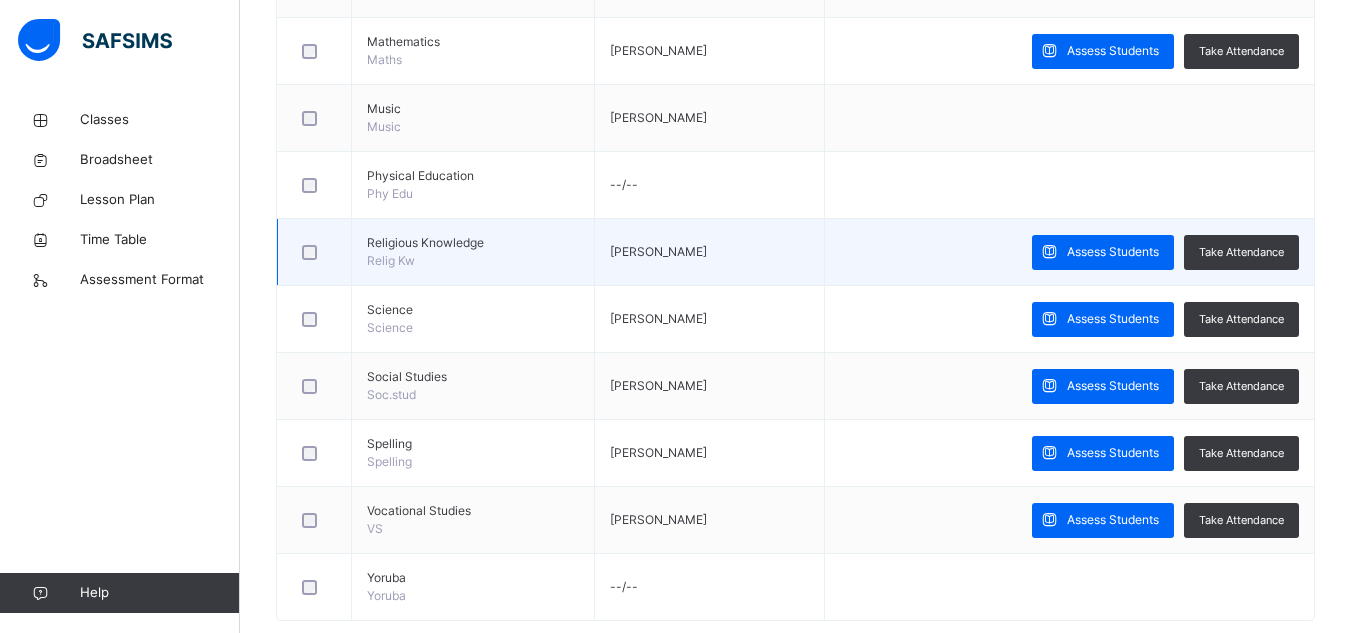scroll, scrollTop: 1093, scrollLeft: 0, axis: vertical 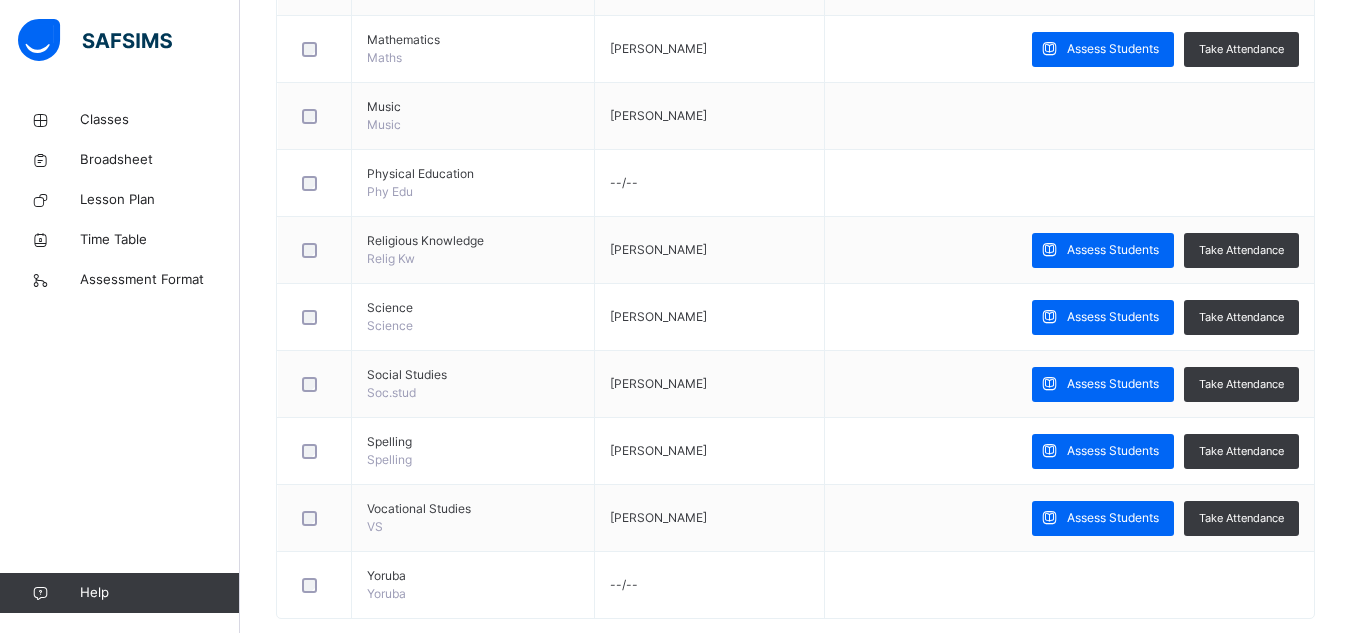 click on "Assess Students" at bounding box center [1113, 317] 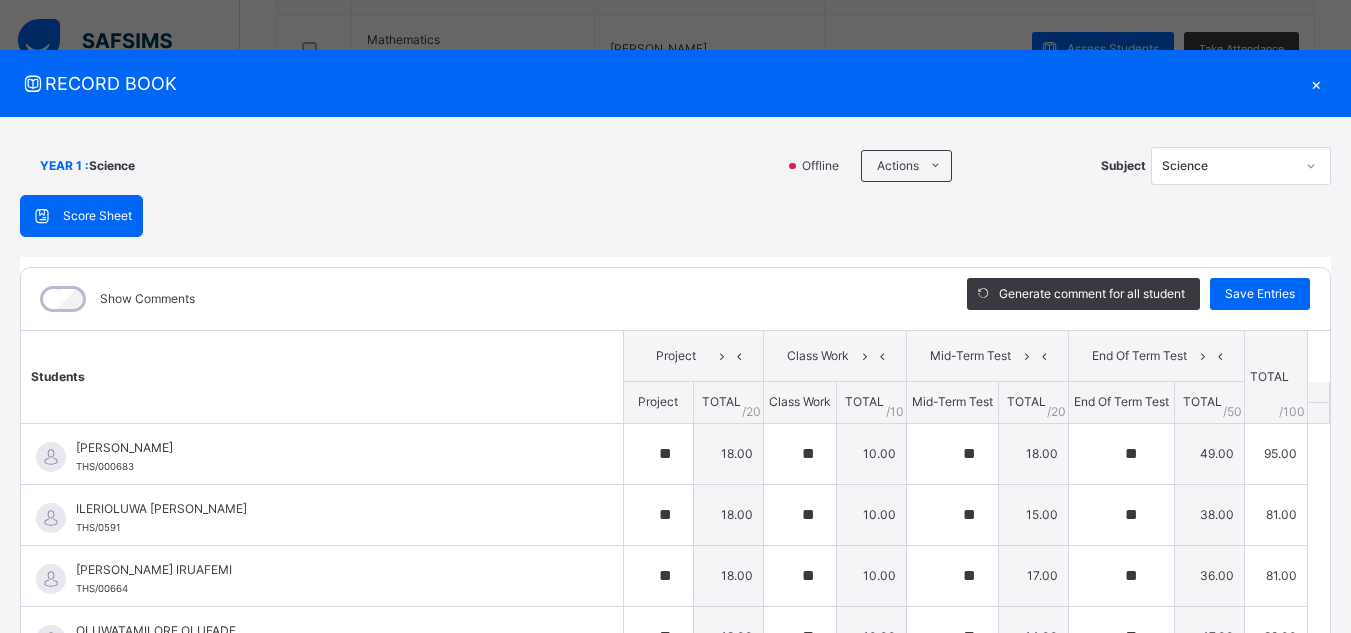 scroll, scrollTop: 82, scrollLeft: 0, axis: vertical 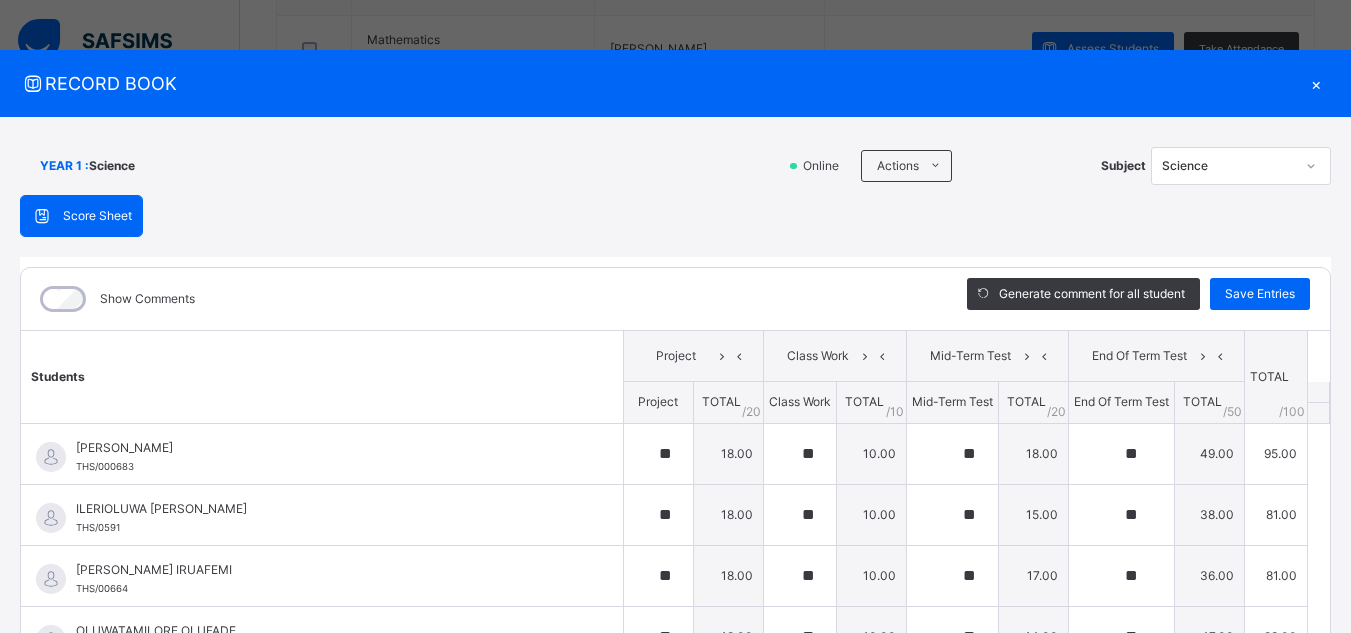 click on "×" at bounding box center (1316, 83) 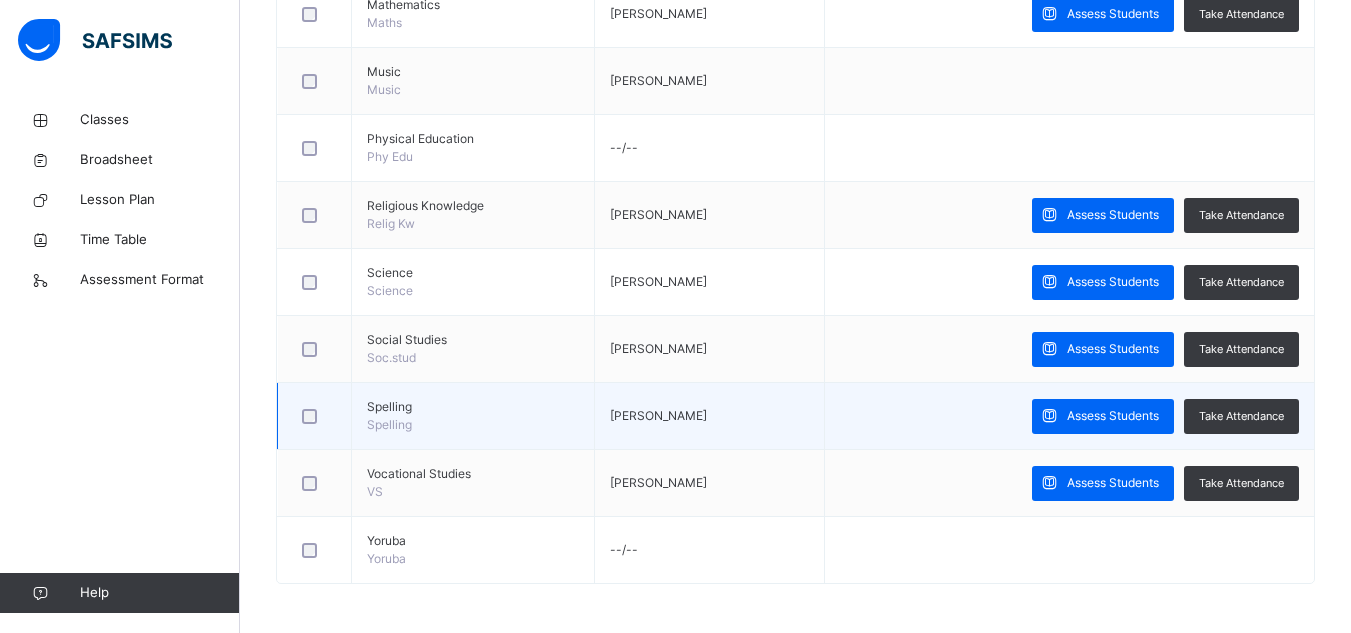 scroll, scrollTop: 1129, scrollLeft: 0, axis: vertical 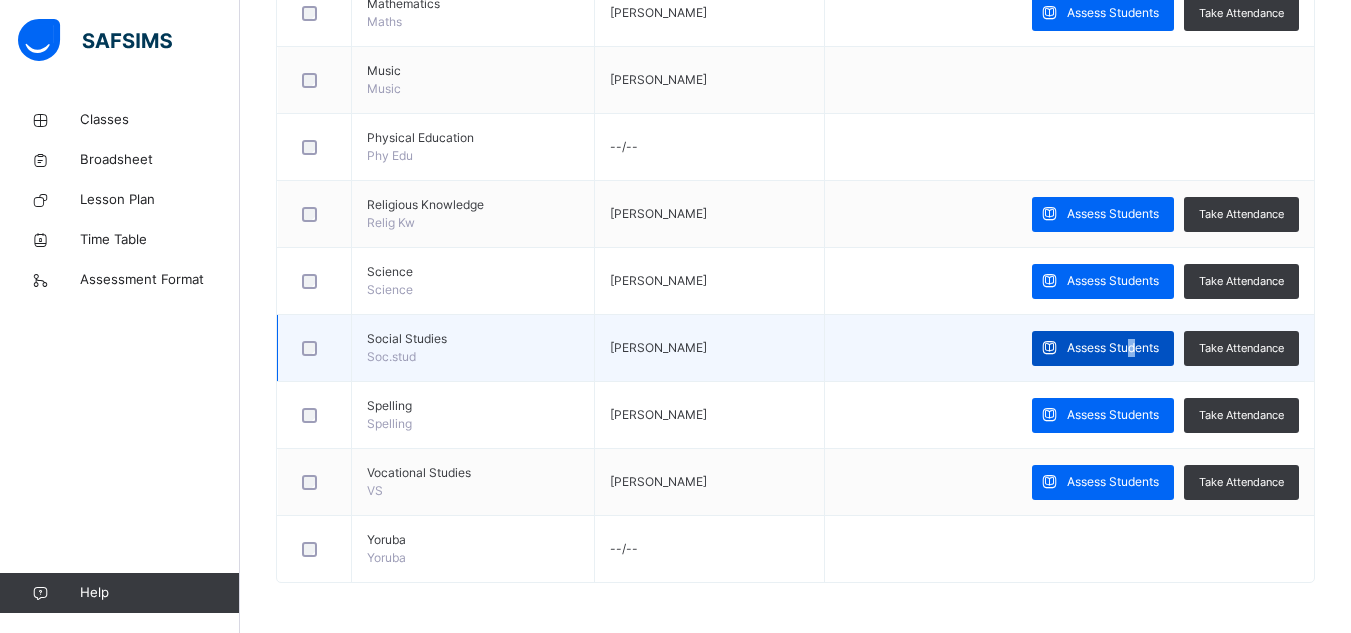 click on "Assess Students" at bounding box center [1113, 348] 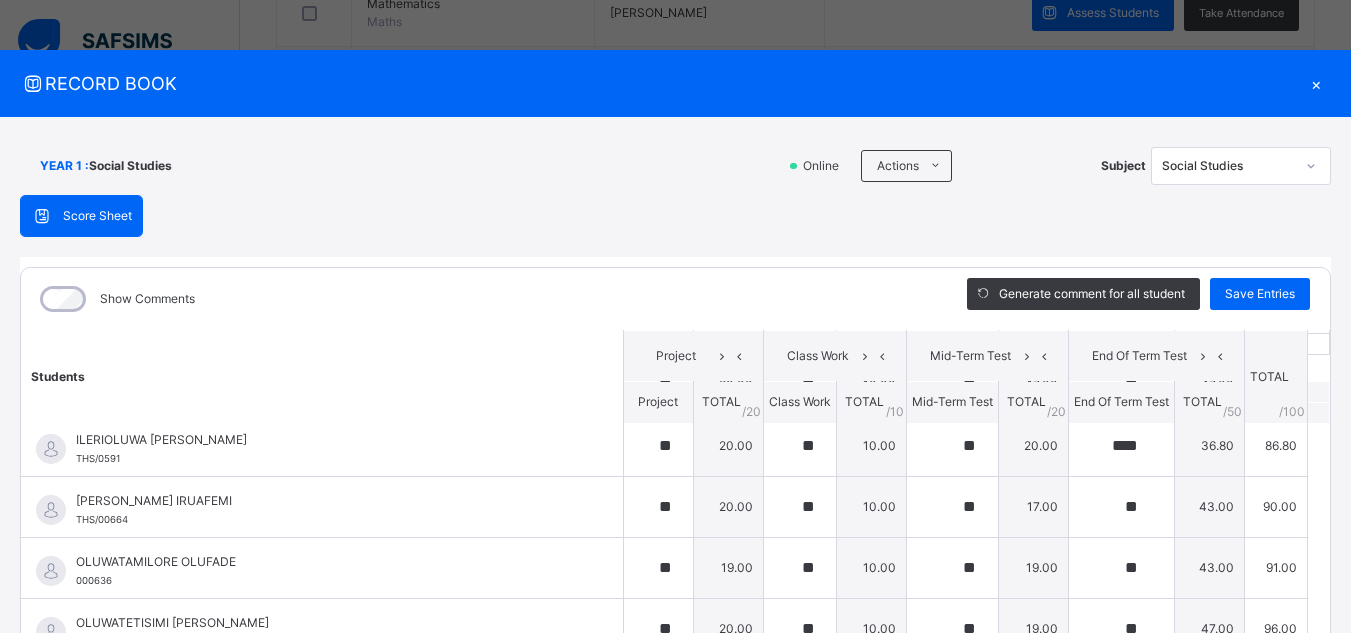 scroll, scrollTop: 82, scrollLeft: 0, axis: vertical 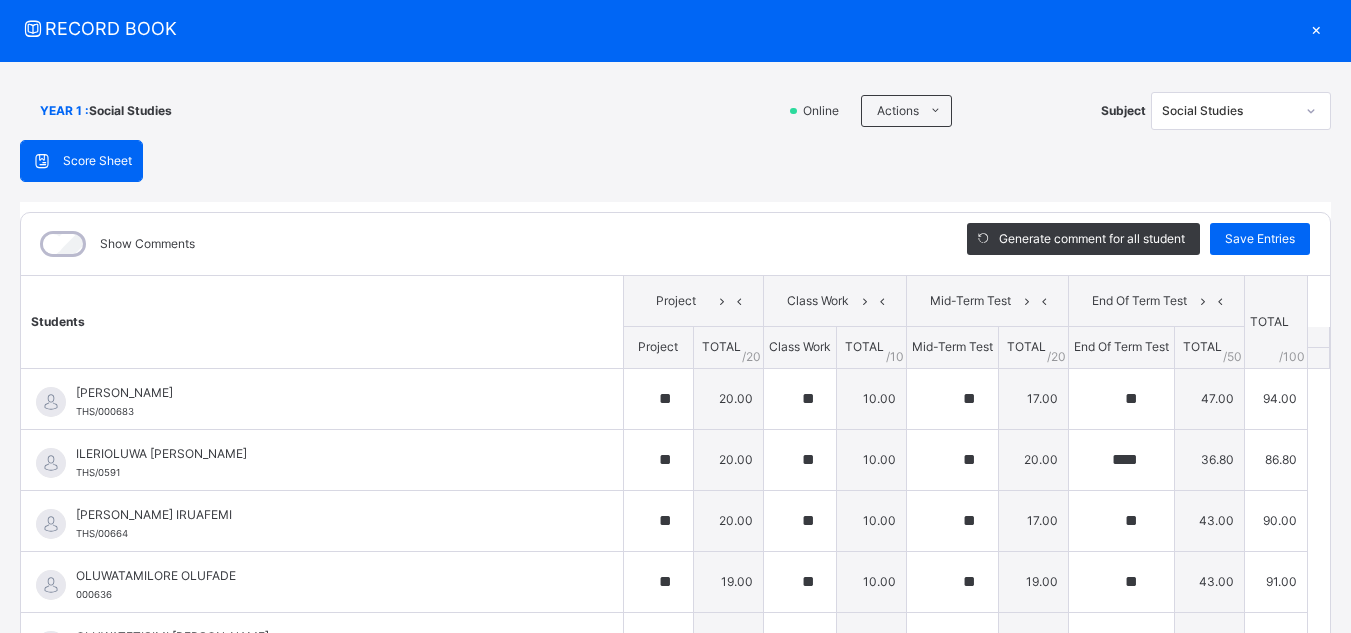 click on "×" at bounding box center [1316, 28] 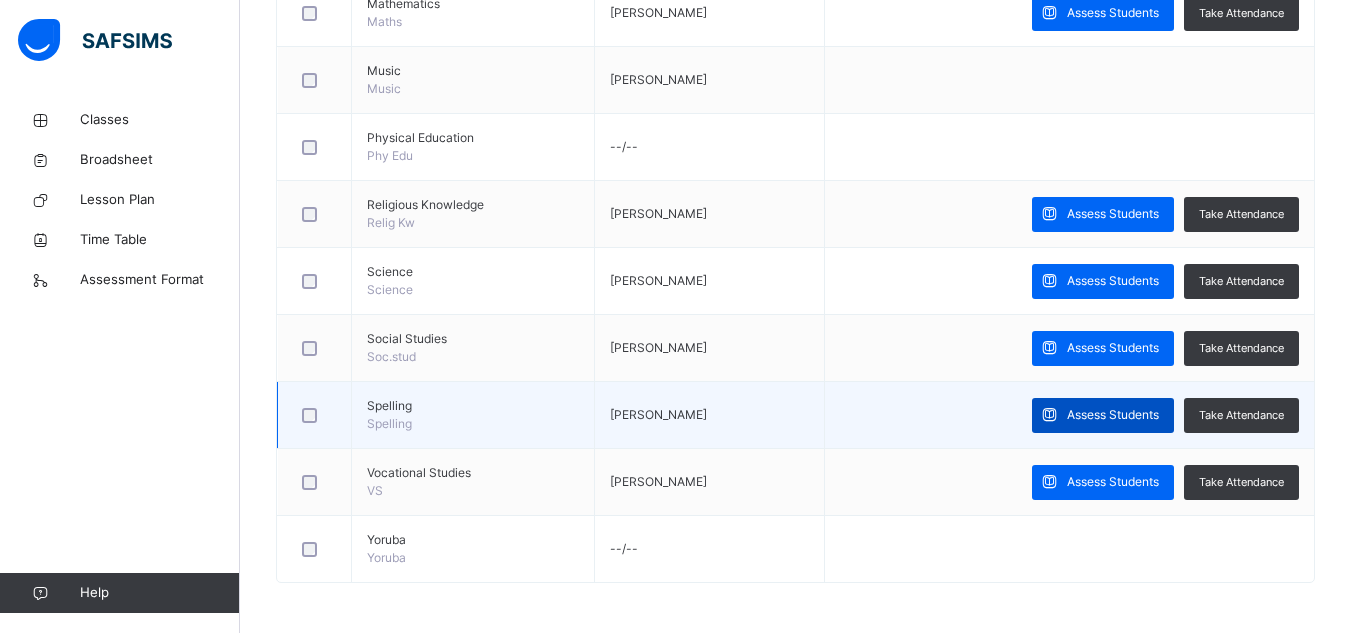 click on "Assess Students" at bounding box center [1103, 415] 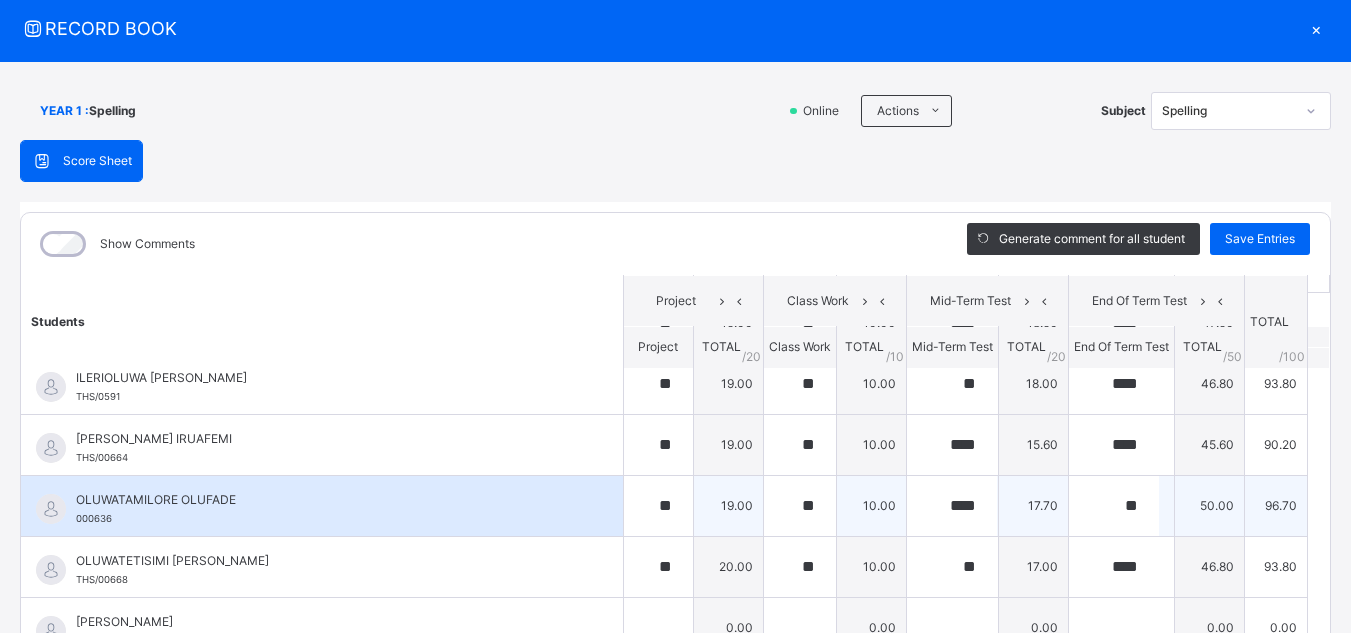 scroll, scrollTop: 82, scrollLeft: 0, axis: vertical 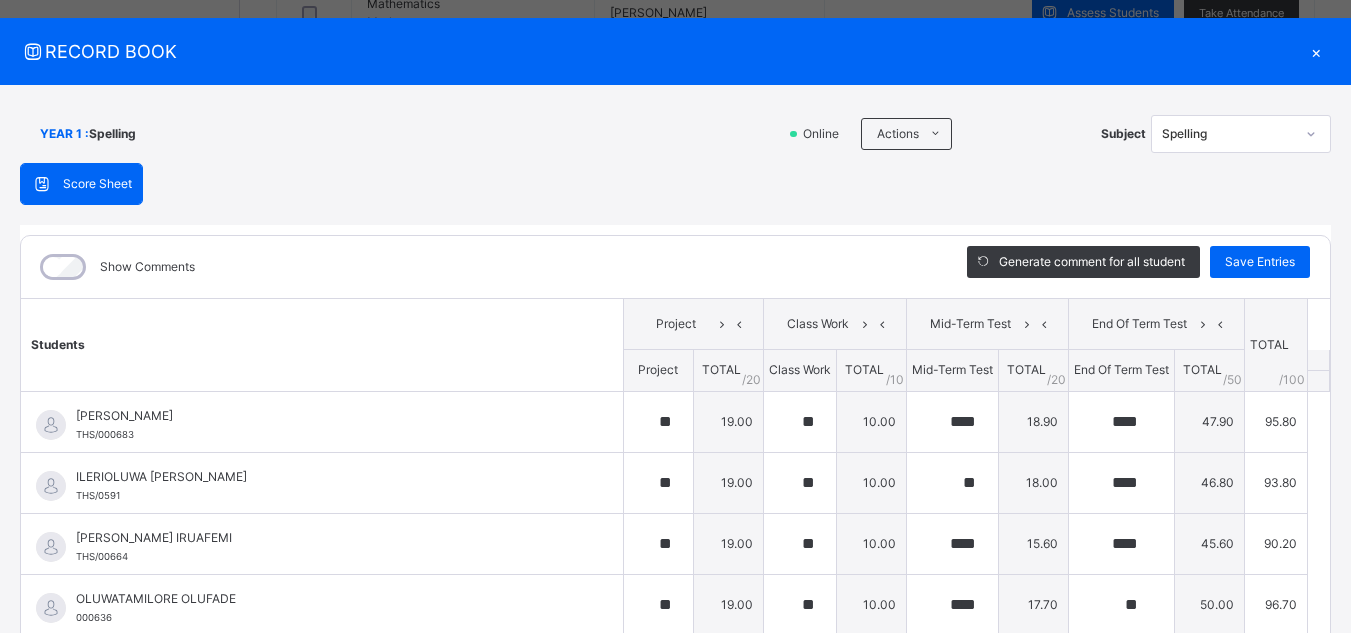 click on "×" at bounding box center [1316, 51] 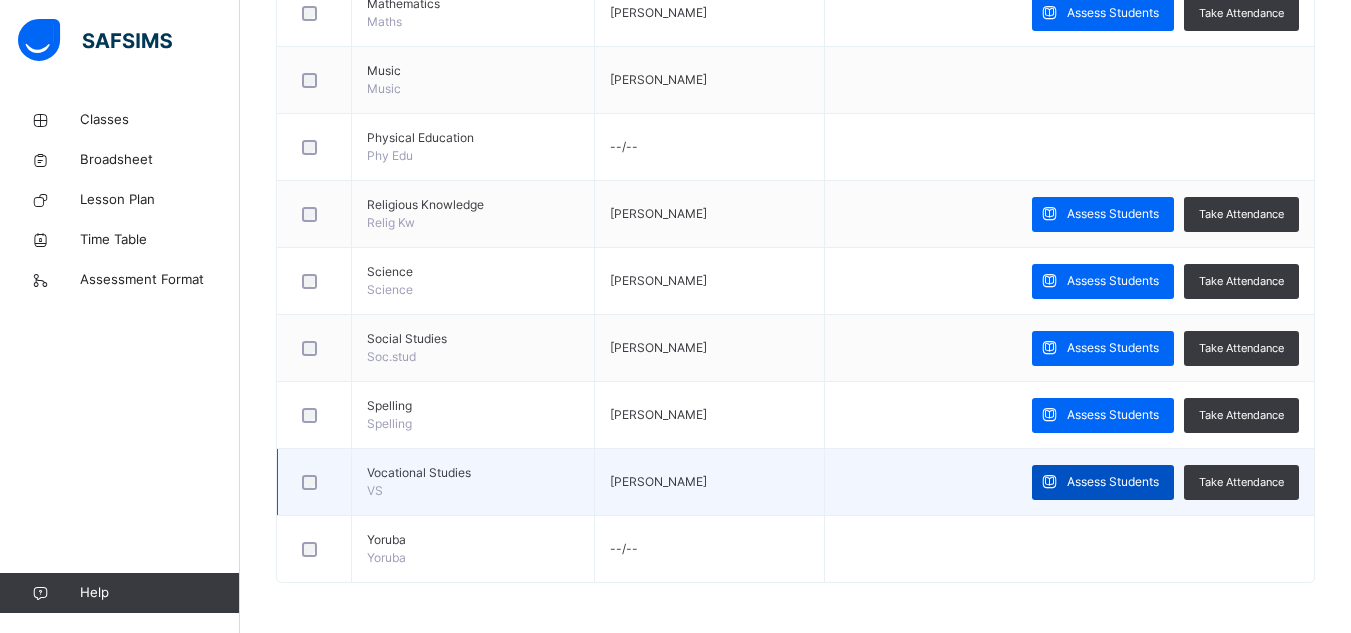 click on "Assess Students" at bounding box center (1113, 482) 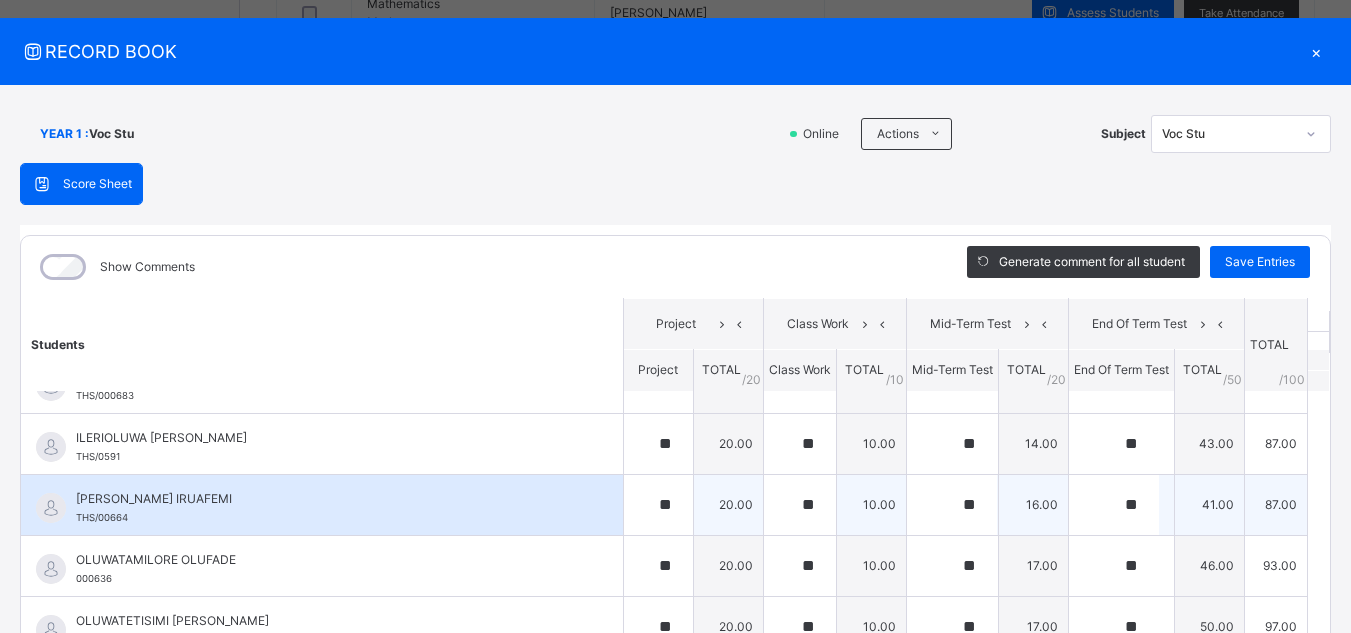 scroll, scrollTop: 82, scrollLeft: 0, axis: vertical 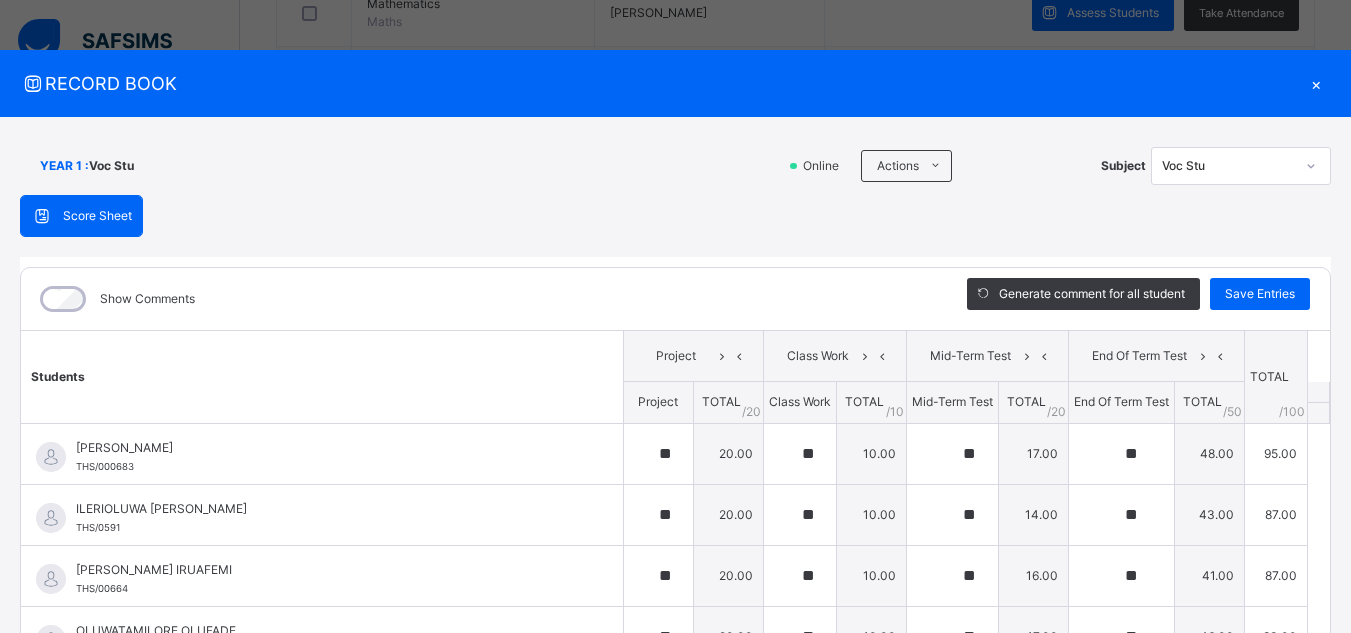 click on "×" at bounding box center (1316, 83) 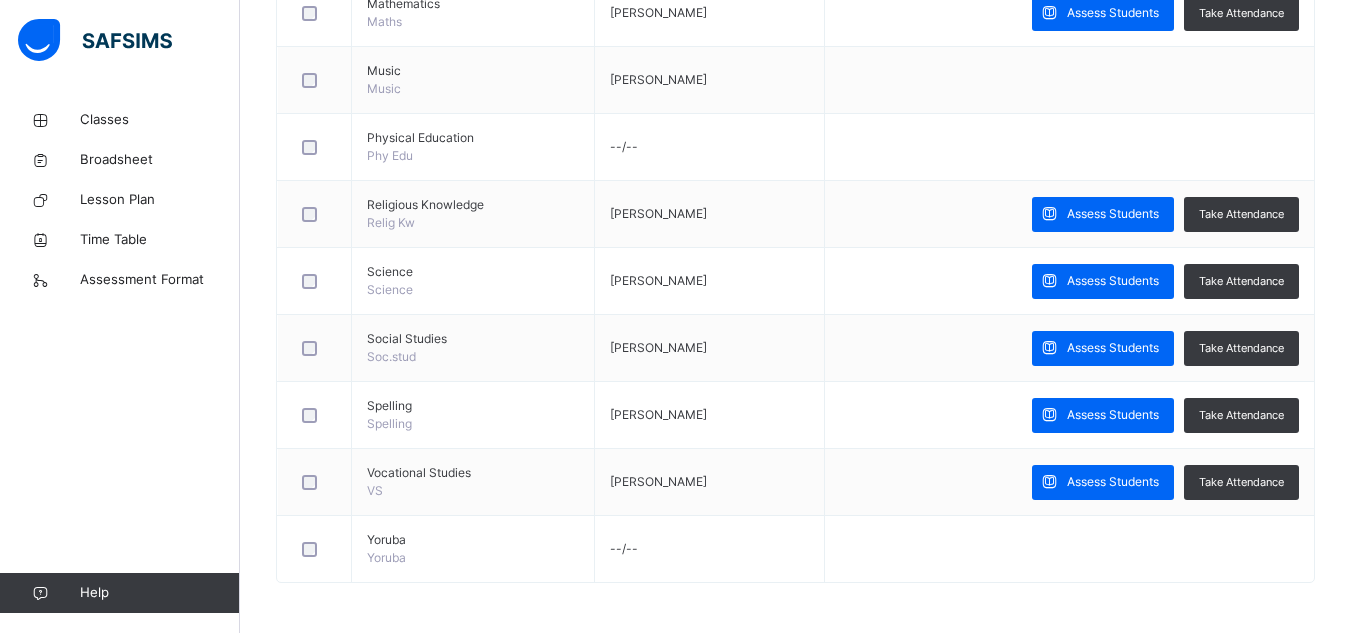 click at bounding box center [1069, 80] 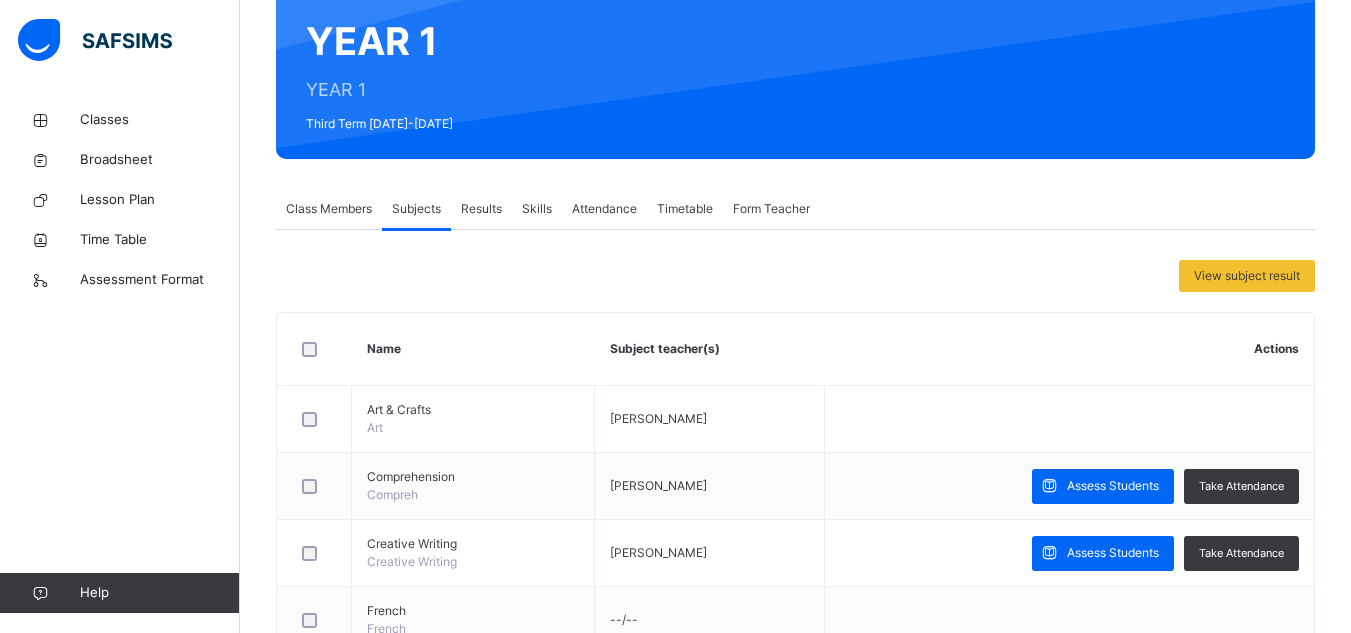 scroll, scrollTop: 0, scrollLeft: 0, axis: both 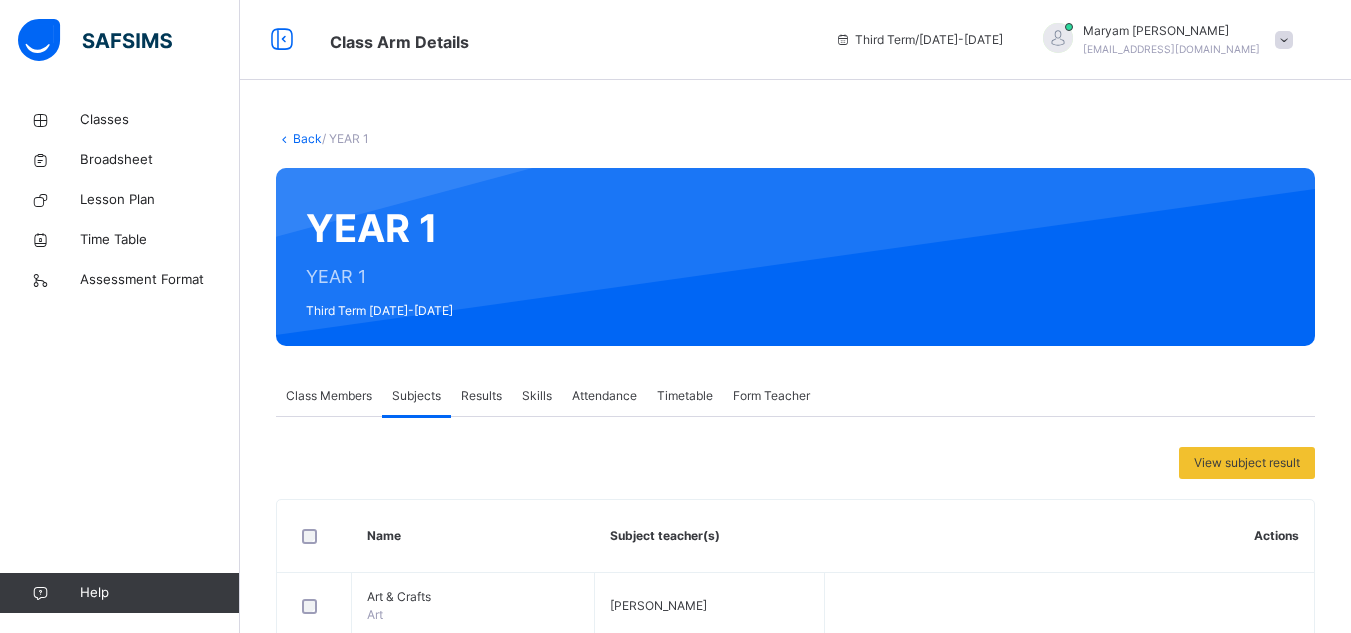 click on "Third Term  /  2024-2025" at bounding box center [919, 40] 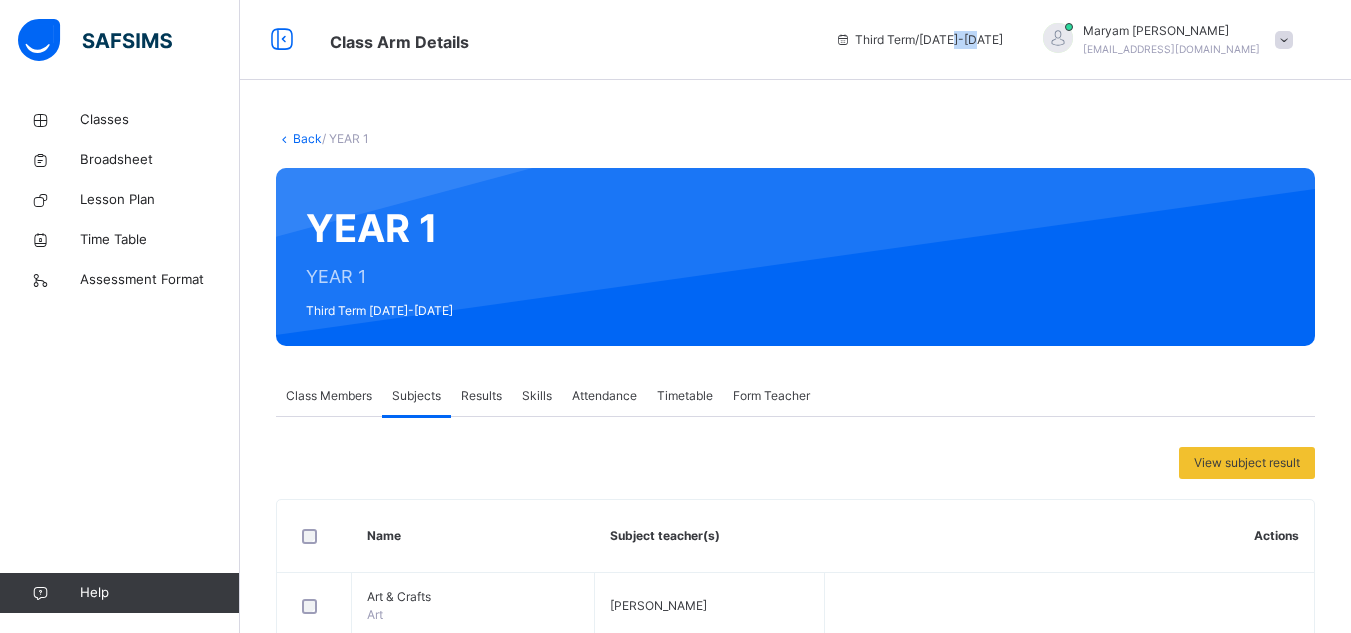 click on "Third Term  /  2024-2025" at bounding box center [919, 40] 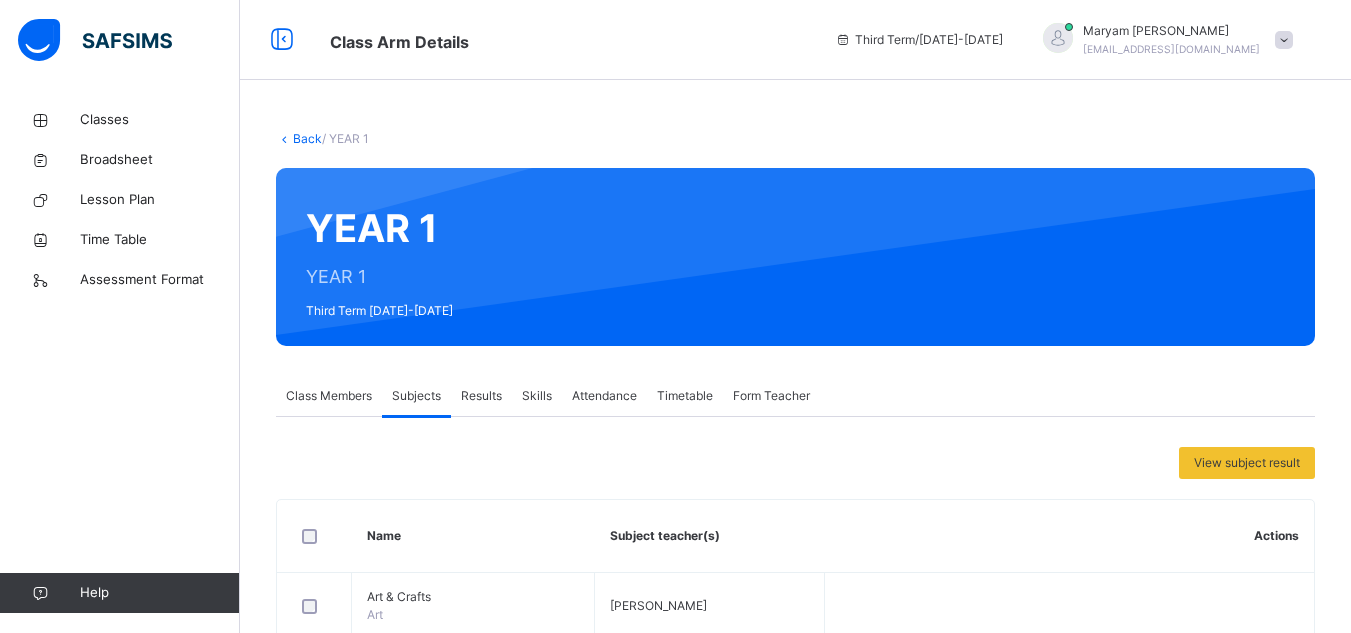 click on "YEAR 1  YEAR 1 Third Term 2024-2025" at bounding box center [795, 257] 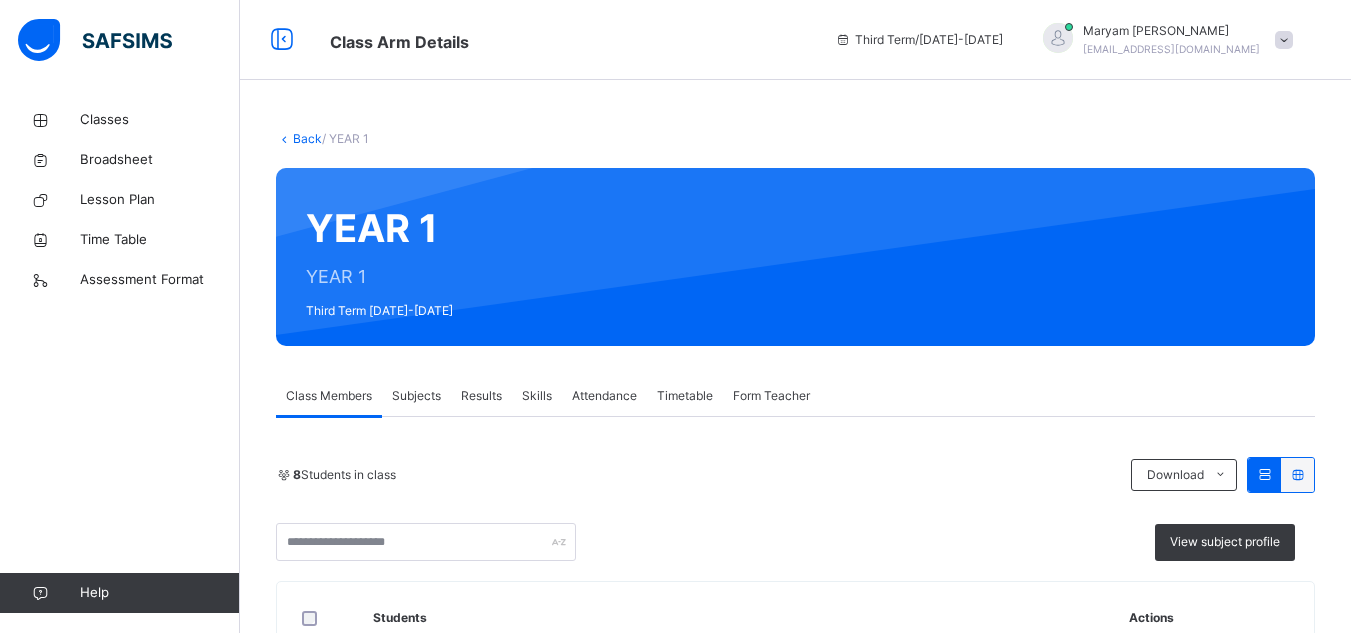 click on "Form Teacher" at bounding box center [771, 396] 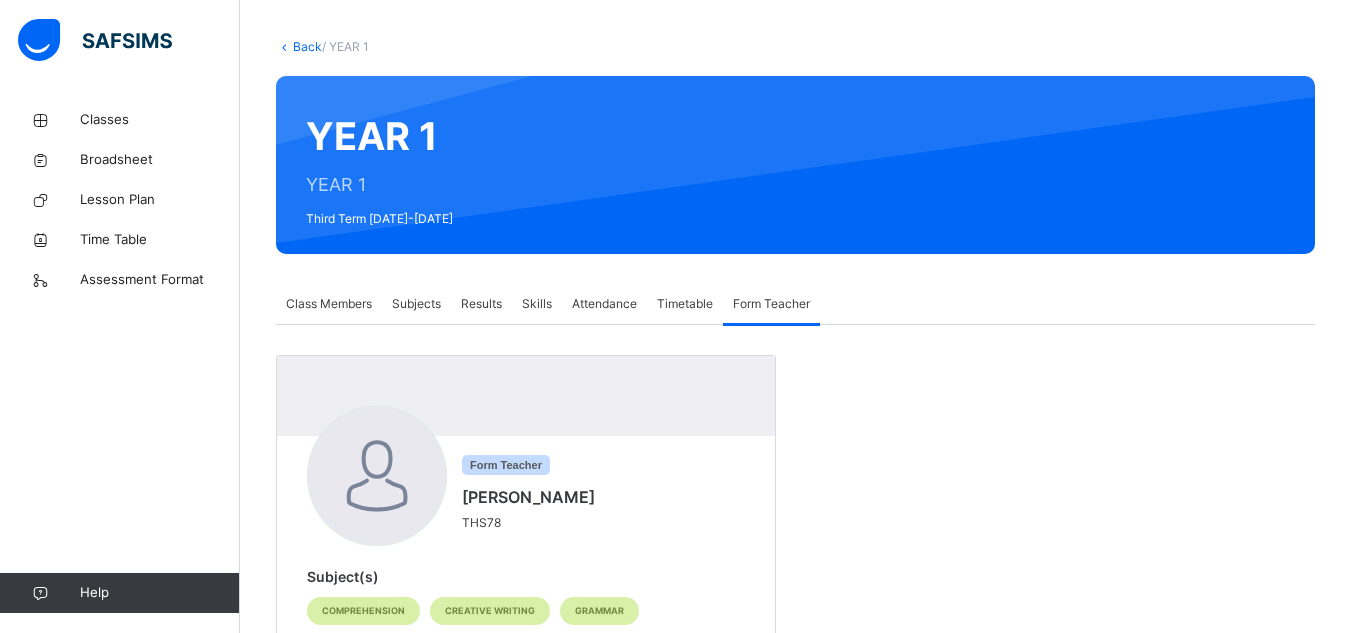 scroll, scrollTop: 88, scrollLeft: 0, axis: vertical 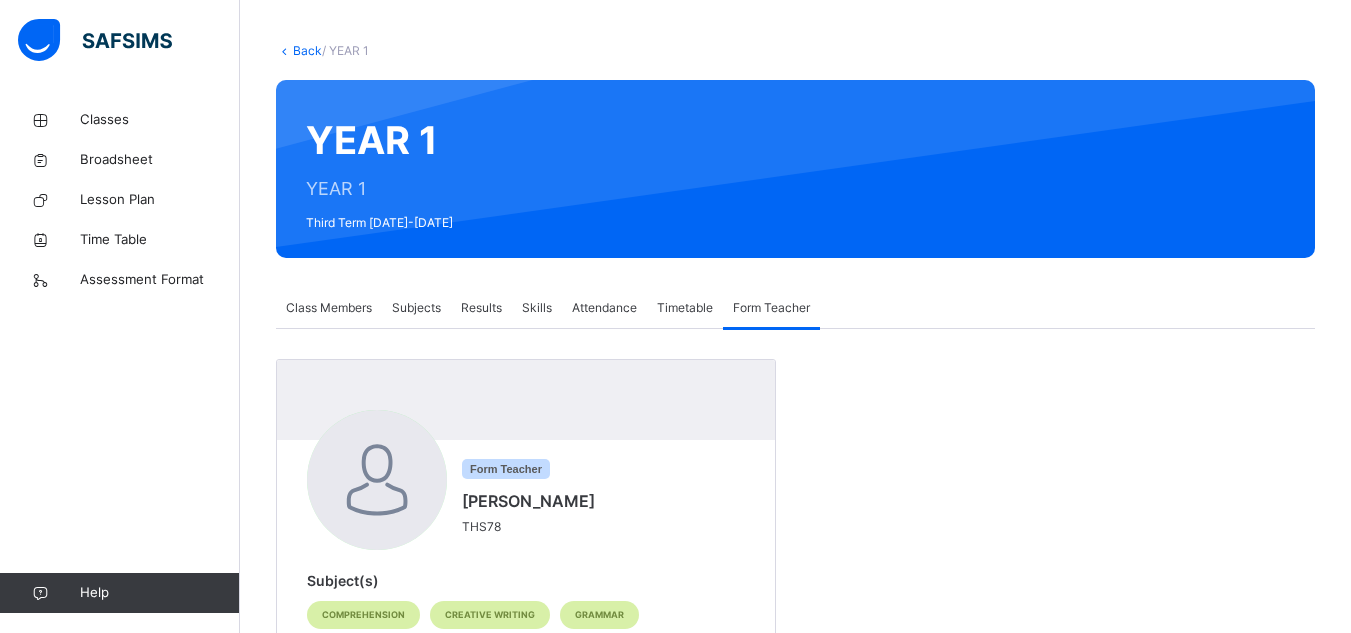 click on "YEAR 1  YEAR 1 Third Term 2024-2025" at bounding box center [795, 169] 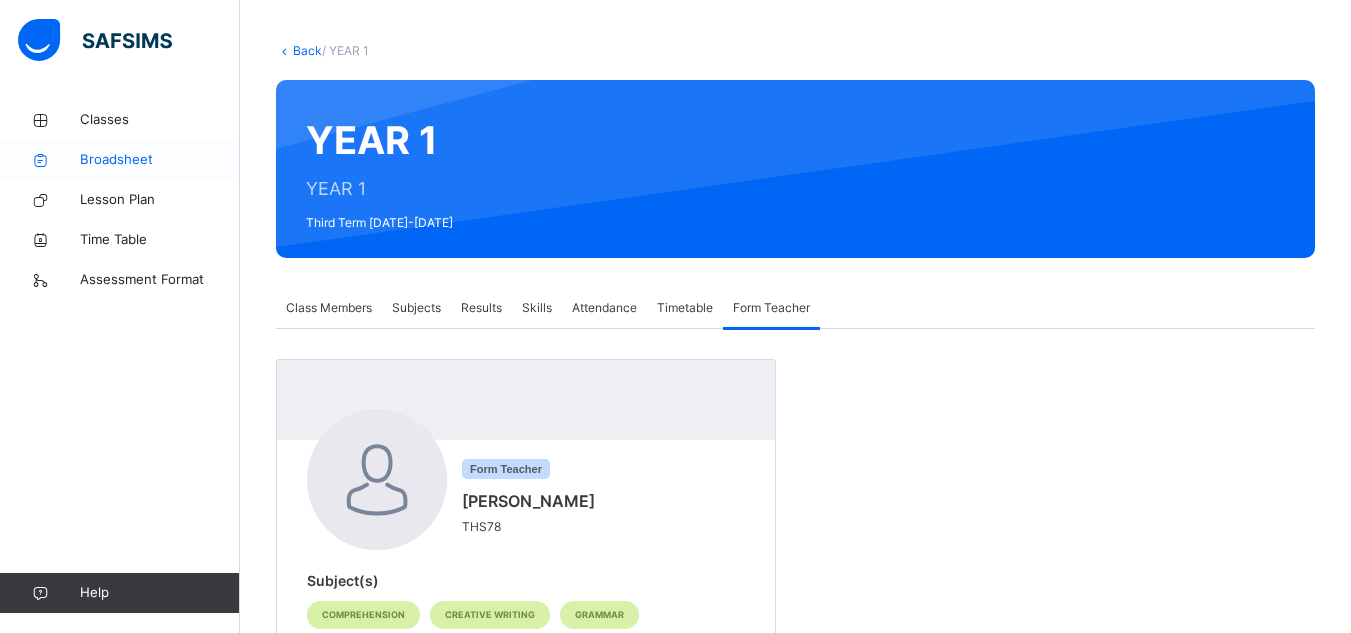 click on "Broadsheet" at bounding box center [160, 160] 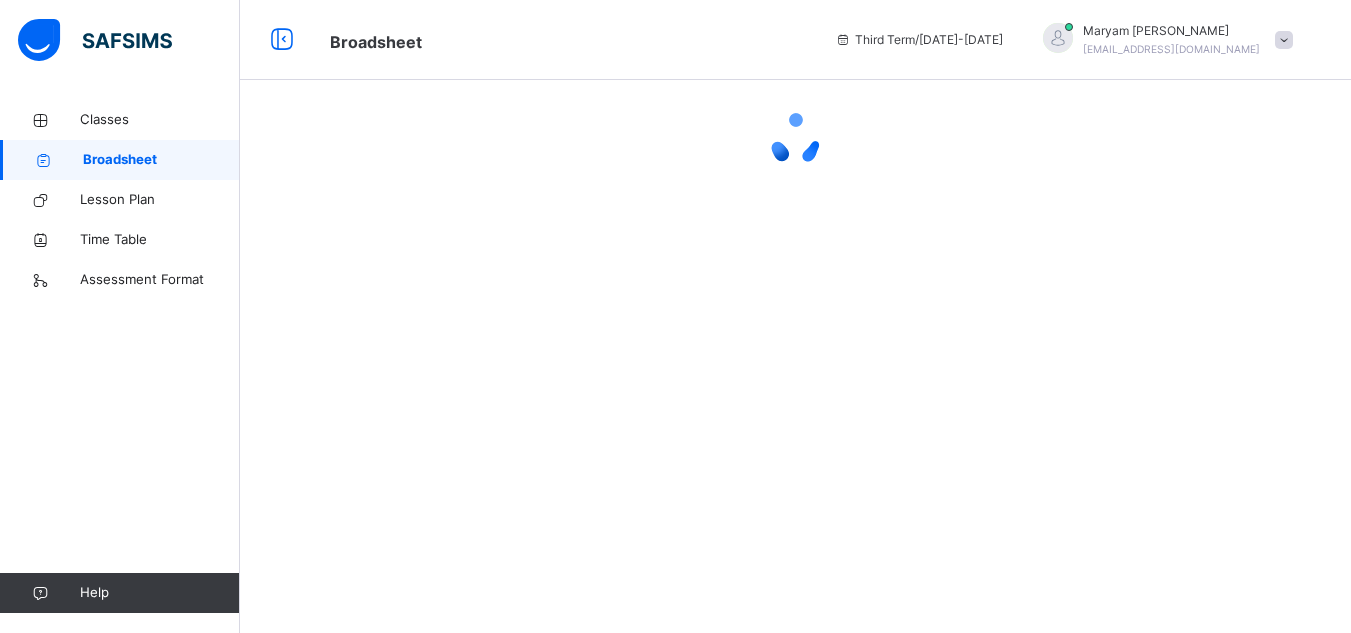 scroll, scrollTop: 0, scrollLeft: 0, axis: both 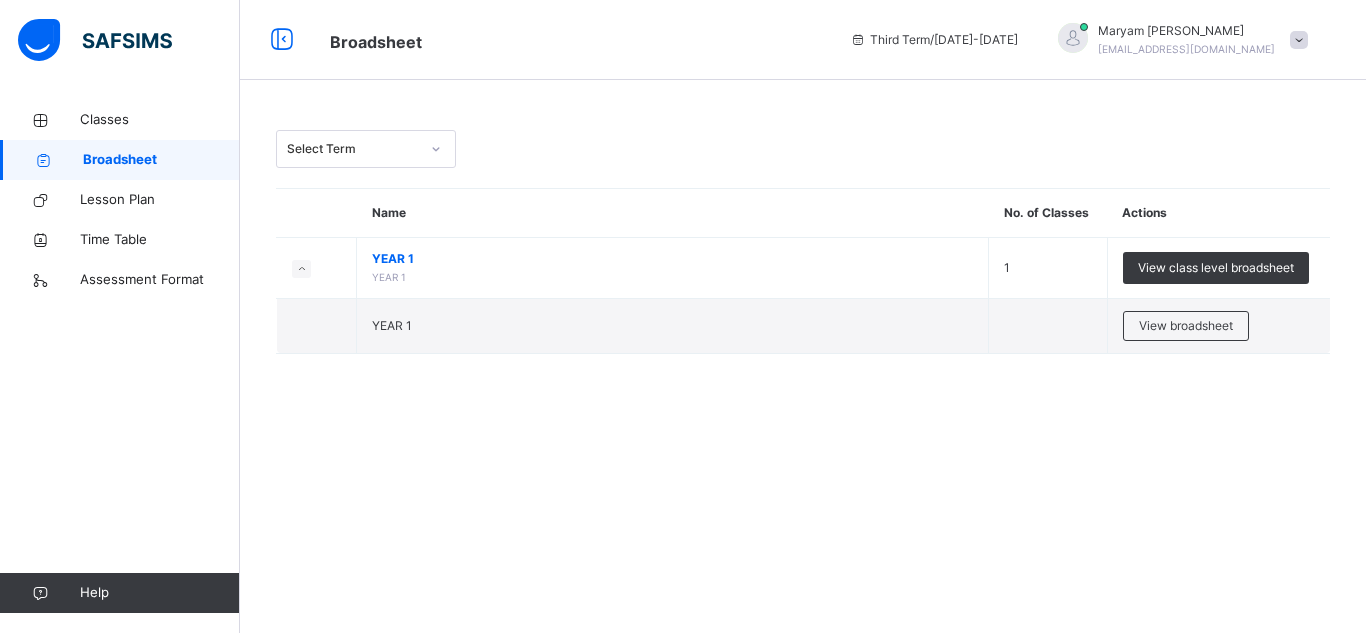 click on "Third Term  /  2024-2025" at bounding box center (934, 40) 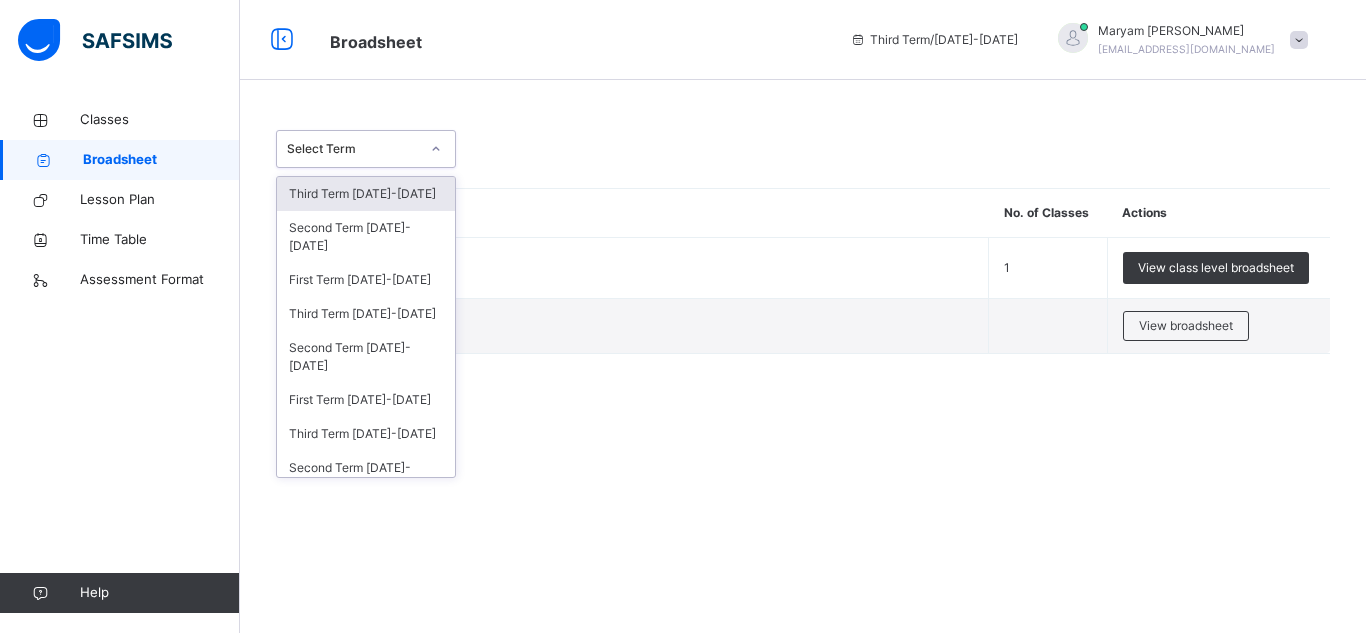 click 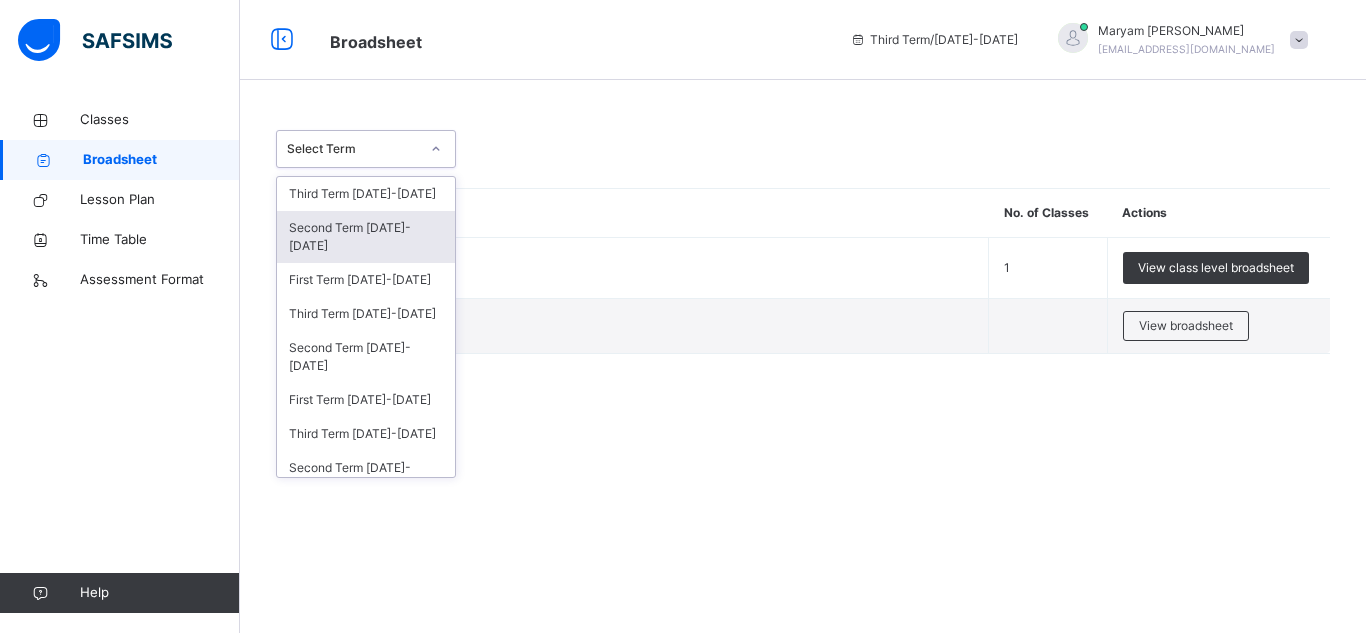 click on "Second Term 2024-2025" at bounding box center (366, 237) 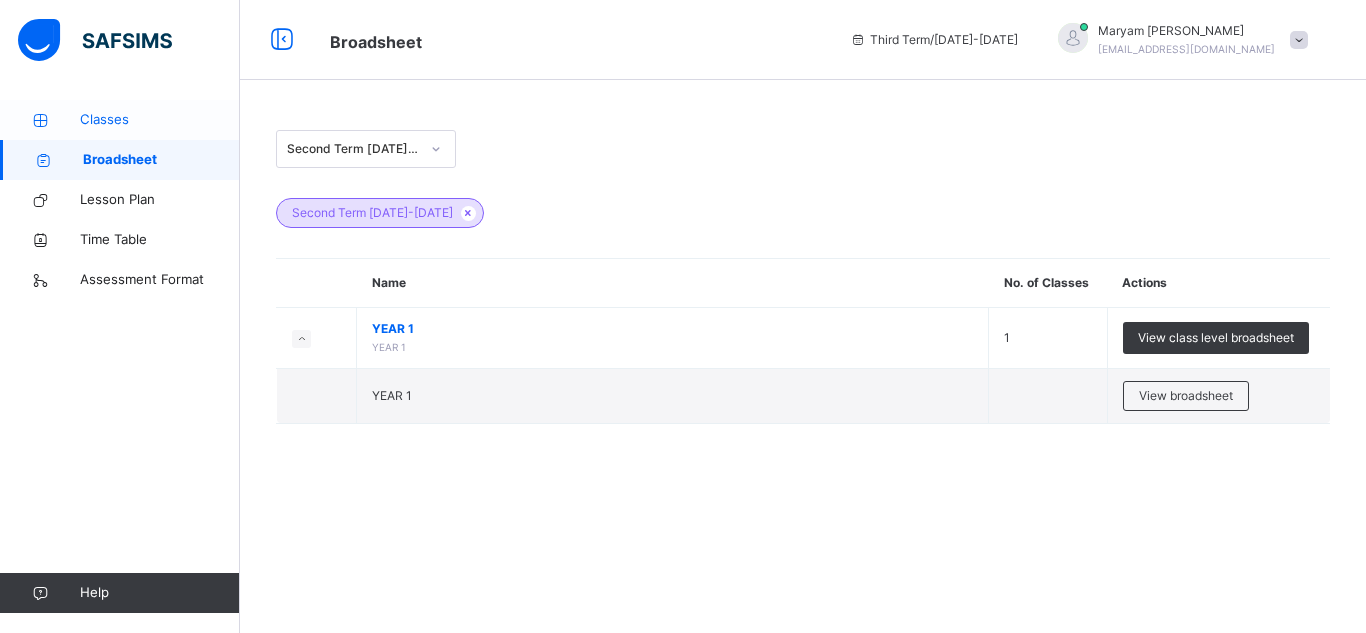 click on "Classes" at bounding box center [120, 120] 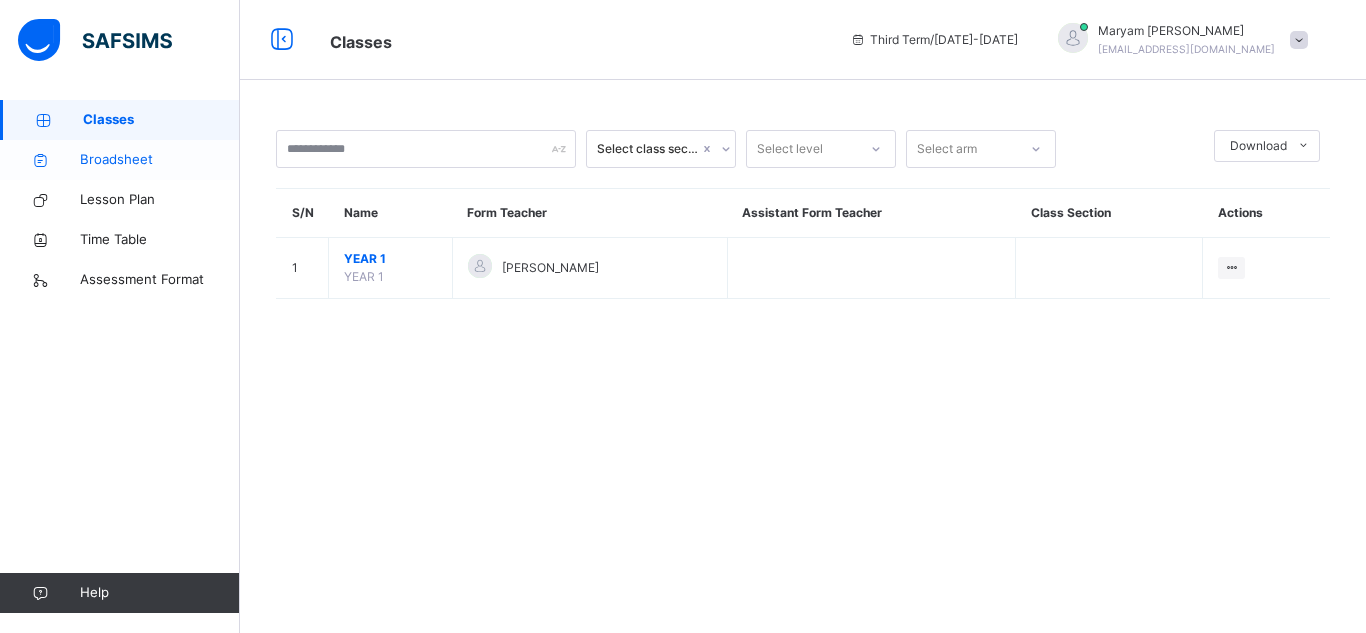 click on "Broadsheet" at bounding box center [160, 160] 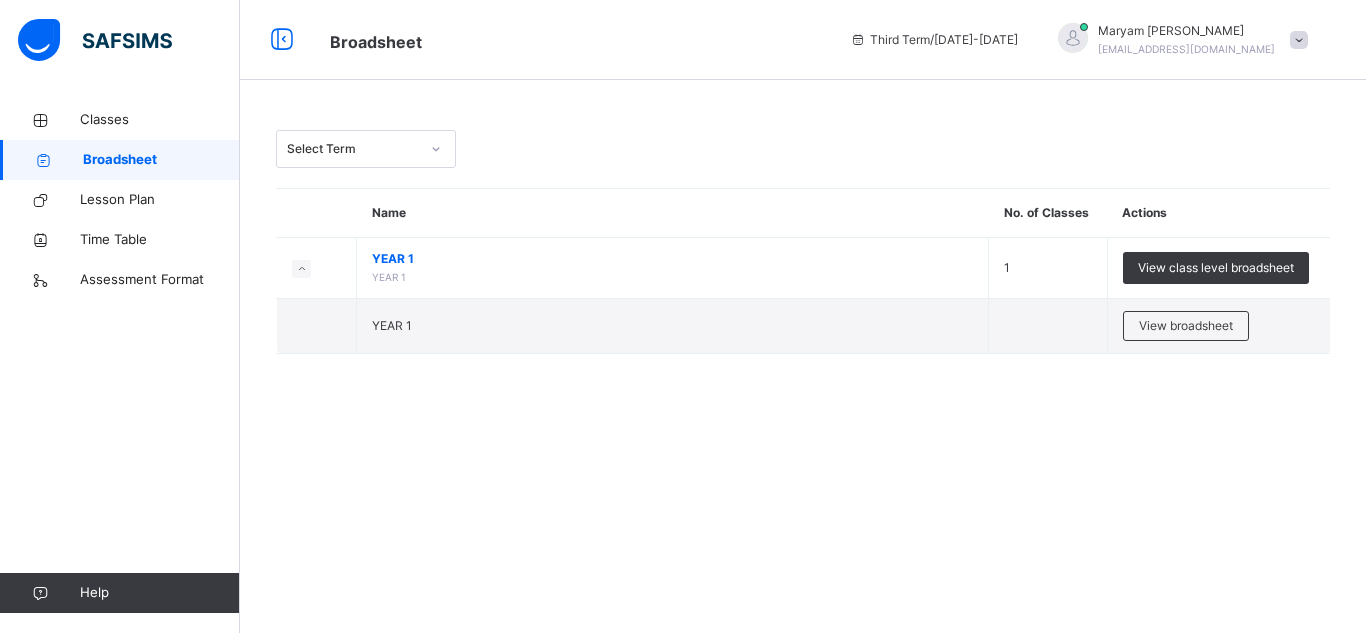 click at bounding box center [436, 149] 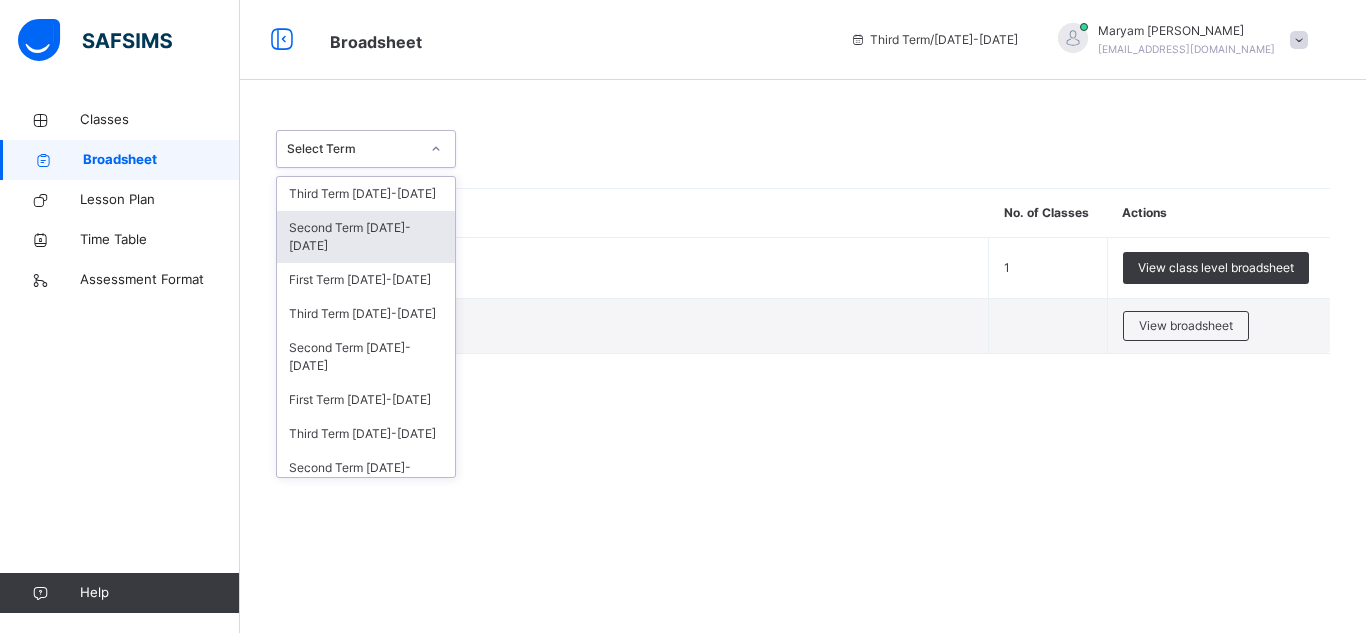 click on "Second Term 2024-2025" at bounding box center [366, 237] 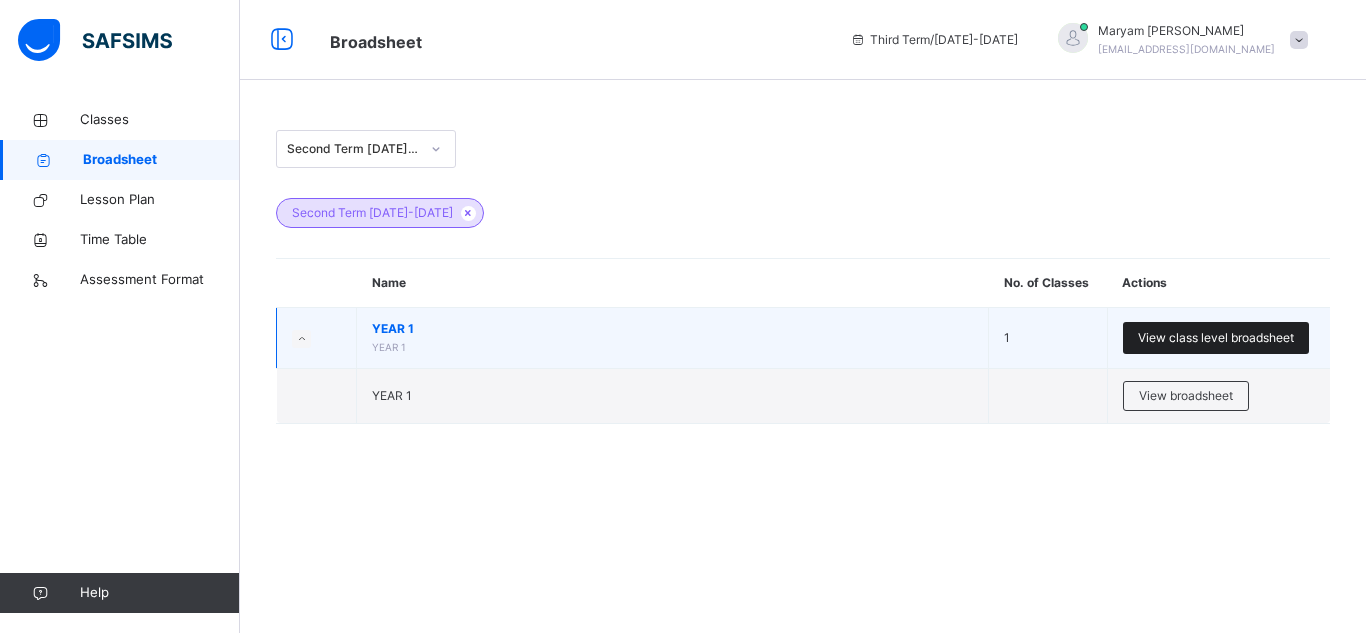 click on "View class level broadsheet" at bounding box center [1216, 338] 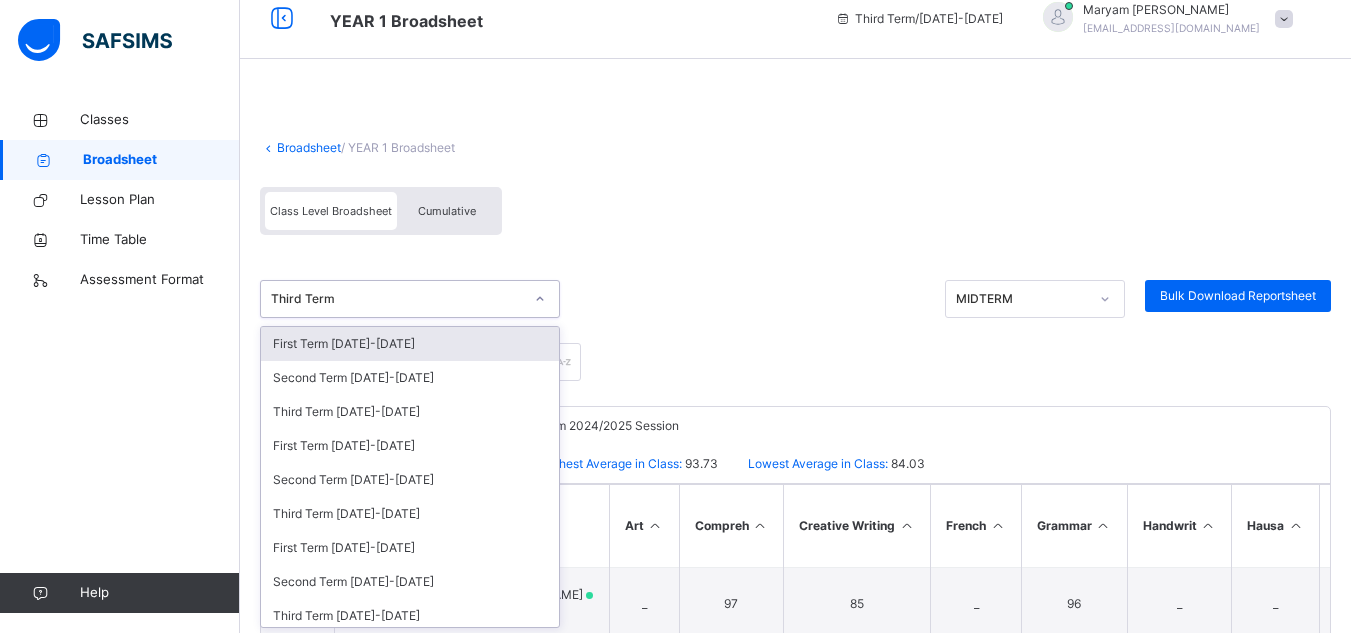 scroll, scrollTop: 24, scrollLeft: 0, axis: vertical 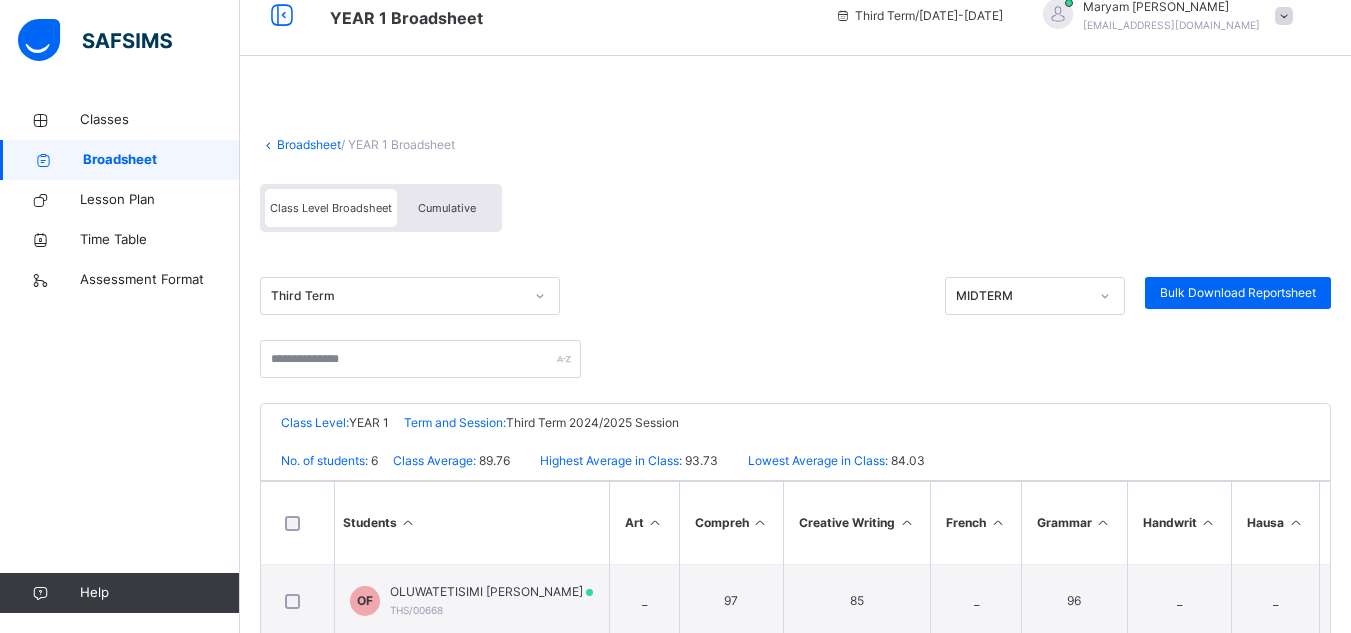 drag, startPoint x: 536, startPoint y: 313, endPoint x: 461, endPoint y: 372, distance: 95.42536 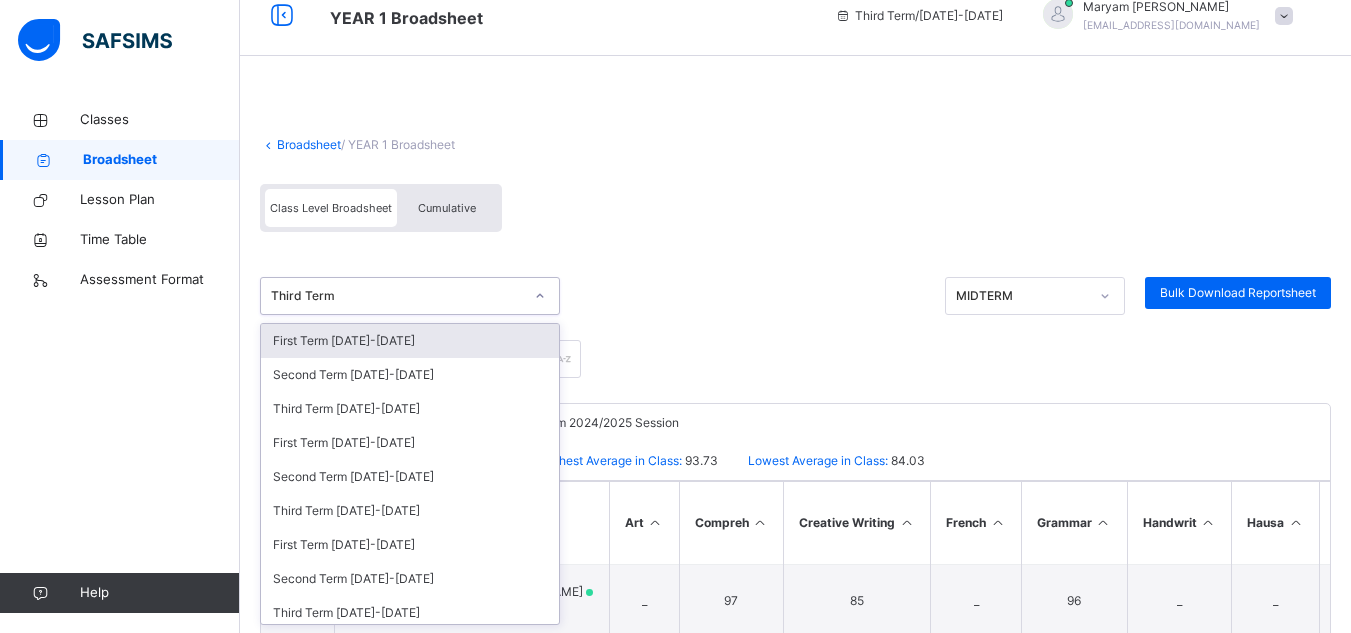 drag, startPoint x: 461, startPoint y: 372, endPoint x: 442, endPoint y: 306, distance: 68.68042 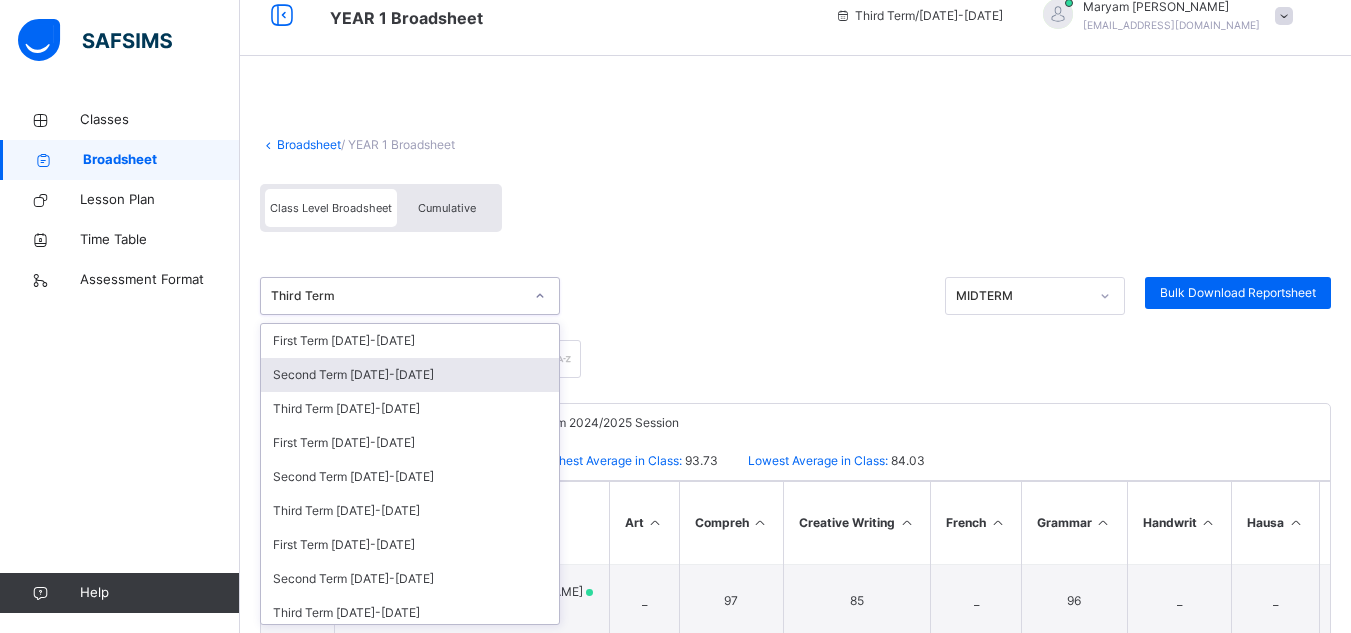 click on "Second Term 2024-2025" at bounding box center (410, 375) 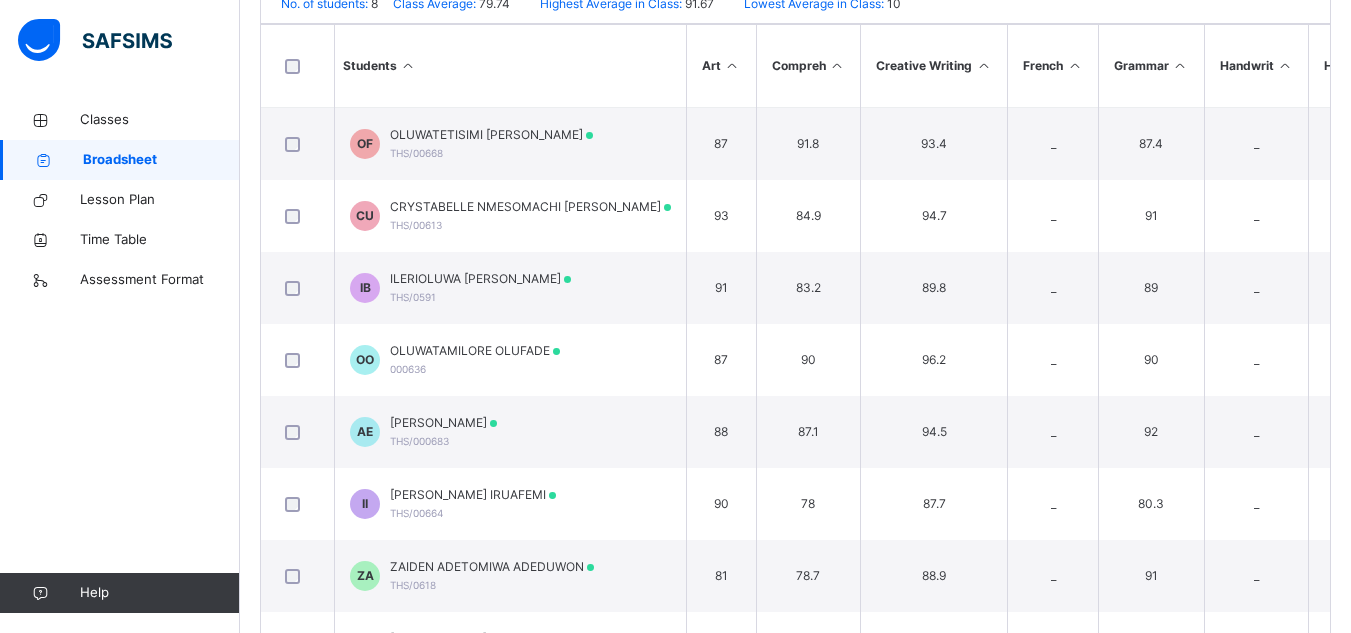 scroll, scrollTop: 503, scrollLeft: 0, axis: vertical 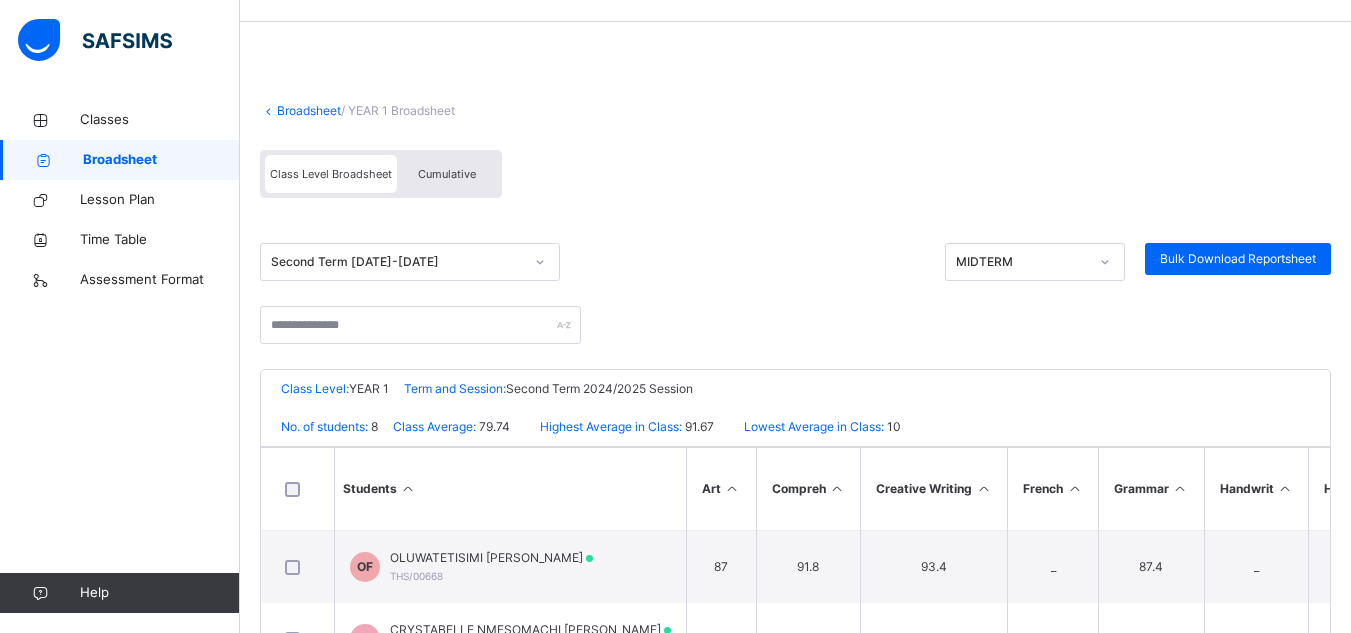 drag, startPoint x: 1131, startPoint y: 262, endPoint x: 1161, endPoint y: 279, distance: 34.48188 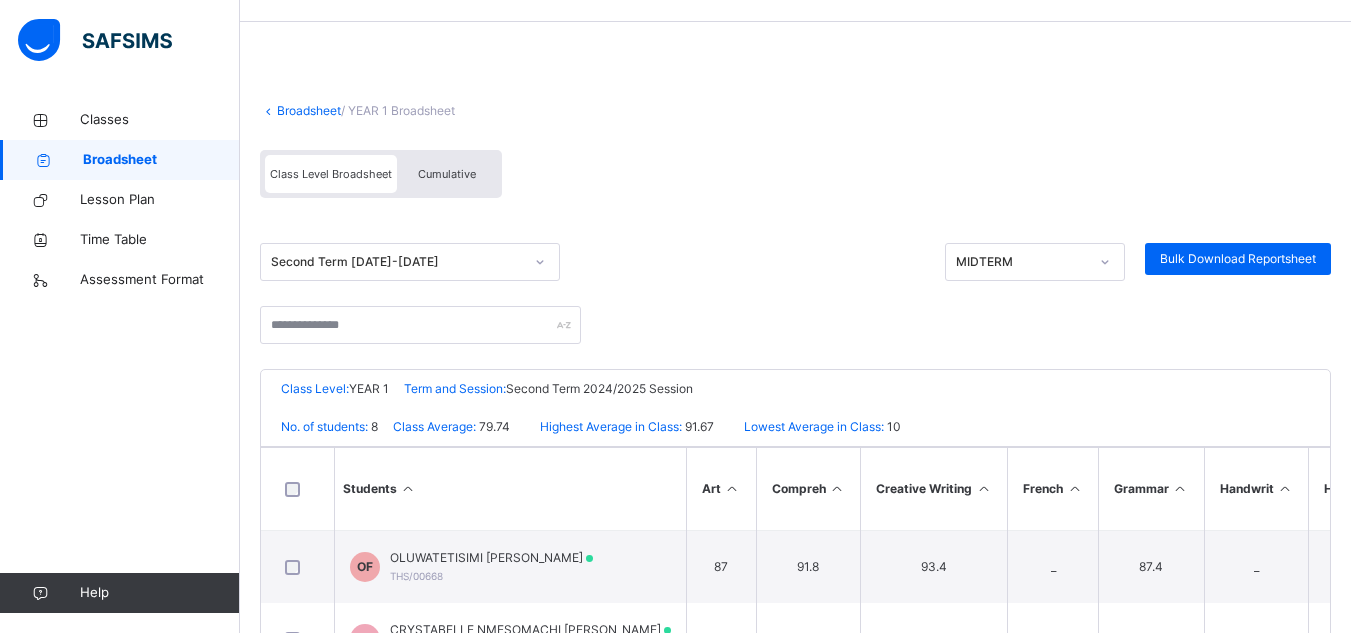 drag, startPoint x: 1275, startPoint y: 351, endPoint x: 1300, endPoint y: 170, distance: 182.71837 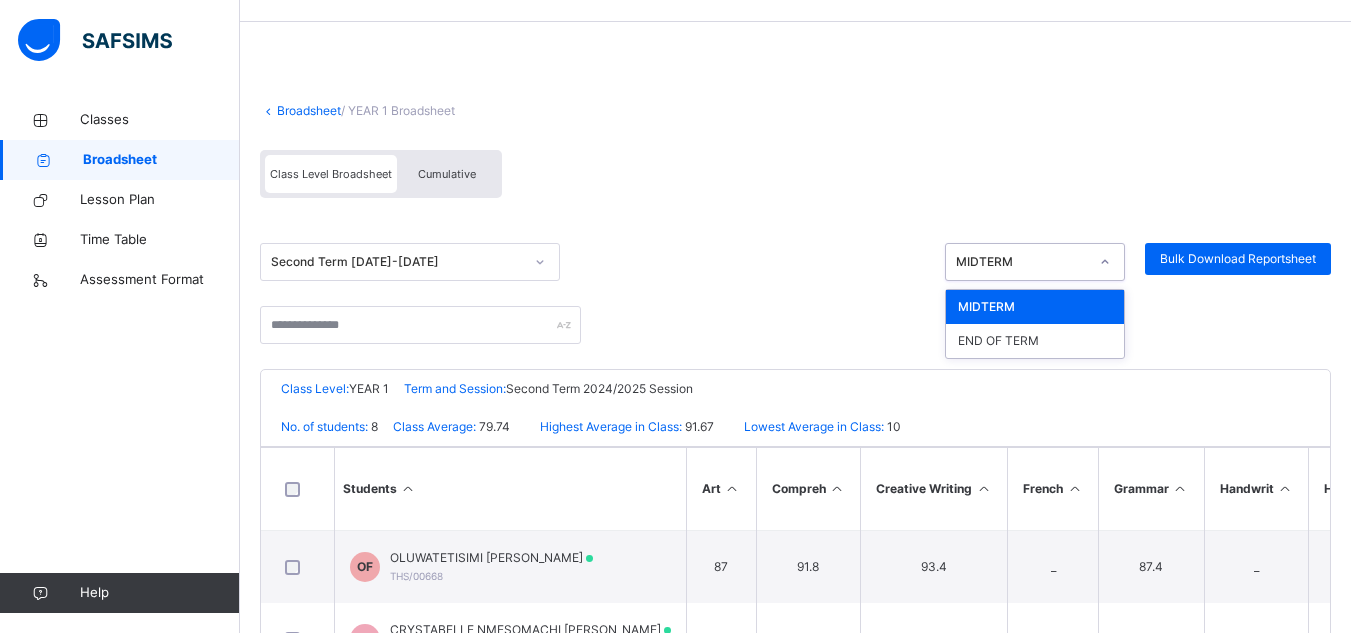 click 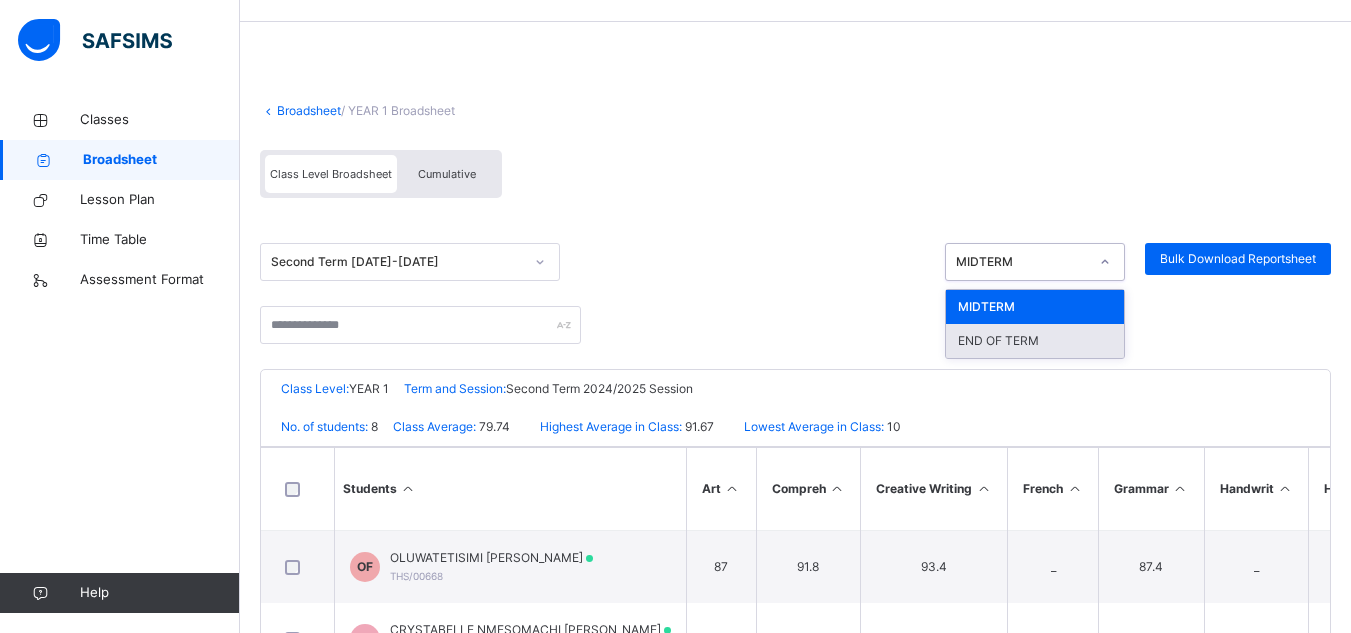 click on "END OF TERM" at bounding box center (1035, 341) 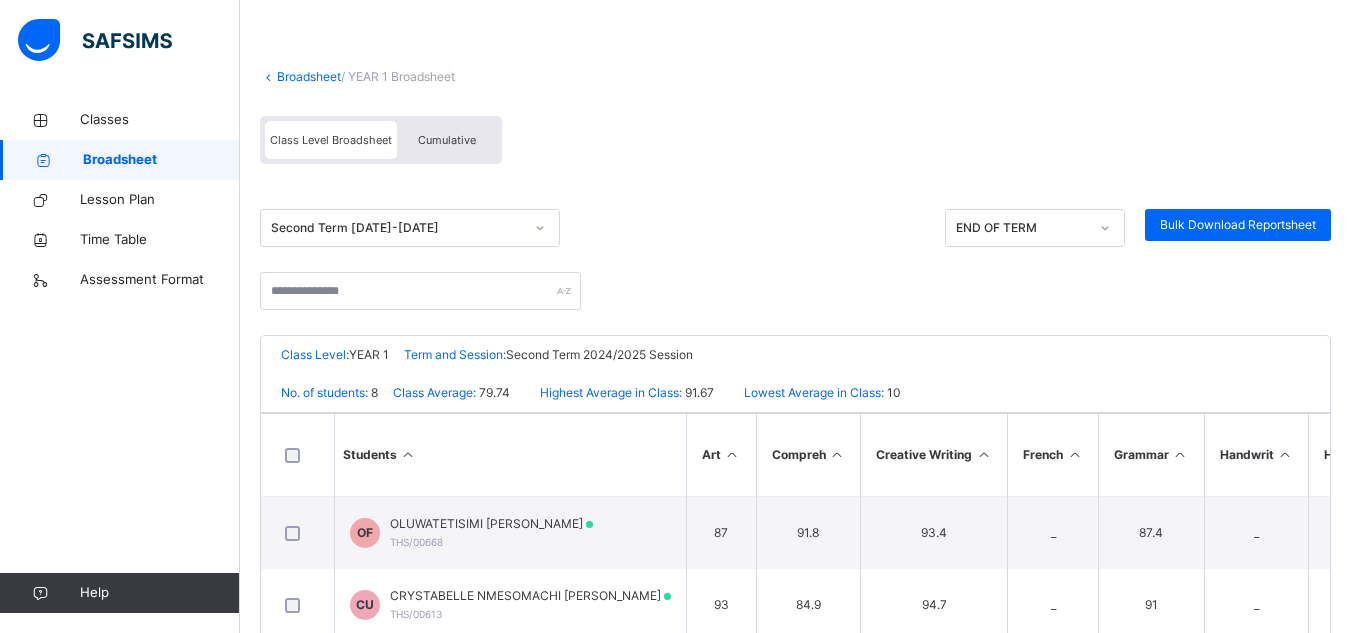 scroll, scrollTop: 91, scrollLeft: 0, axis: vertical 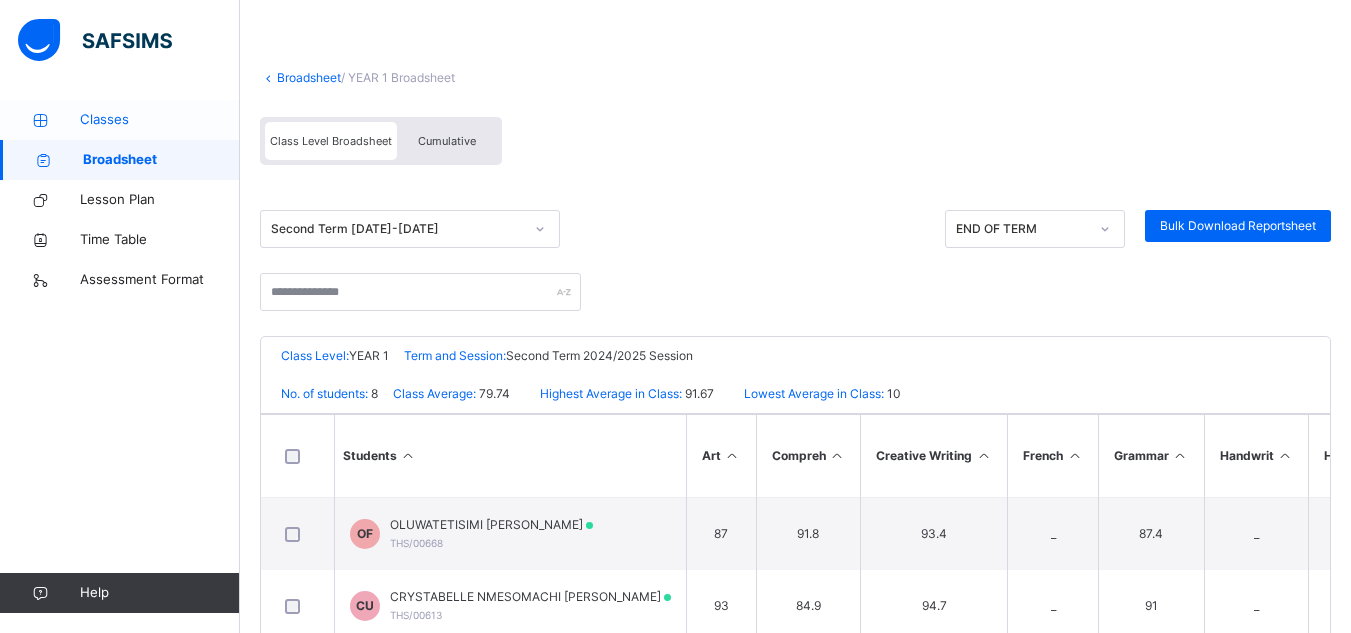 click on "Classes" at bounding box center [160, 120] 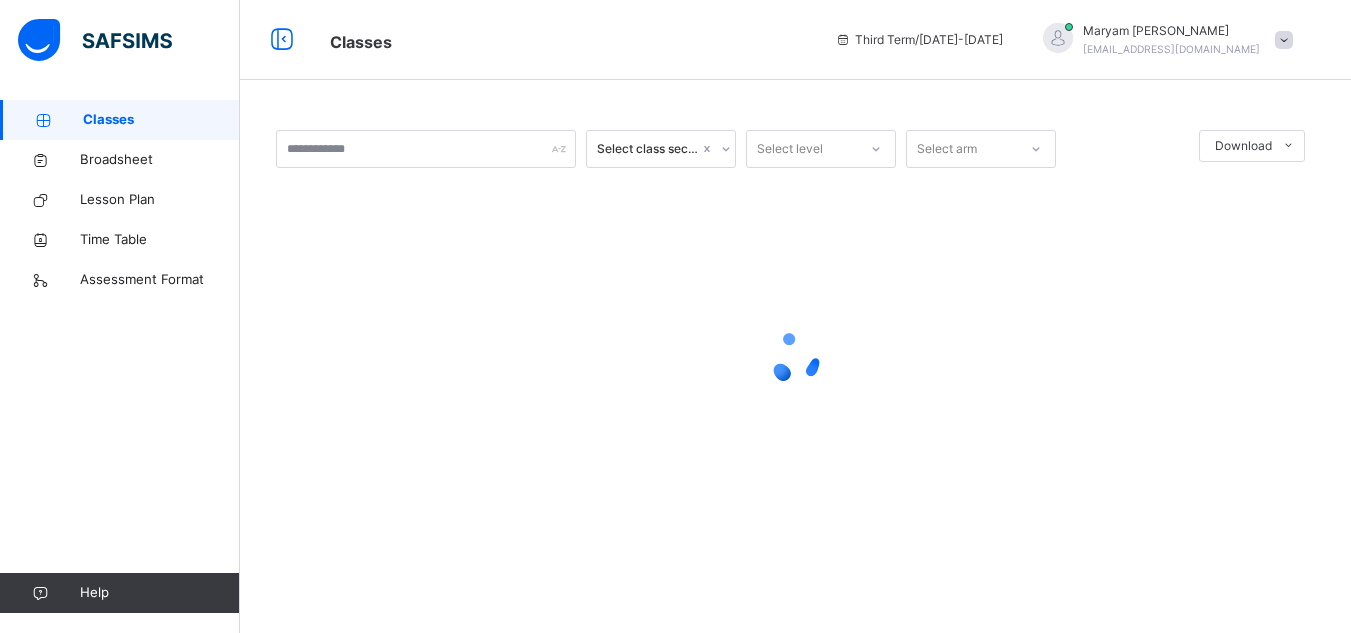 scroll, scrollTop: 0, scrollLeft: 0, axis: both 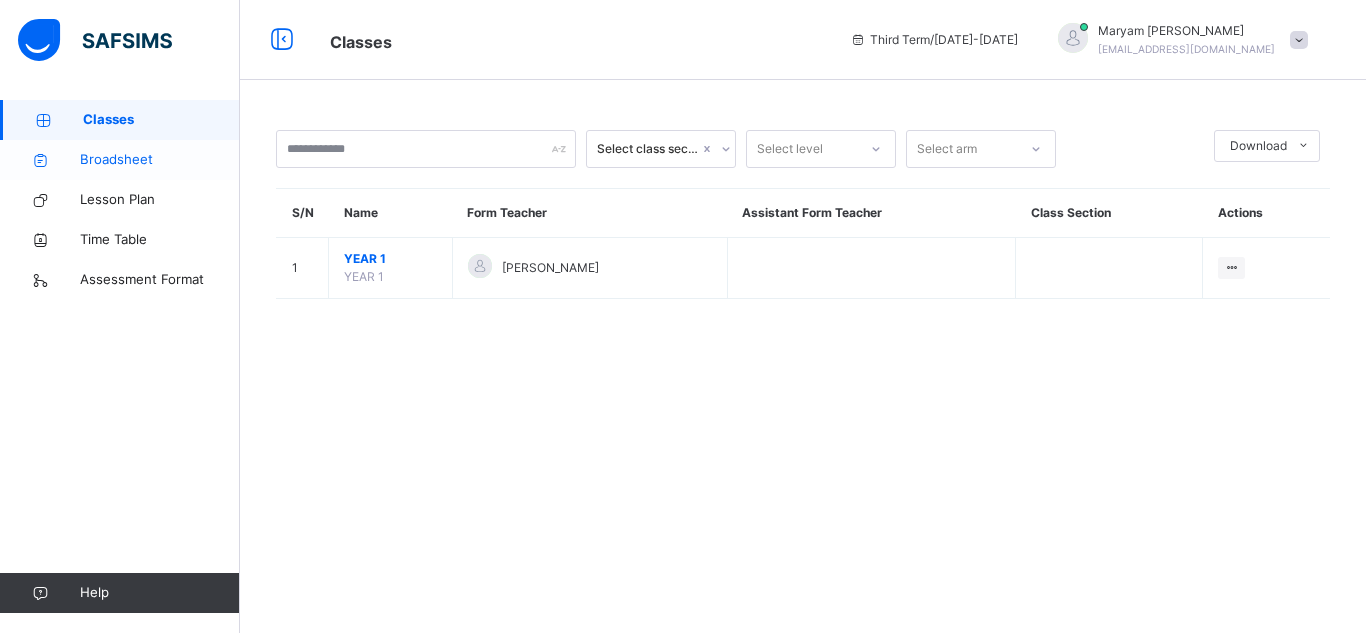 click on "Broadsheet" at bounding box center [160, 160] 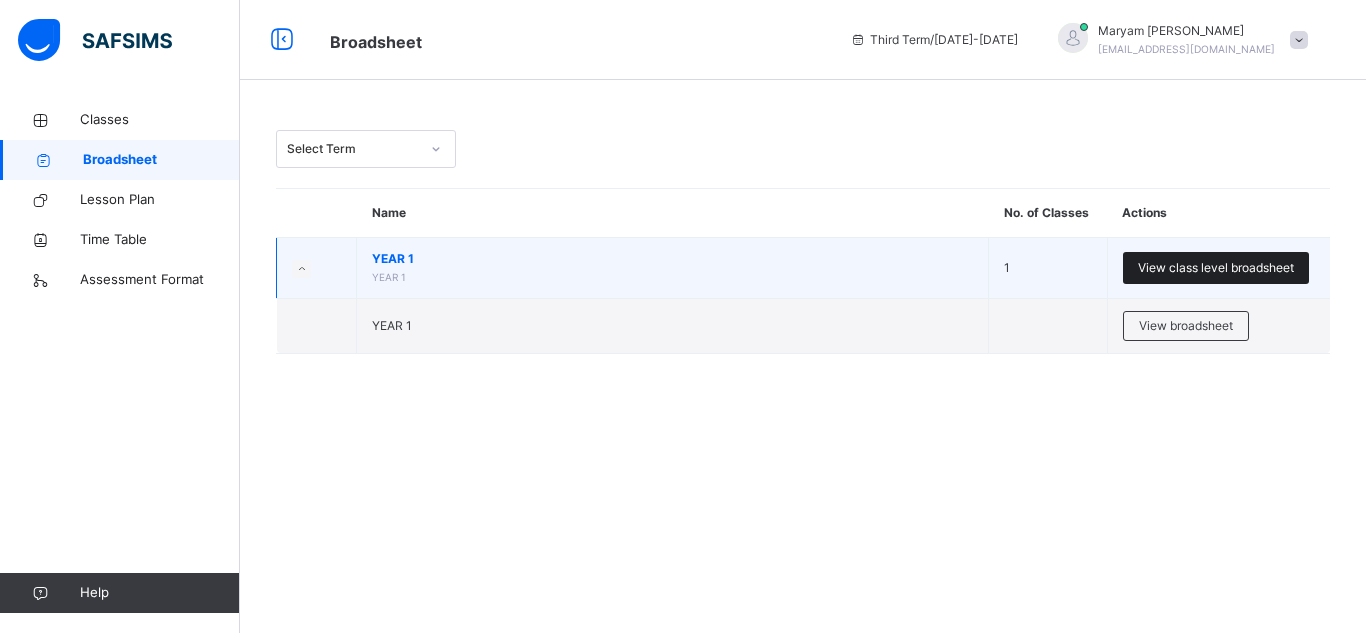 click on "View class level broadsheet" at bounding box center (1216, 268) 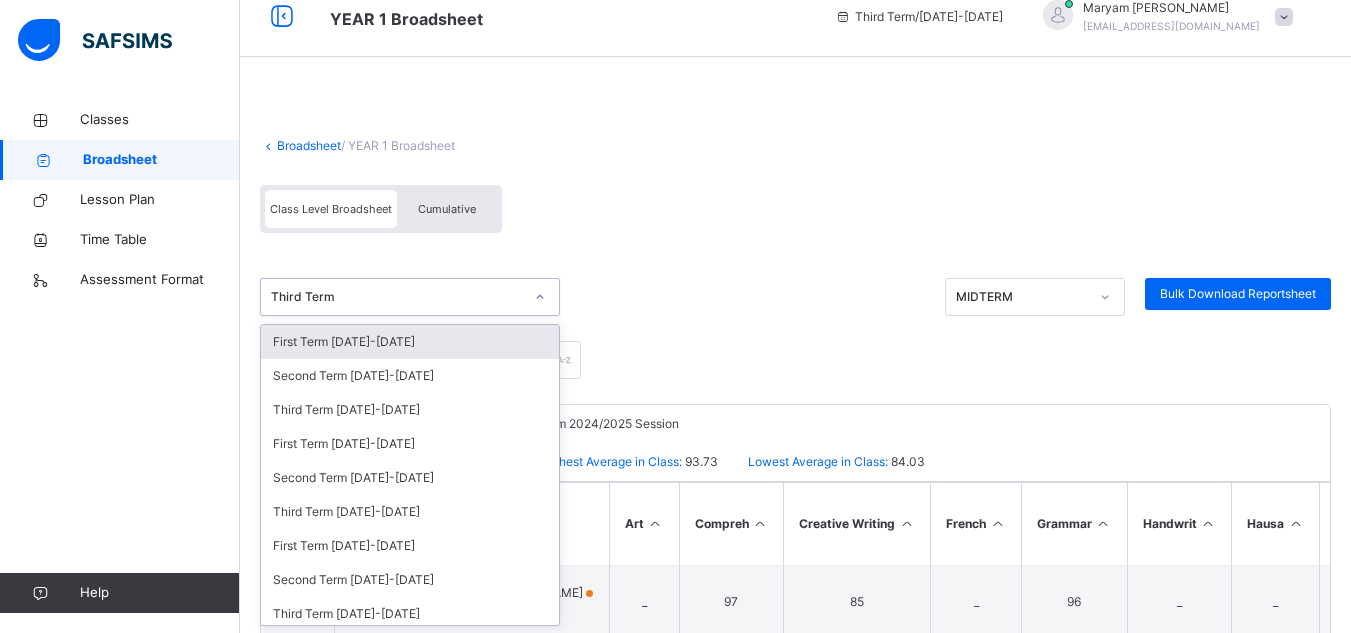 click on "option First Term 2024-2025 focused, 1 of 21. 21 results available. Use Up and Down to choose options, press Enter to select the currently focused option, press Escape to exit the menu, press Tab to select the option and exit the menu. Third Term First Term 2024-2025 Second Term 2024-2025 Third Term 2024-2025 First Term 2023-2024 Second Term 2023-2024 Third Term 2023-2024 First Term 2022-2023 Second Term 2022-2023 Third Term 2022-2023 First Term 2021-2022 Second Term 2021-2022 Third Term 2021-2022 First Term 2020-2021 Second Term 2020-2021 Third Term 2020-2021 First Term 2019-2020 Second Term 2019-2020 Third Term 2019-2020 First Term 2018-2019 Second Term 2018-2019 Third Term 2018-2019 MIDTERM Bulk Download Reportsheet" at bounding box center [795, 297] 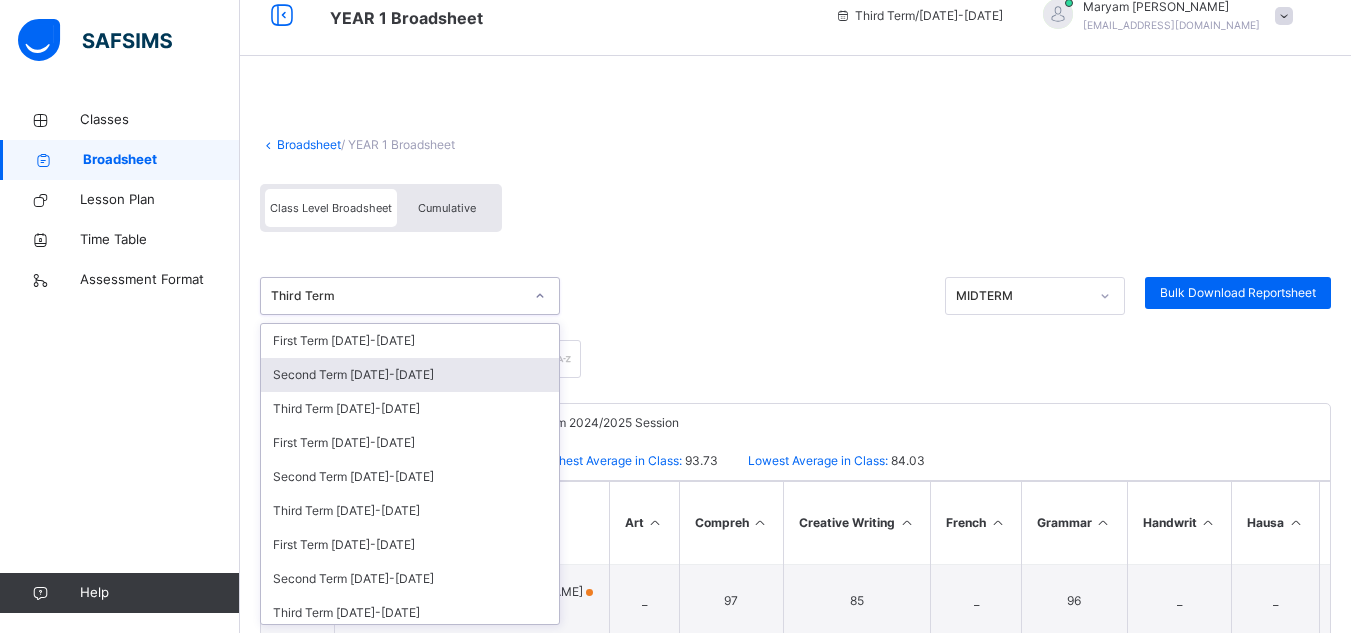 click on "Second Term 2024-2025" at bounding box center (410, 375) 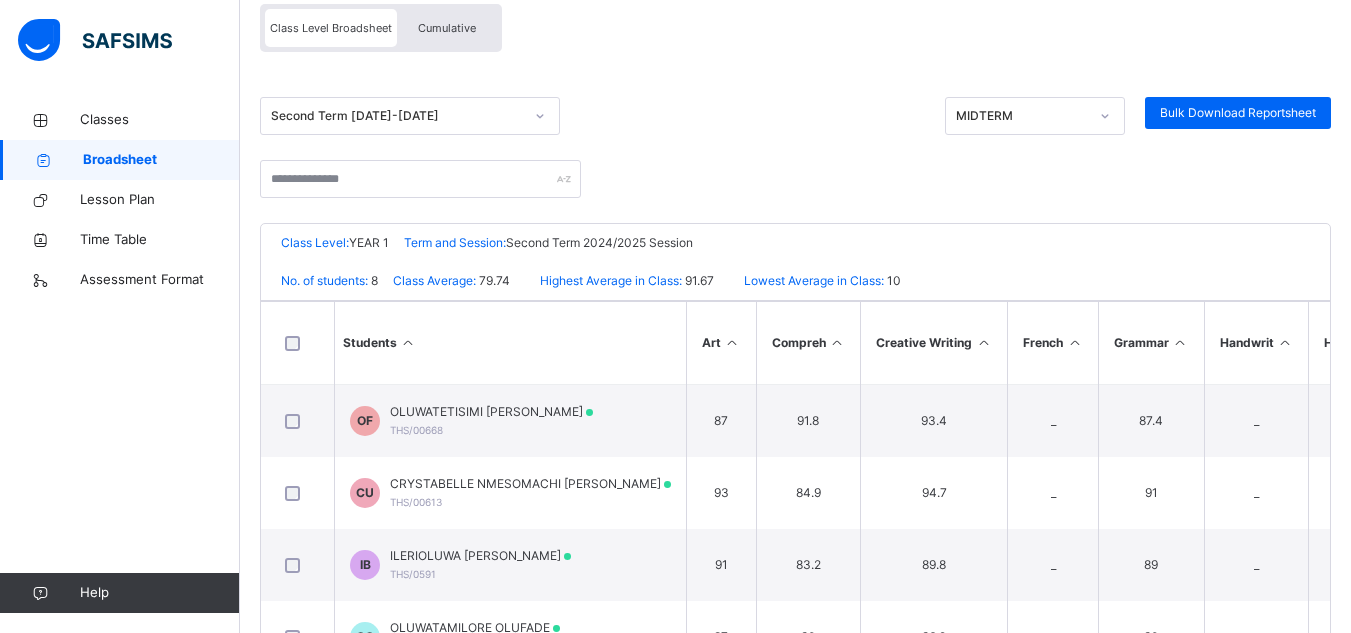 scroll, scrollTop: 198, scrollLeft: 0, axis: vertical 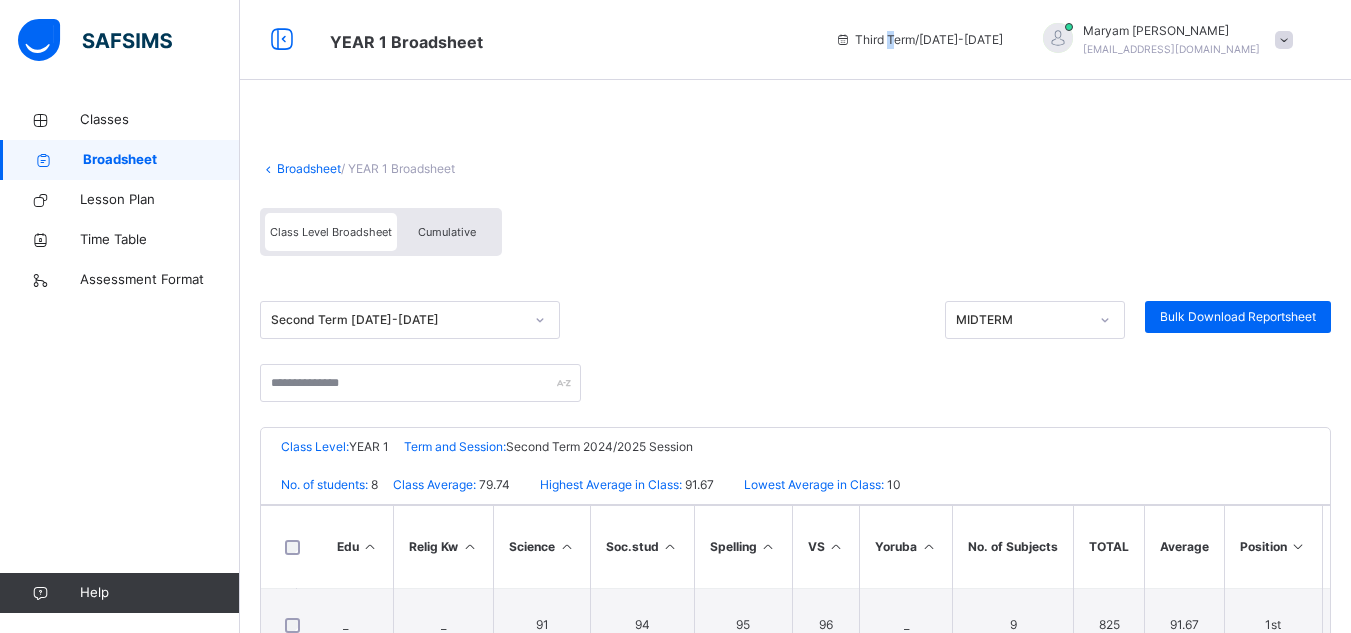 click on "Third Term  /  2024-2025" at bounding box center [919, 40] 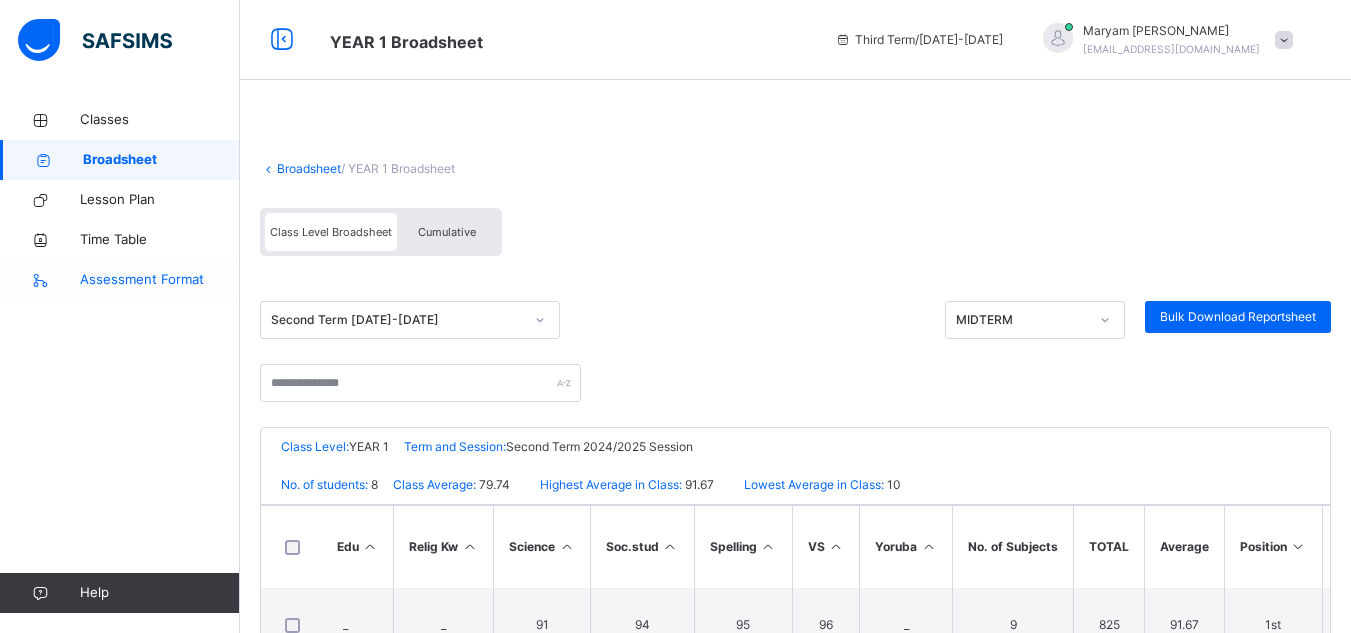 click on "Assessment Format" at bounding box center (160, 280) 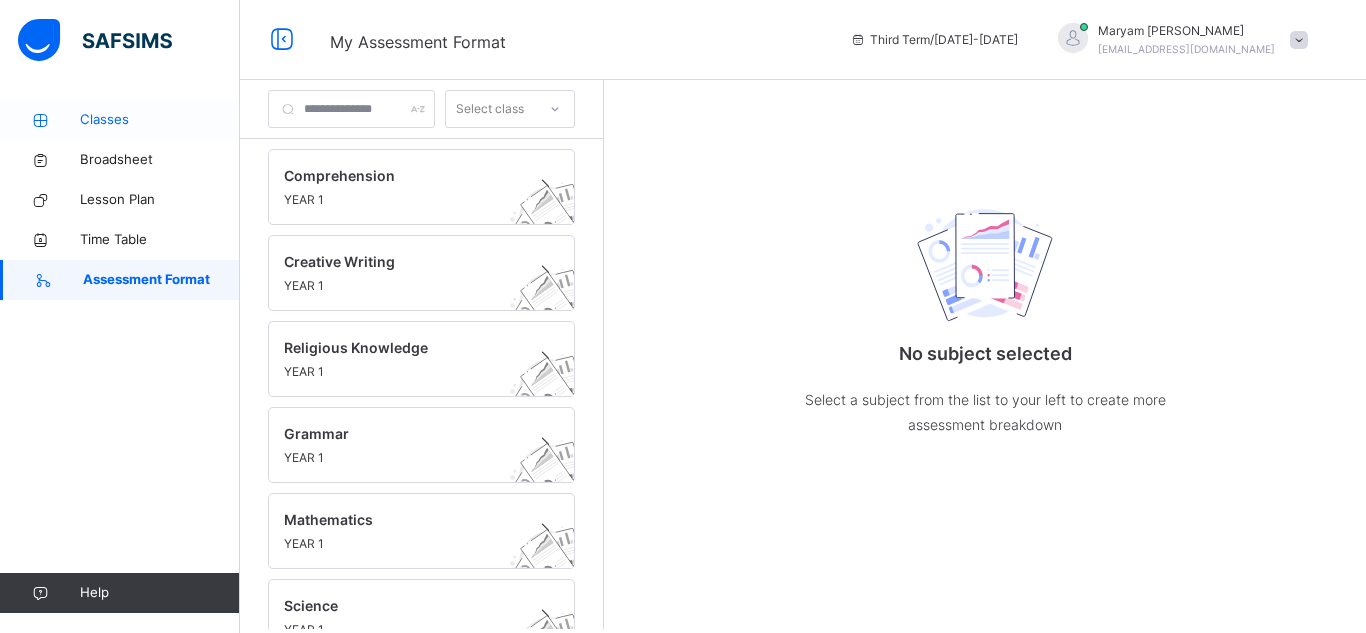 click on "Classes" at bounding box center [120, 120] 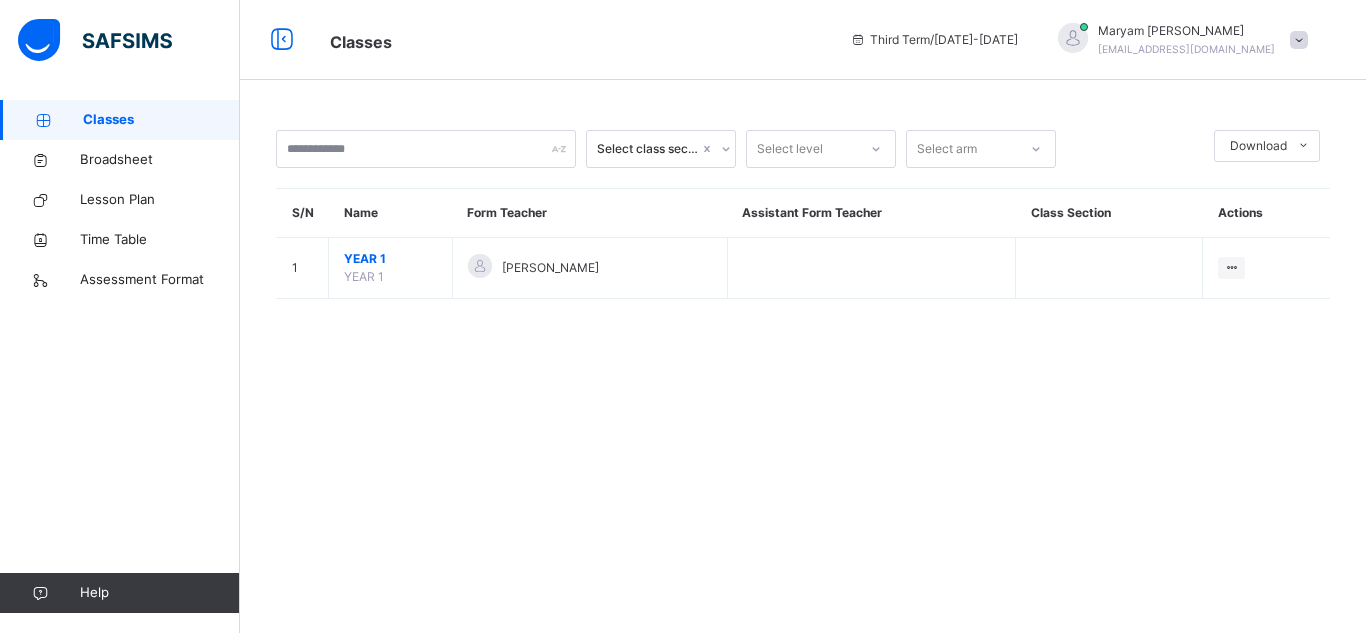click on "Third Term  /  2024-2025" at bounding box center [934, 40] 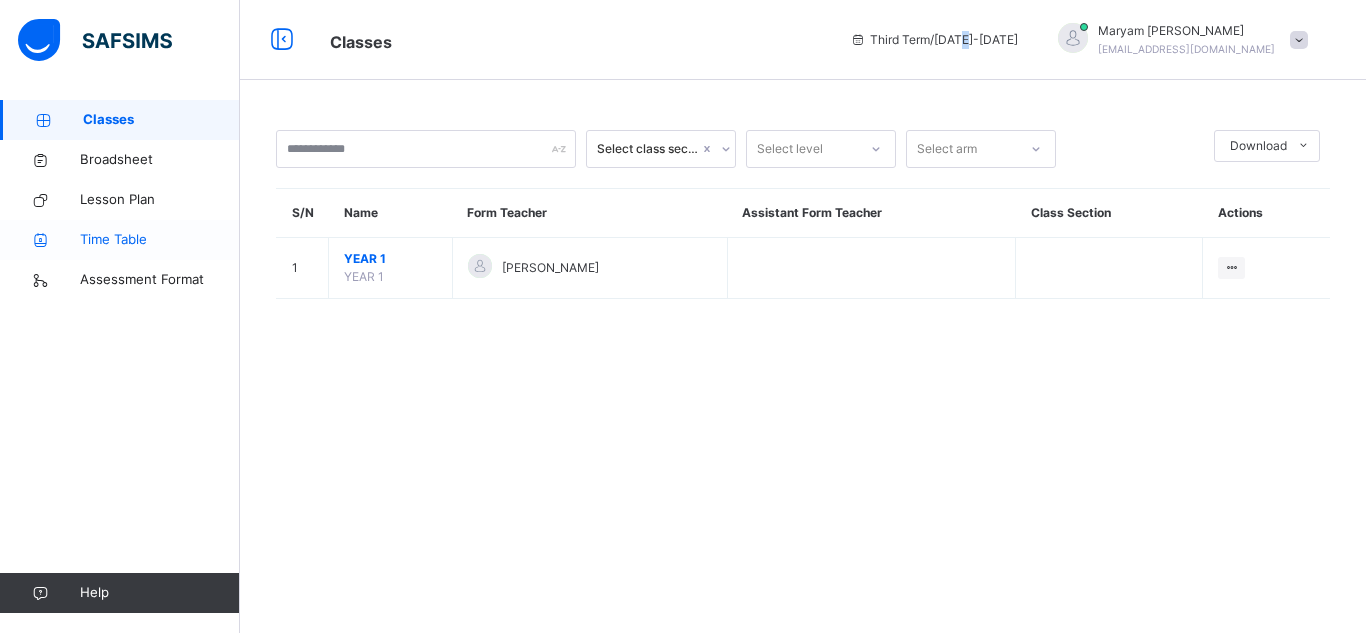 click on "Time Table" at bounding box center (160, 240) 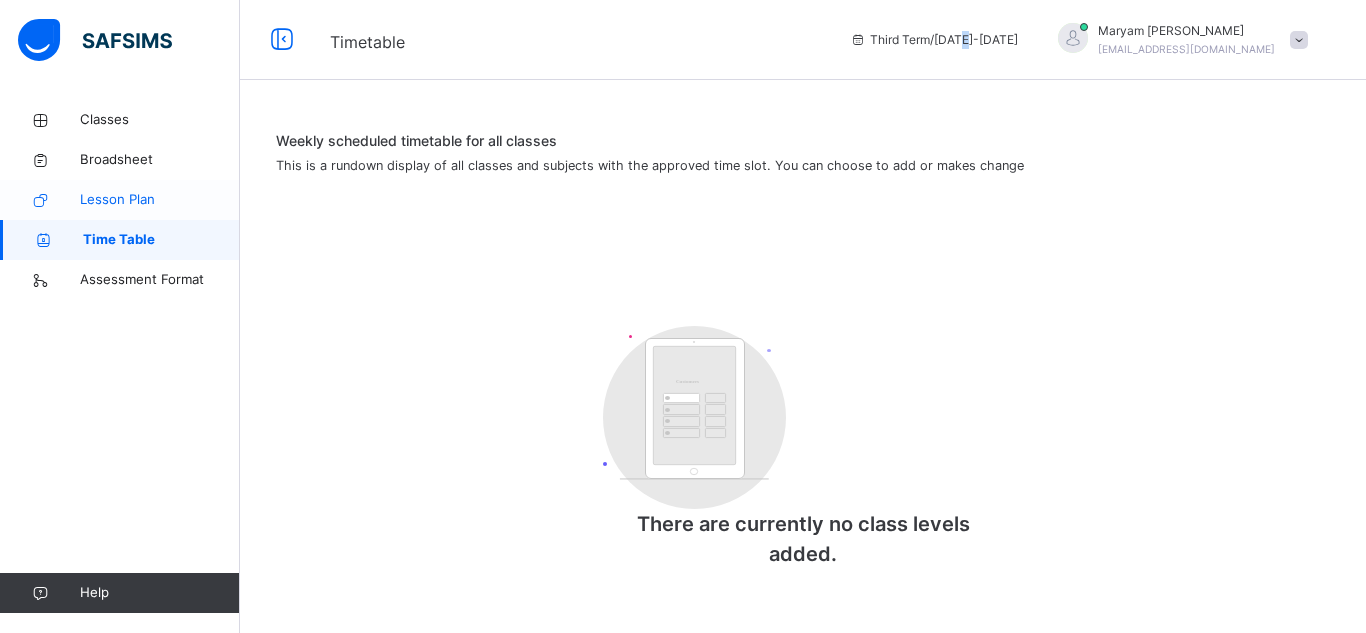 click on "Lesson Plan" at bounding box center [160, 200] 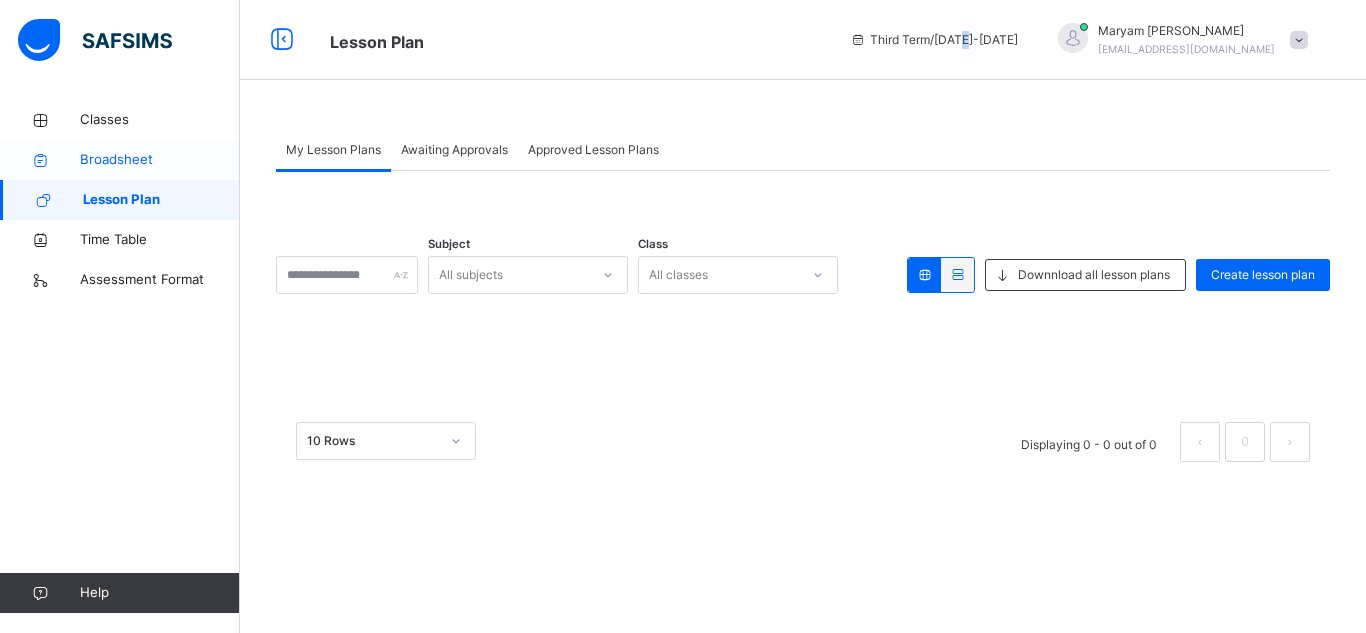click on "Broadsheet" at bounding box center (160, 160) 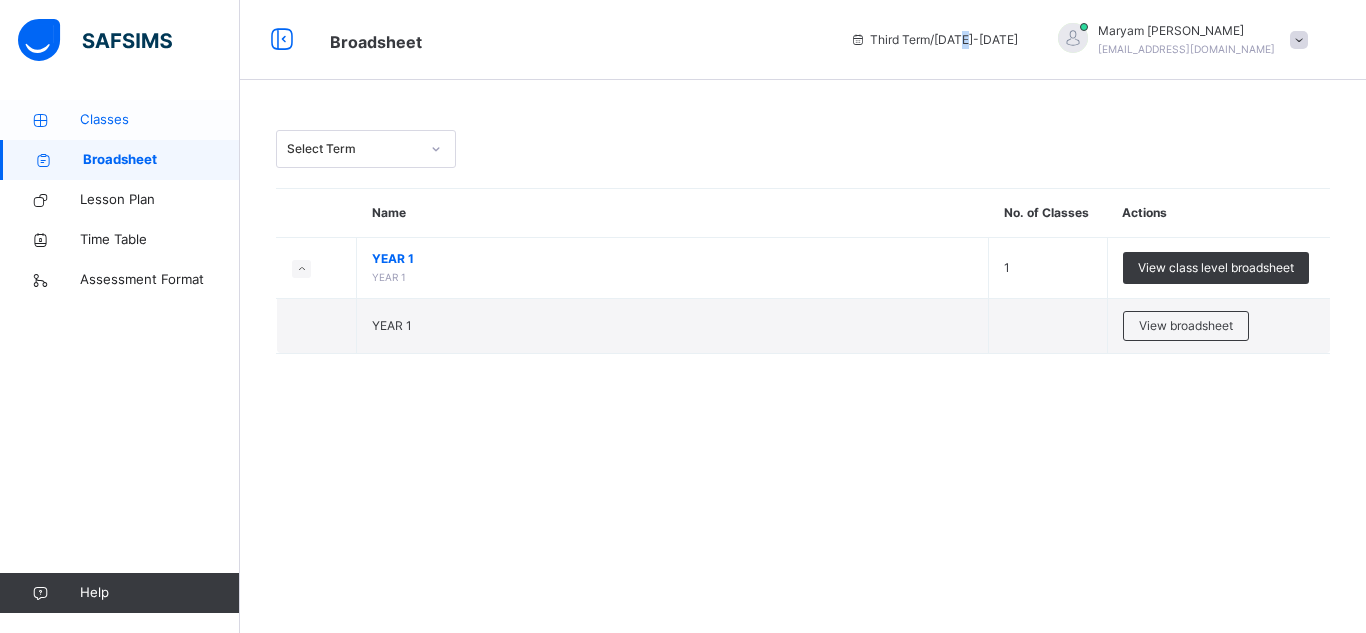 click on "Classes" at bounding box center [120, 120] 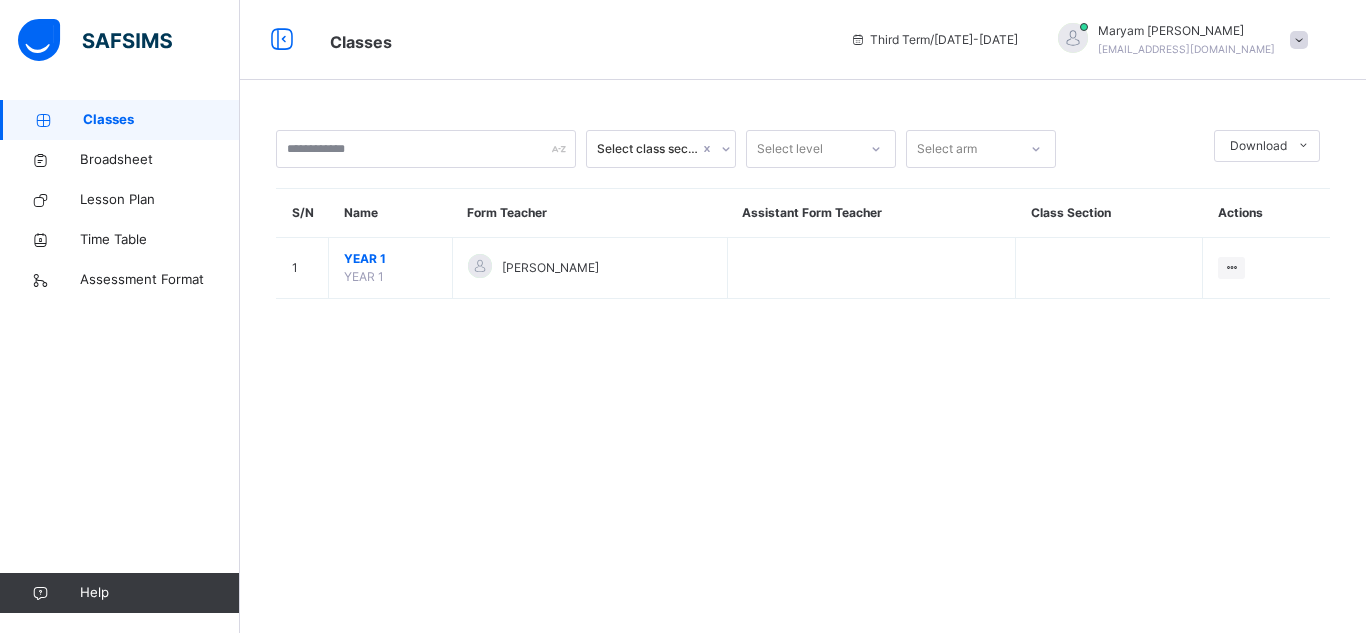 click on "Third Term  /  2024-2025" at bounding box center (934, 40) 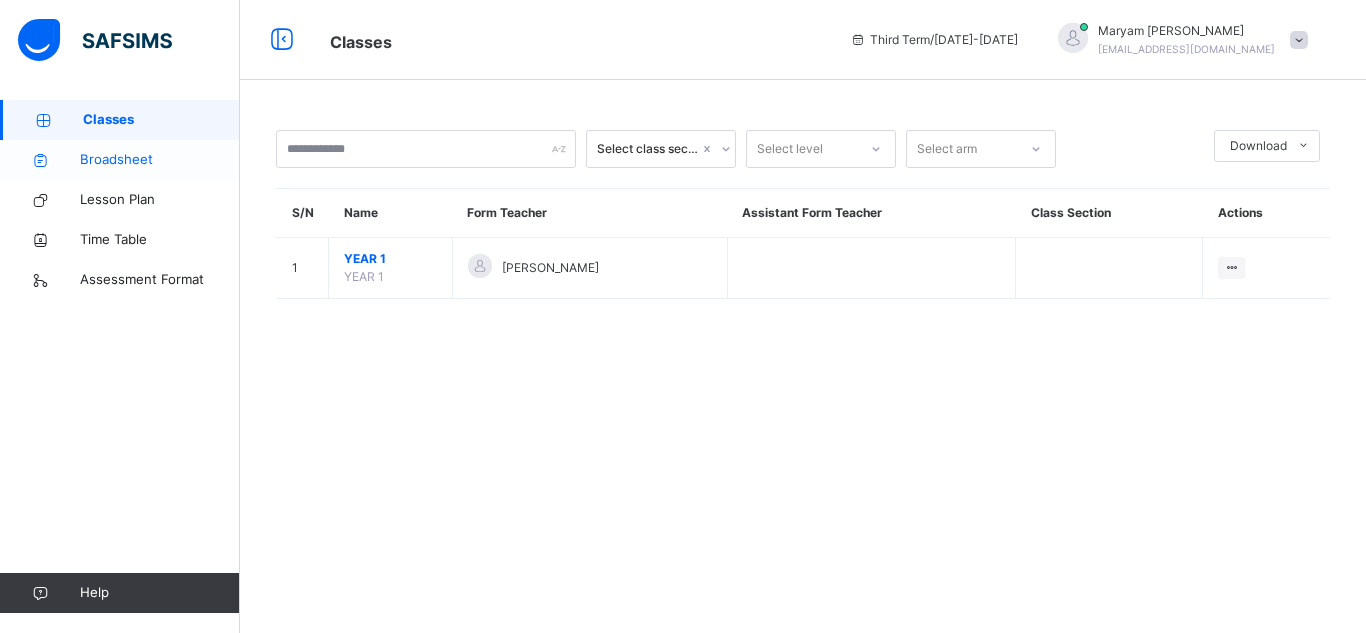 click on "Broadsheet" at bounding box center (160, 160) 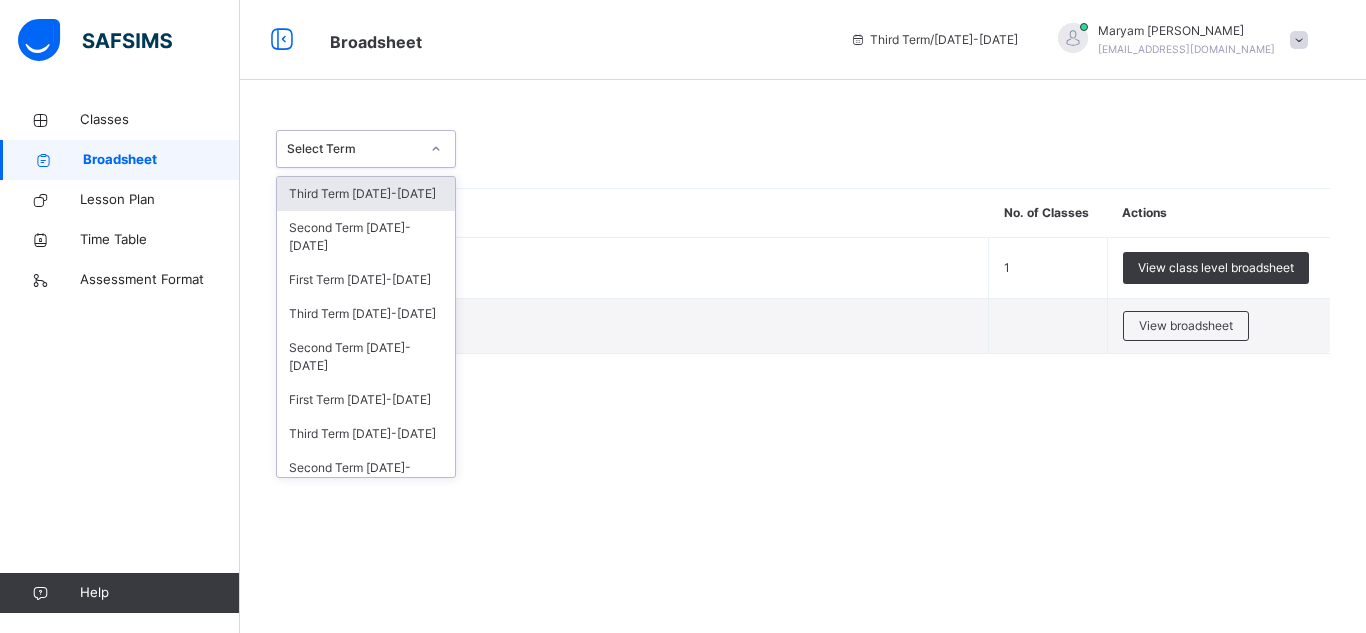 click at bounding box center (436, 149) 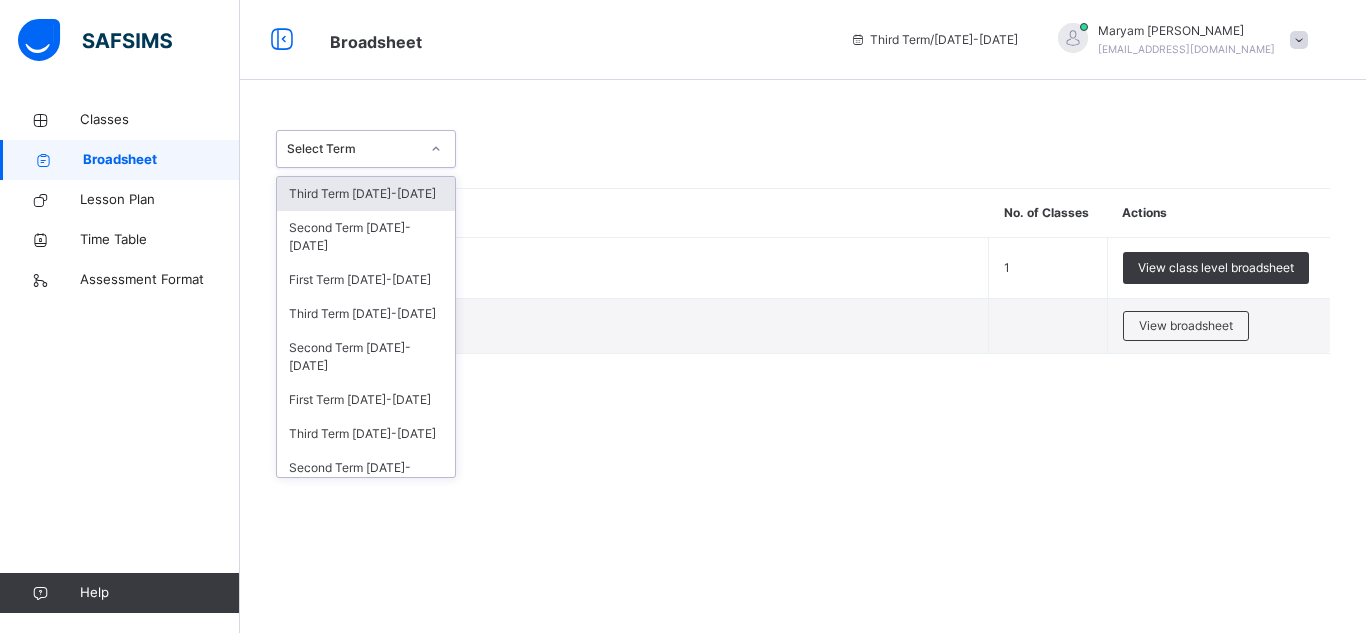 click 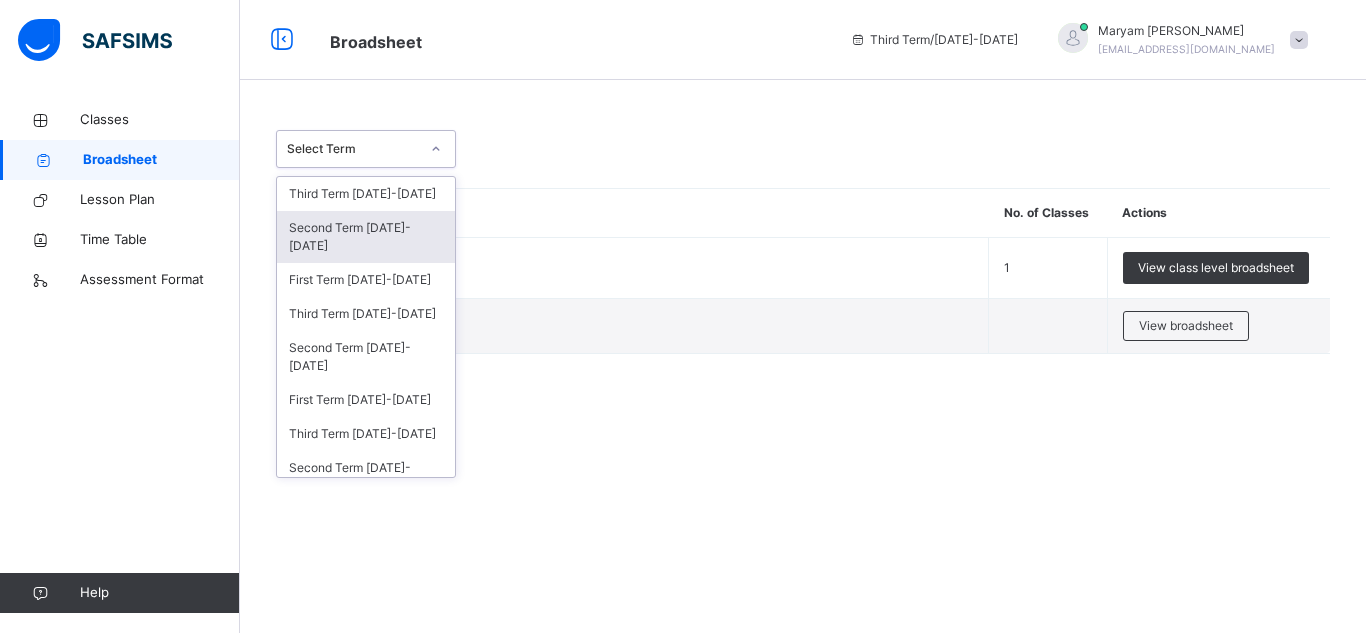 click on "Second Term 2024-2025" at bounding box center (366, 237) 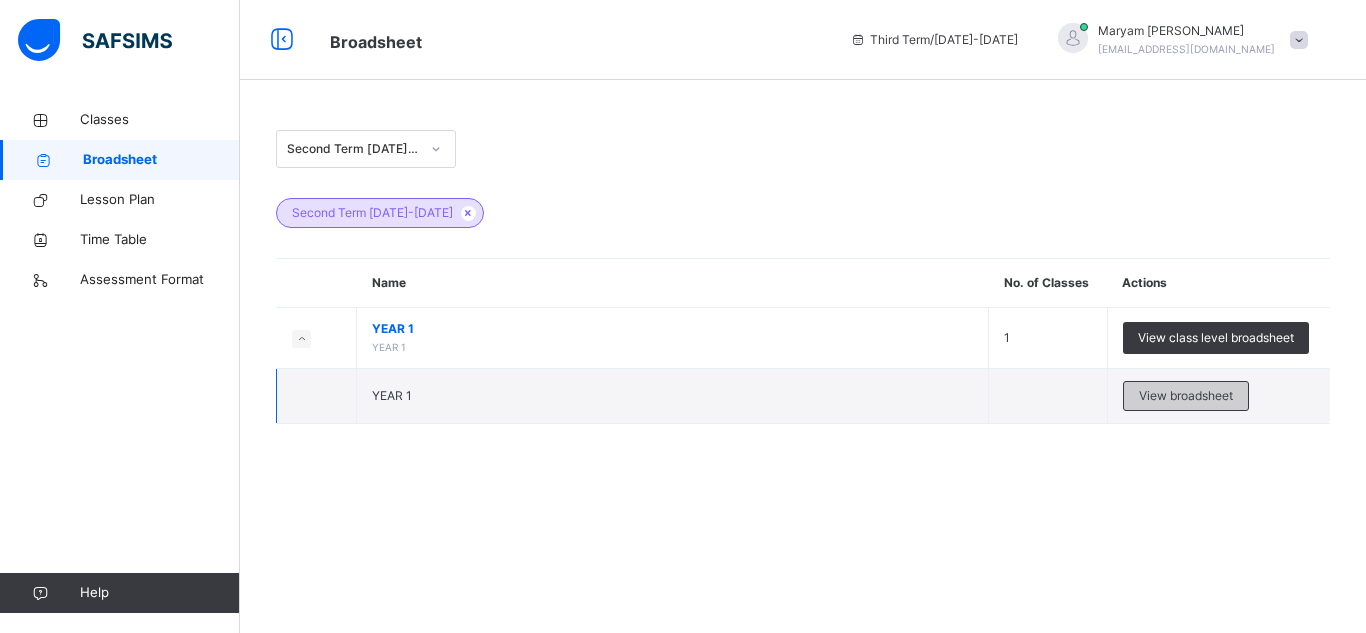 click on "View broadsheet" at bounding box center (1186, 396) 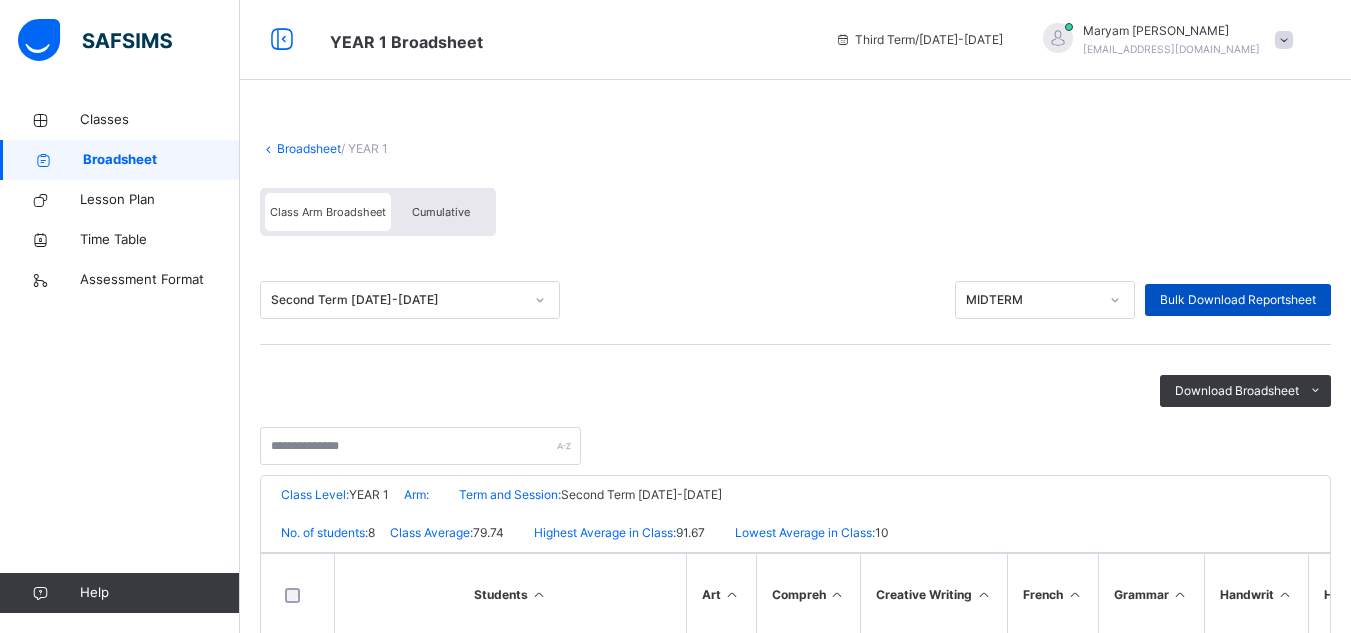 click on "Bulk Download Reportsheet" at bounding box center (1238, 300) 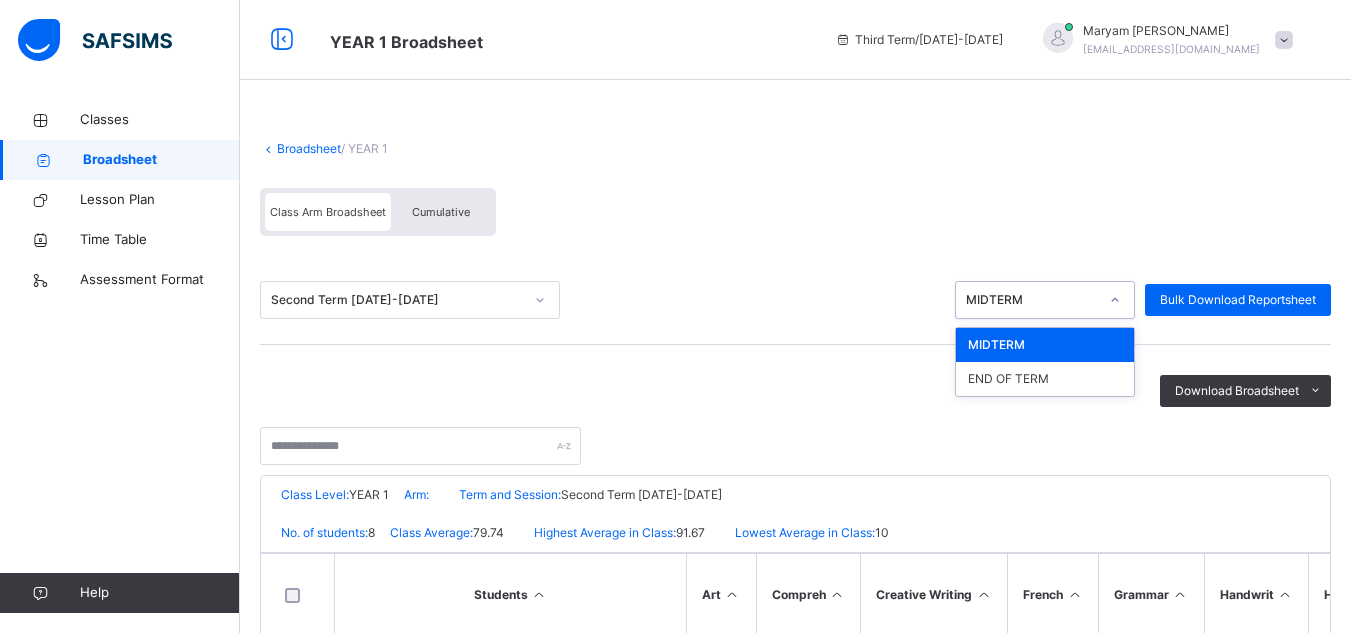 click 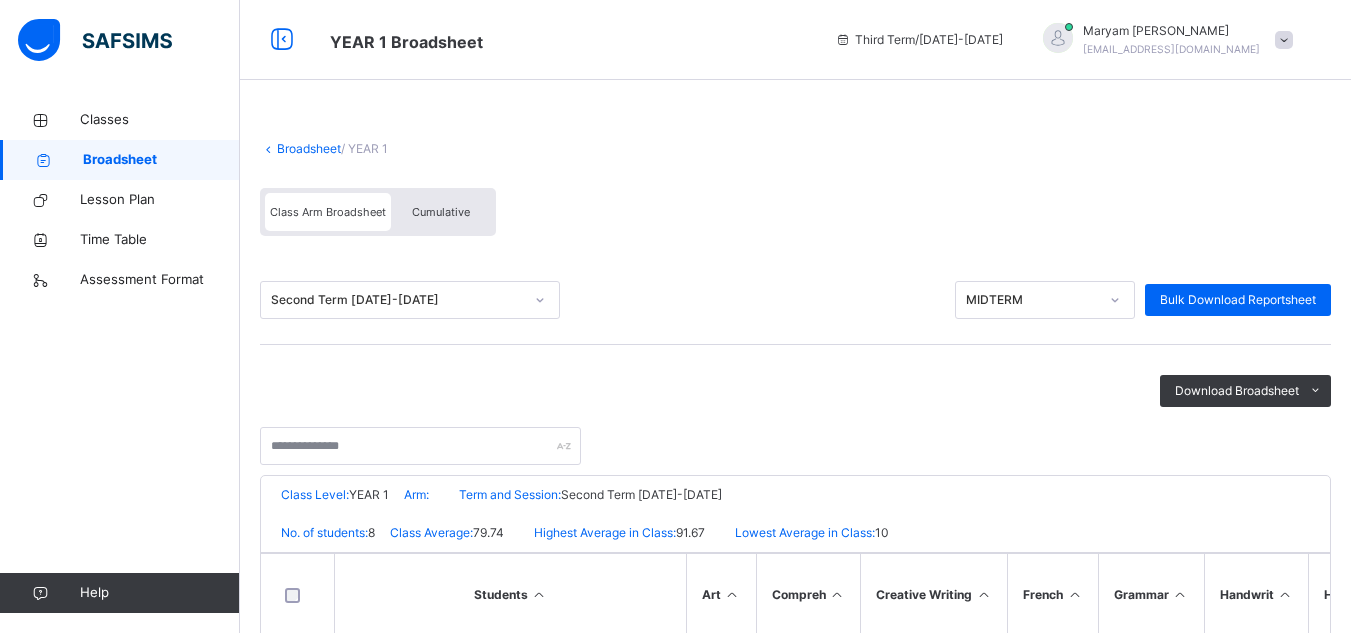 drag, startPoint x: 1104, startPoint y: 371, endPoint x: 1202, endPoint y: 355, distance: 99.29753 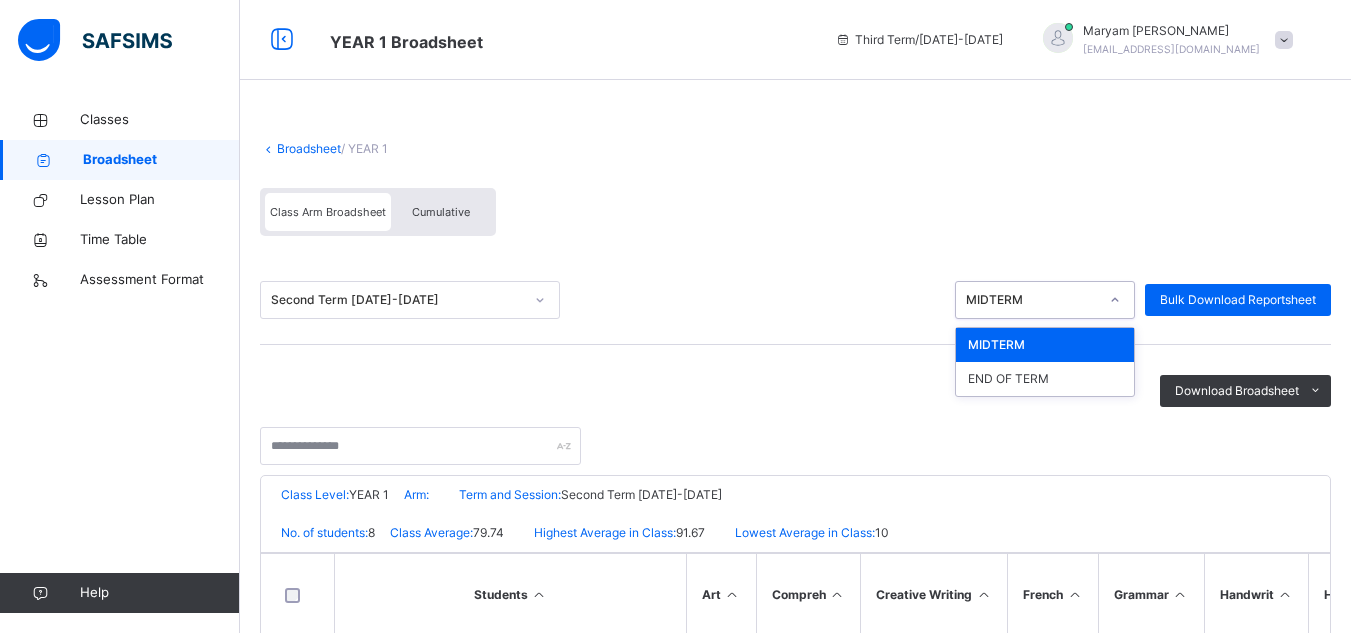 click 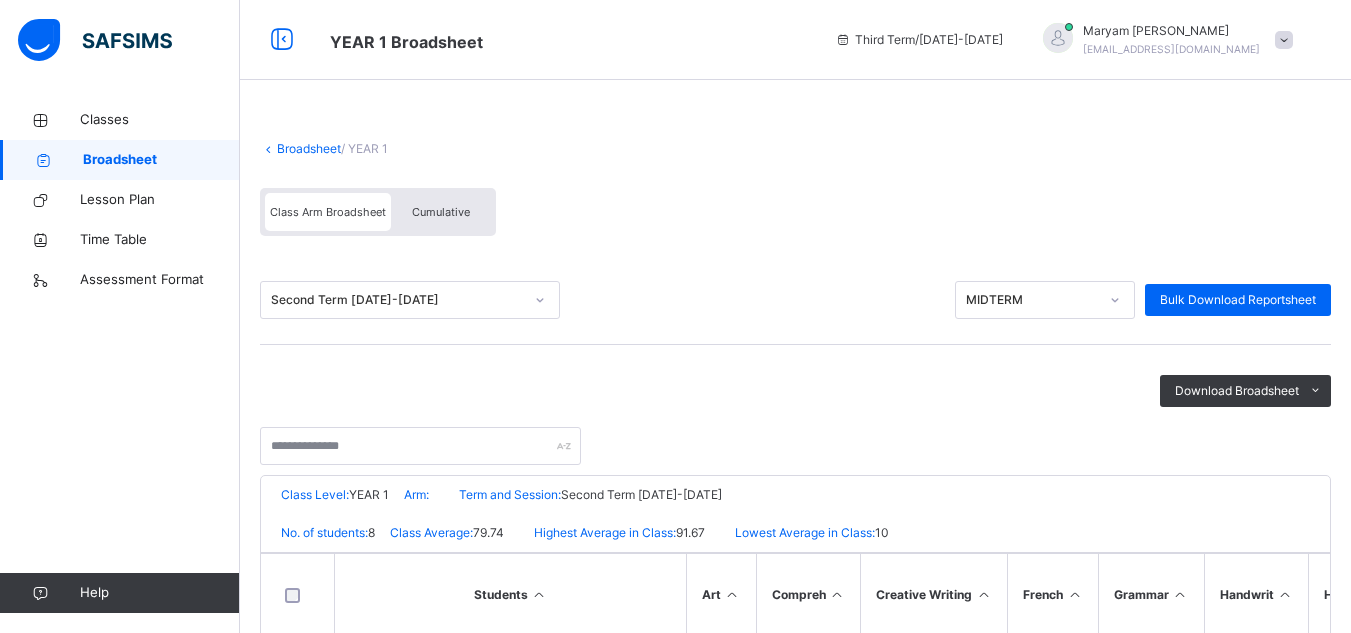drag, startPoint x: 1070, startPoint y: 381, endPoint x: 1131, endPoint y: 297, distance: 103.81233 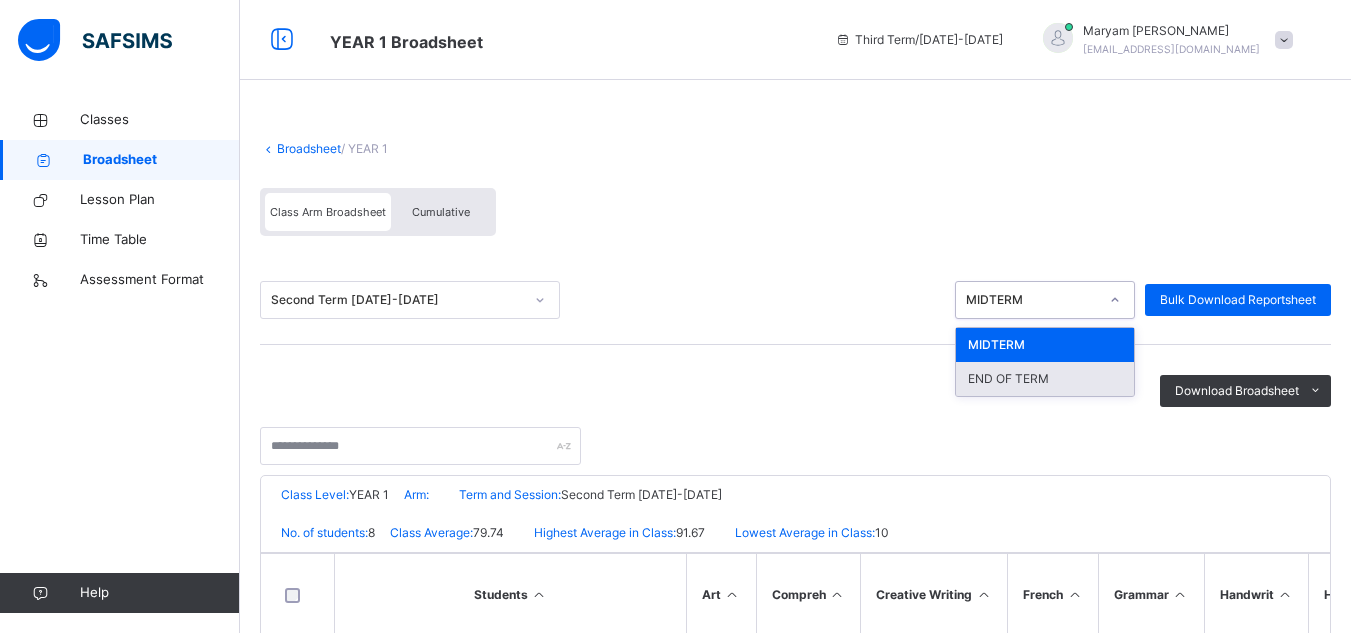 click on "END OF TERM" at bounding box center [1045, 379] 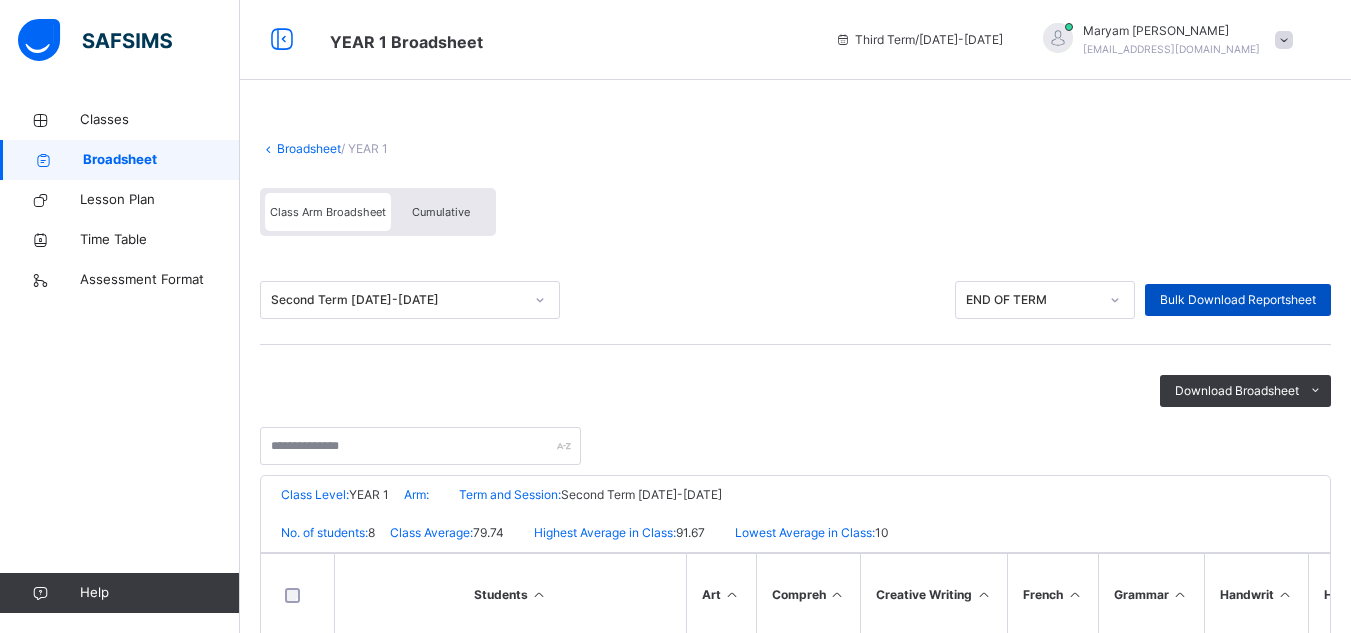 click on "Bulk Download Reportsheet" at bounding box center (1238, 300) 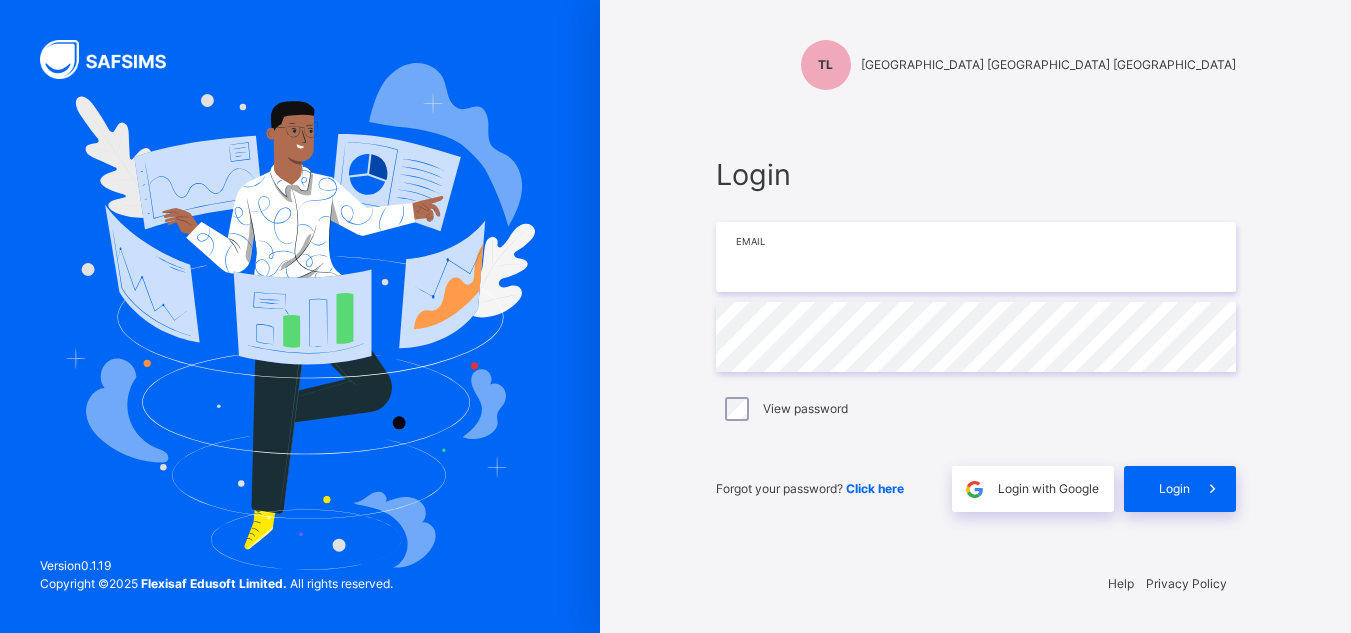 type on "**********" 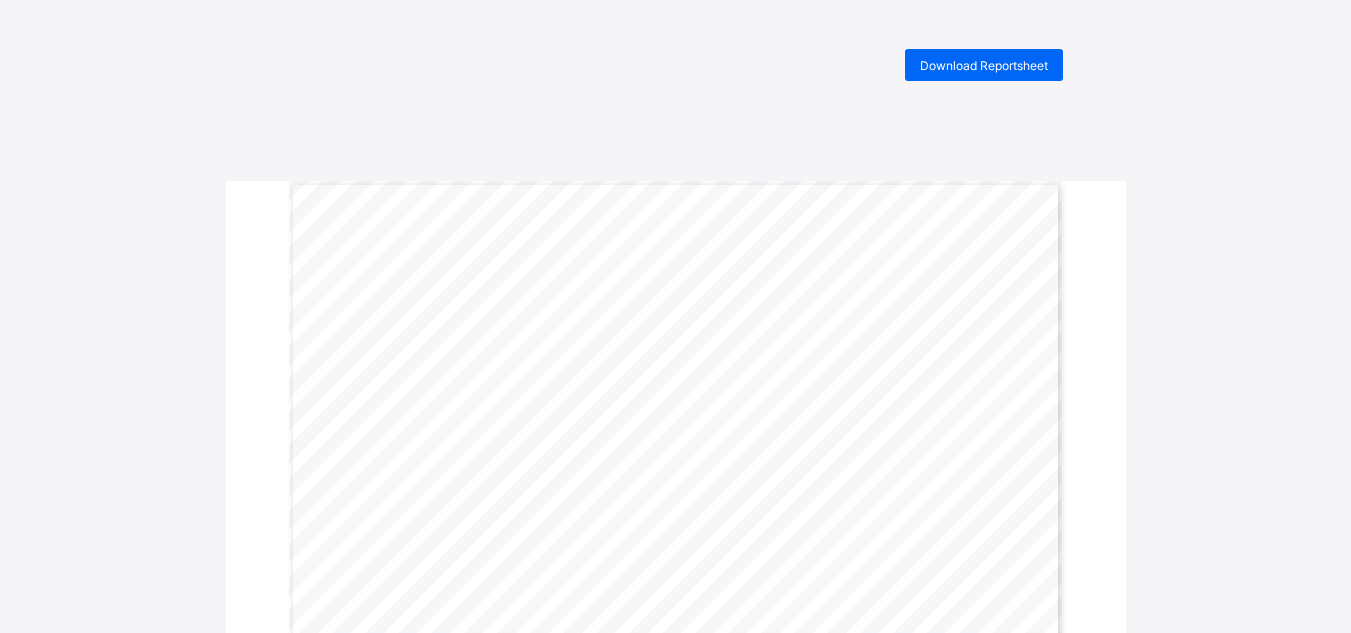 scroll, scrollTop: 0, scrollLeft: 0, axis: both 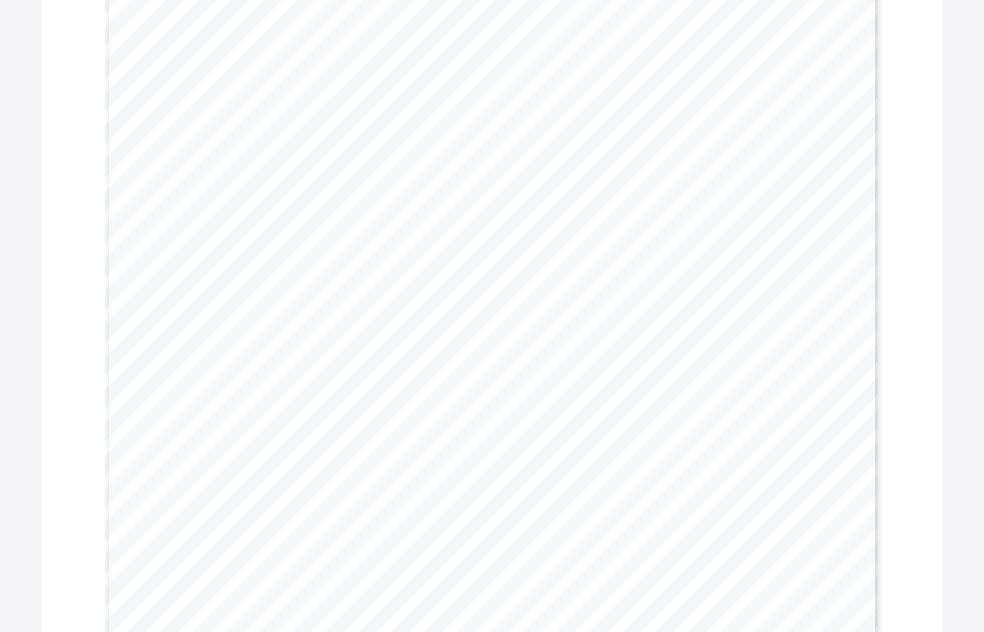 click on "Treasure House School END OF TERM ASSESMENT RESULT TERM 2 Subject Project (20 Marks) Classwork (10 Marks) Mid – Term Test (20 Marks) End Of Term Test (50 Marks) Total (100 Marks) Grades Teachers Comment Art & Crafts   17.0   8.0   16.0   47.0   88.0   A   Excellent Comprehension   20.0   10.0   18.1   39.0   87.1   A   Excellent Creative Writing   20.0   10.0   18.1   46.4   94.5   A   Excellent Grammar   20.0   10.0   16.0   46.0   92.0   A   Very Good! Mathematics   20.0   10.0   18.5   38.0   86.5   A   Very good! Science   16.0   10.0   20.0   42.4   88.4   A   Excellent! Social Studies   20.0   10.0   19.0   44.0   93.0   A   Very Good! Spelling   17.0   10.0   19.0   39.0   85.0   A   Very Good! Vocational Studies   20.0   10.0   19.0   43.3   92.3   A   Very Good! Punctuality   5 Neatness   5 Honesty   5 Self-control   4 Organizational ability   4 Initiatives   4 Attentiveness   4 Sense of responsibility   4 Relationship with peers   4 Relationship with staff   4 Non-Academic Assessment Ratings:" at bounding box center [492, 475] 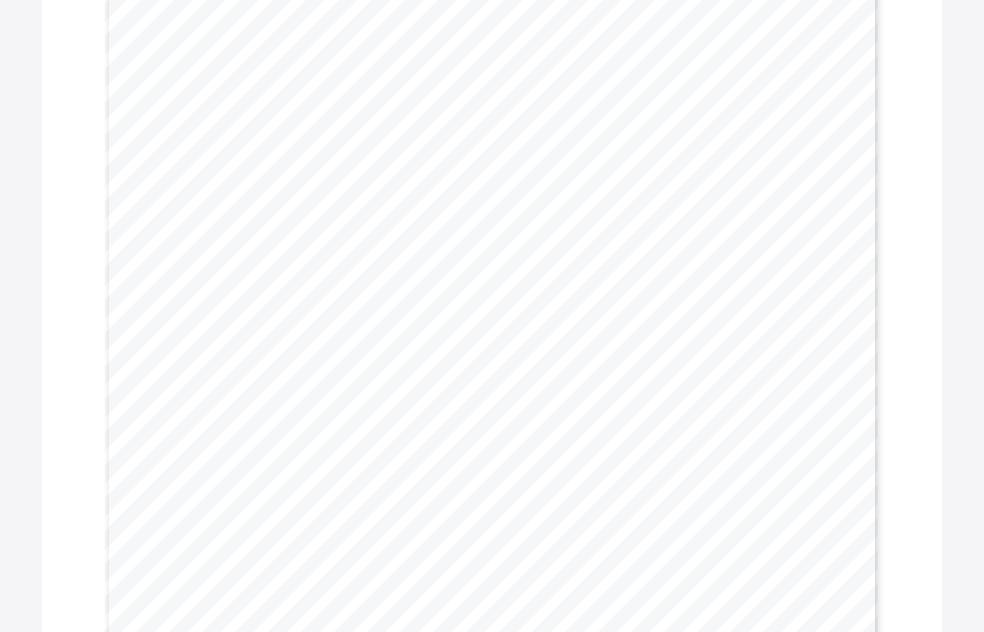 scroll, scrollTop: 3692, scrollLeft: 0, axis: vertical 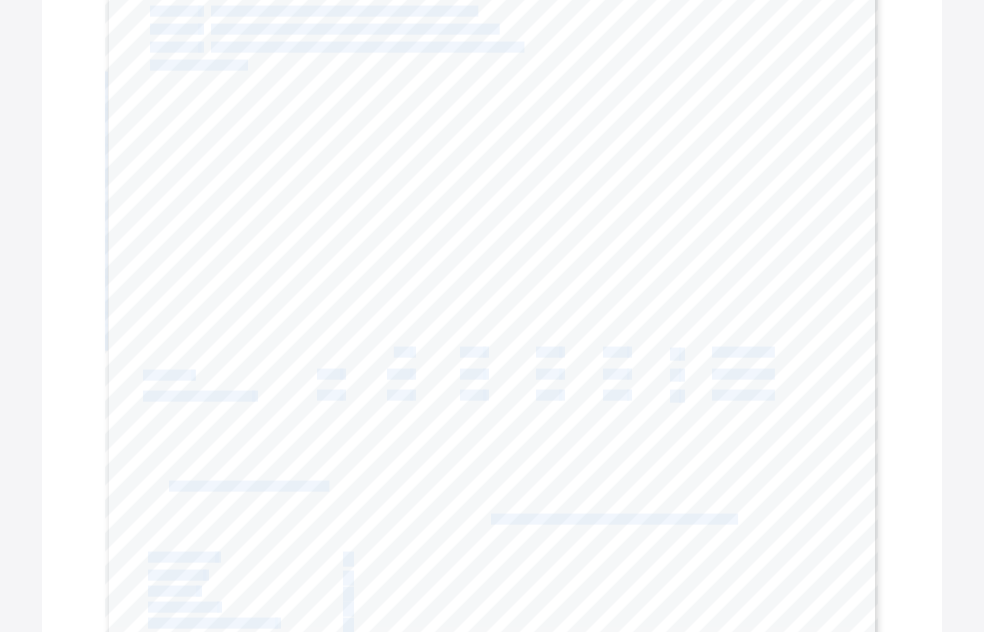 drag, startPoint x: 323, startPoint y: 354, endPoint x: 393, endPoint y: 353, distance: 70.00714 